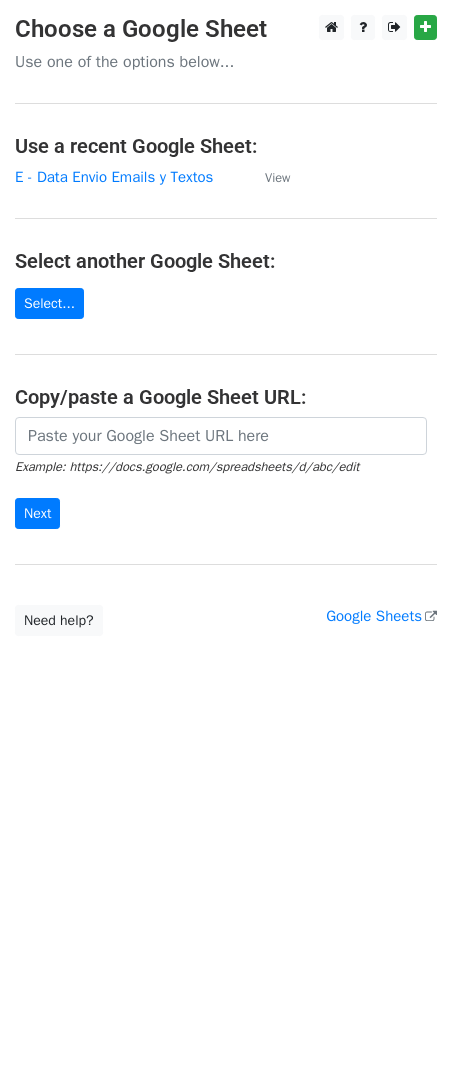 scroll, scrollTop: 0, scrollLeft: 0, axis: both 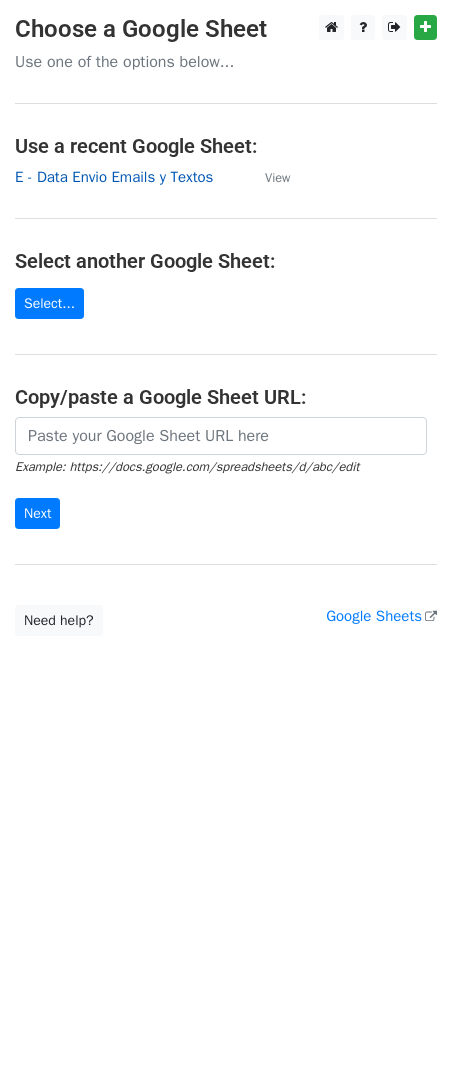 click on "E - Data Envio Emails y Textos" at bounding box center [114, 177] 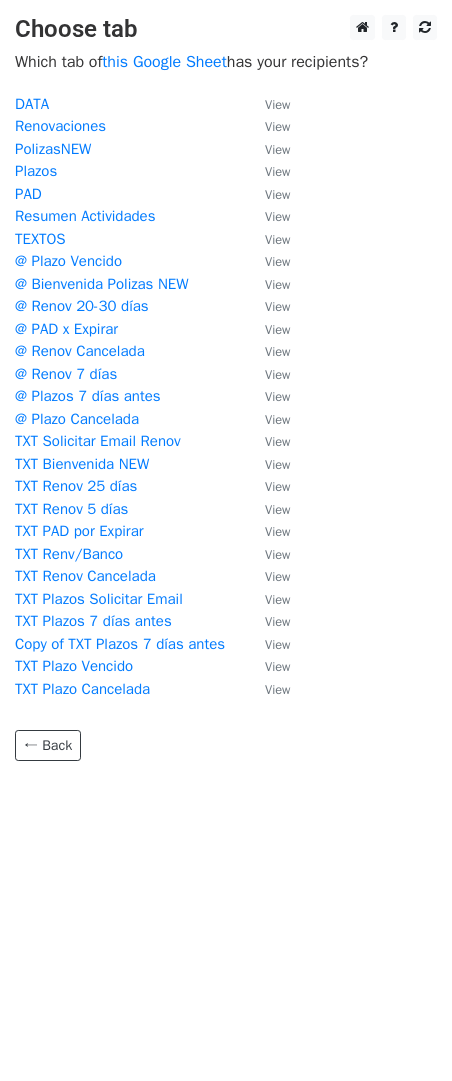 scroll, scrollTop: 0, scrollLeft: 0, axis: both 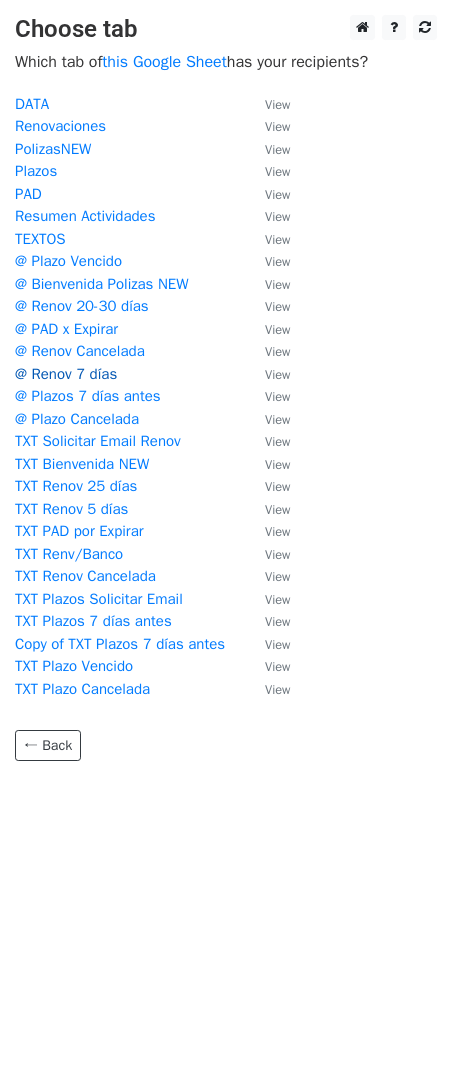 click on "@ Renov 7 días" at bounding box center [66, 374] 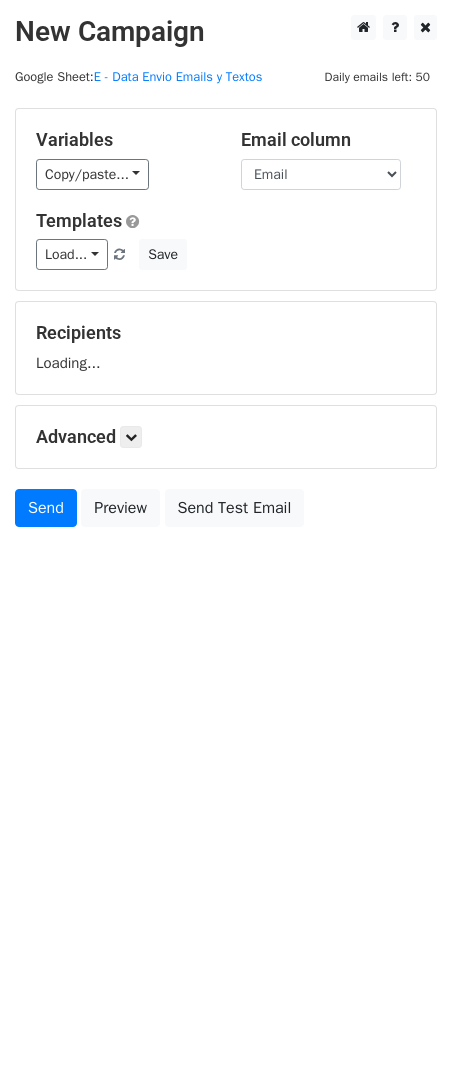 scroll, scrollTop: 0, scrollLeft: 0, axis: both 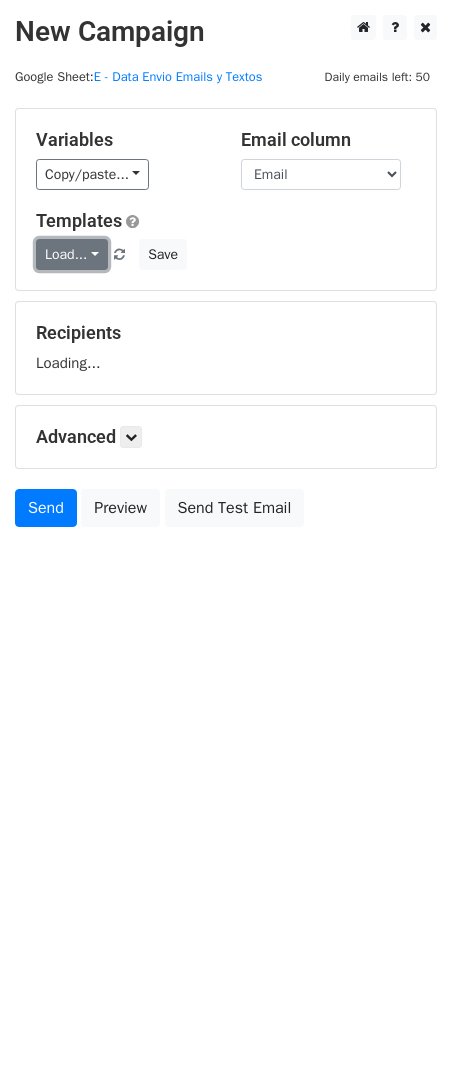 click on "Load..." at bounding box center [72, 254] 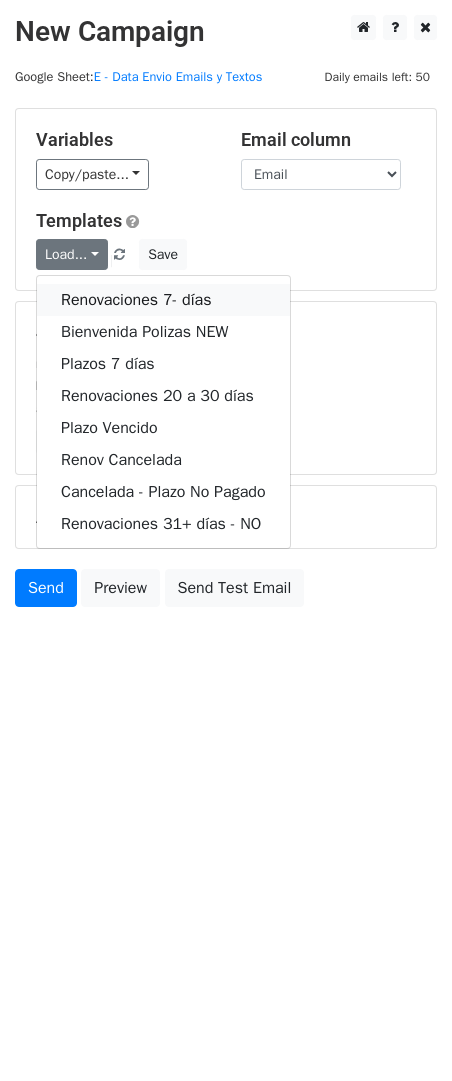 click on "Renovaciones 7- días" at bounding box center (163, 300) 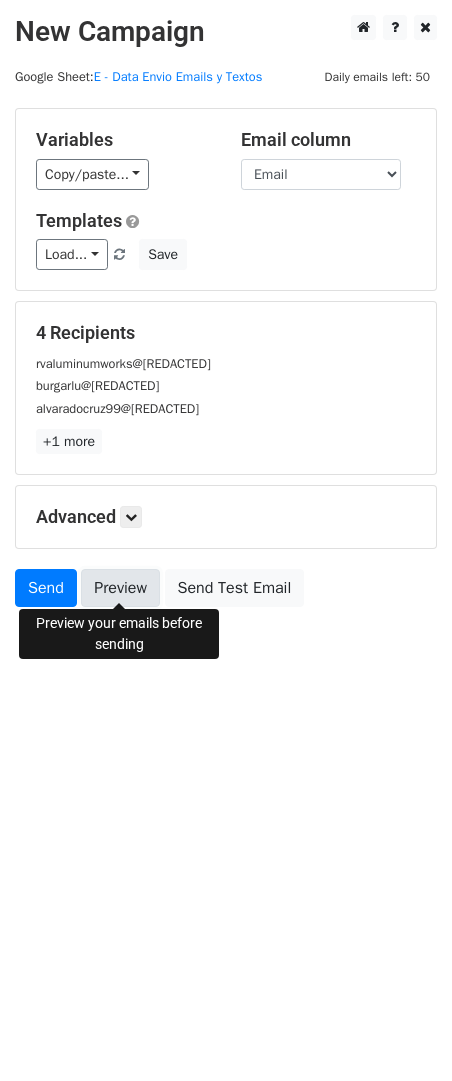 click on "Preview" at bounding box center (120, 588) 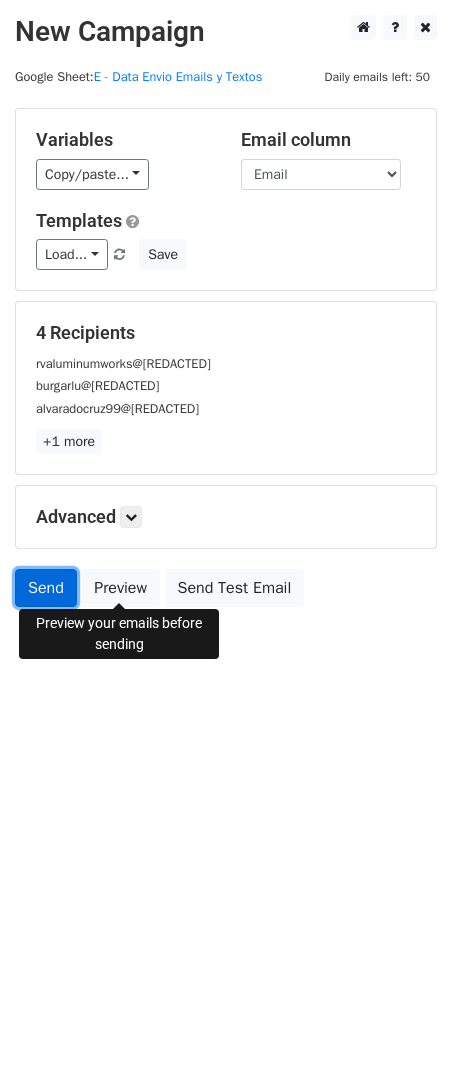 click on "Send" at bounding box center (46, 588) 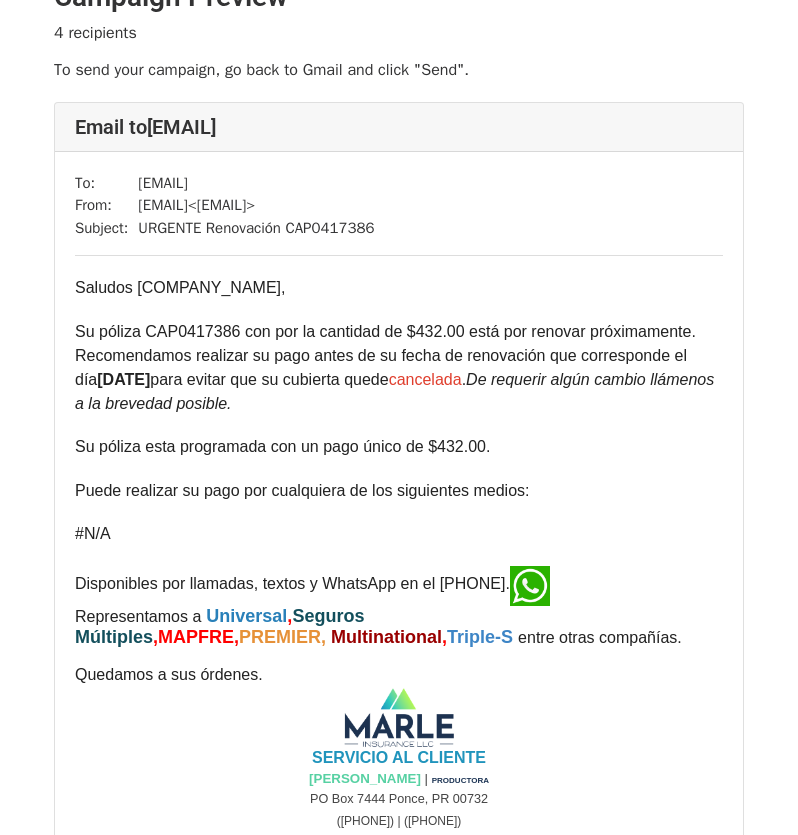 scroll, scrollTop: 0, scrollLeft: 0, axis: both 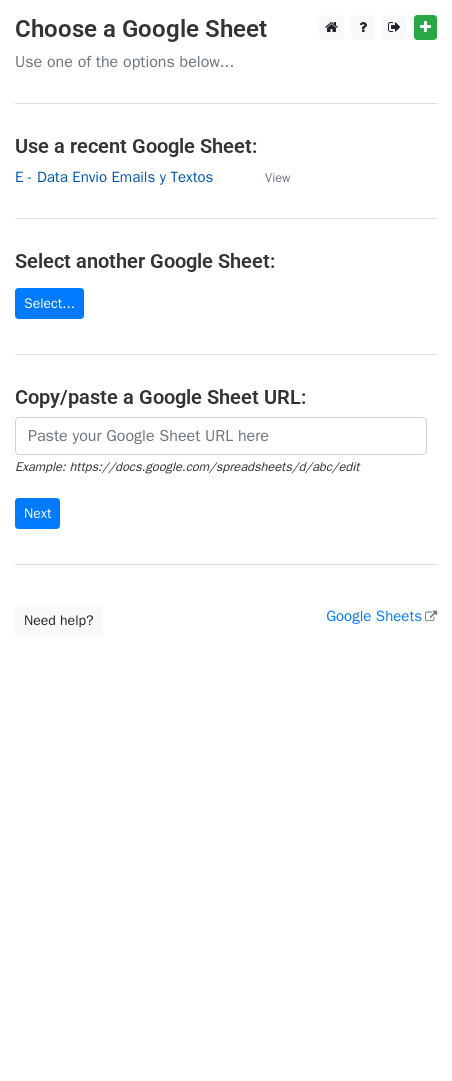 click on "E - Data Envio Emails y Textos" at bounding box center (114, 177) 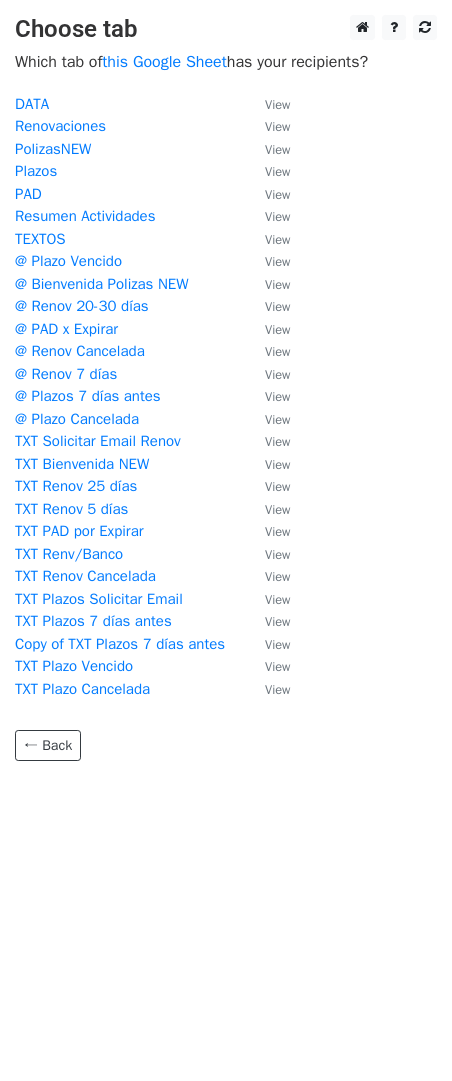 scroll, scrollTop: 0, scrollLeft: 0, axis: both 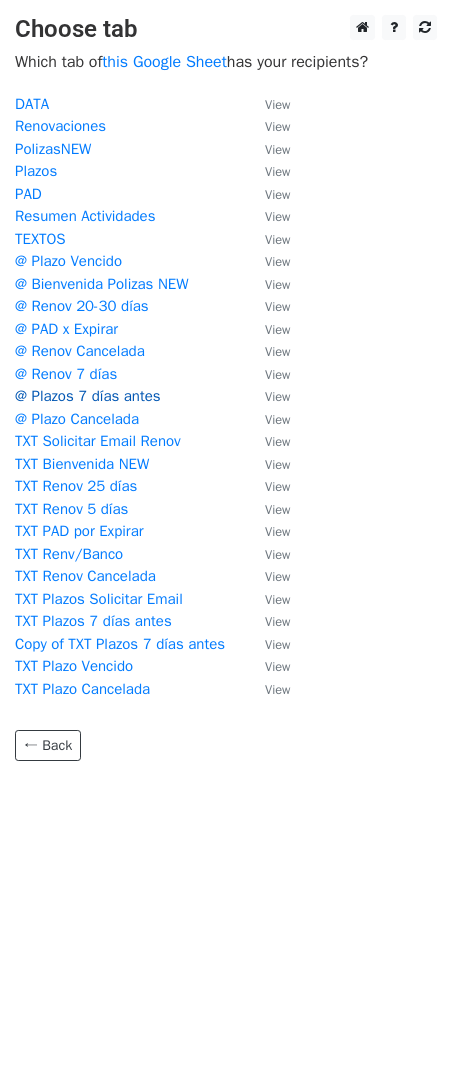 click on "@ Plazos 7 días antes" at bounding box center [88, 396] 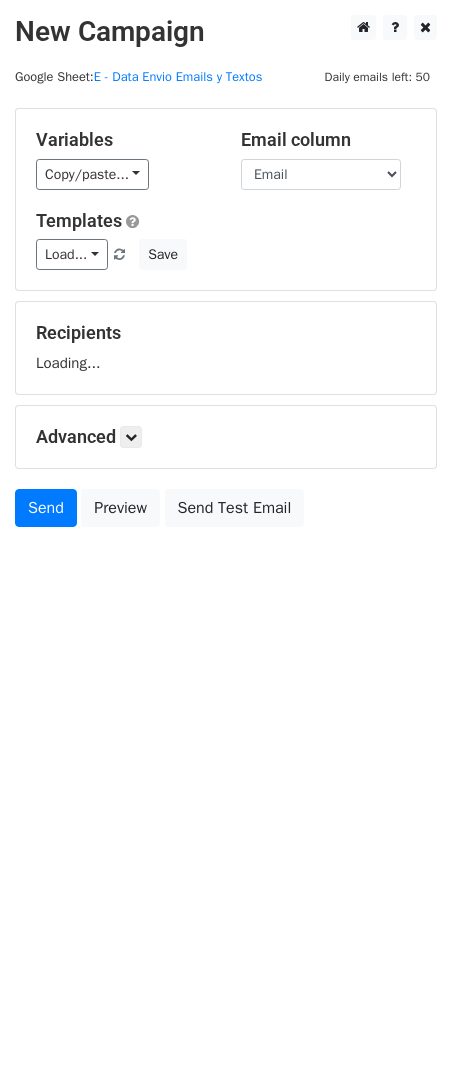 scroll, scrollTop: 0, scrollLeft: 0, axis: both 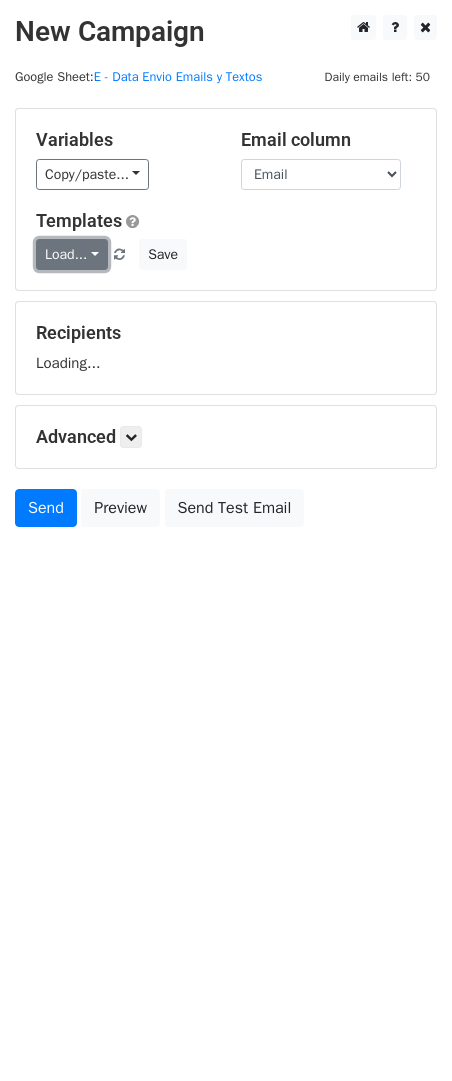 click on "Load..." at bounding box center (72, 254) 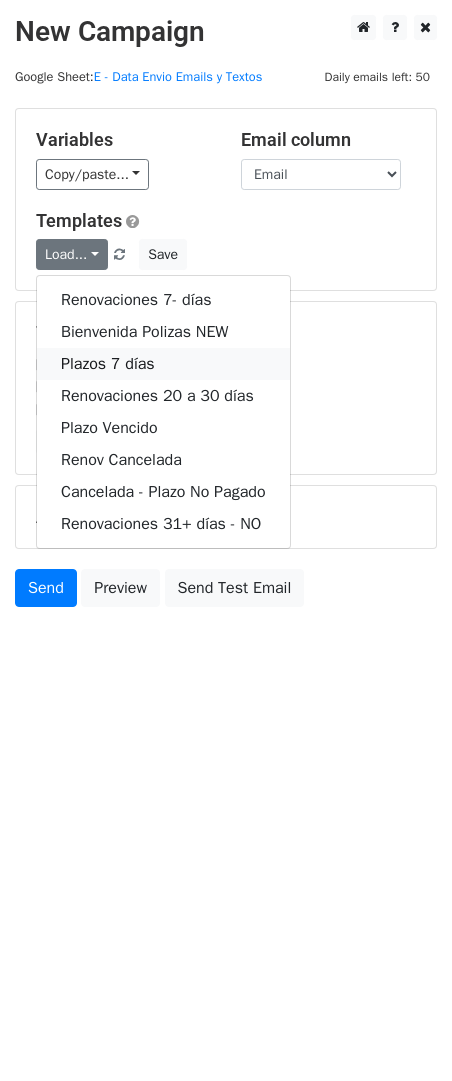 click on "Plazos 7 días" at bounding box center [163, 364] 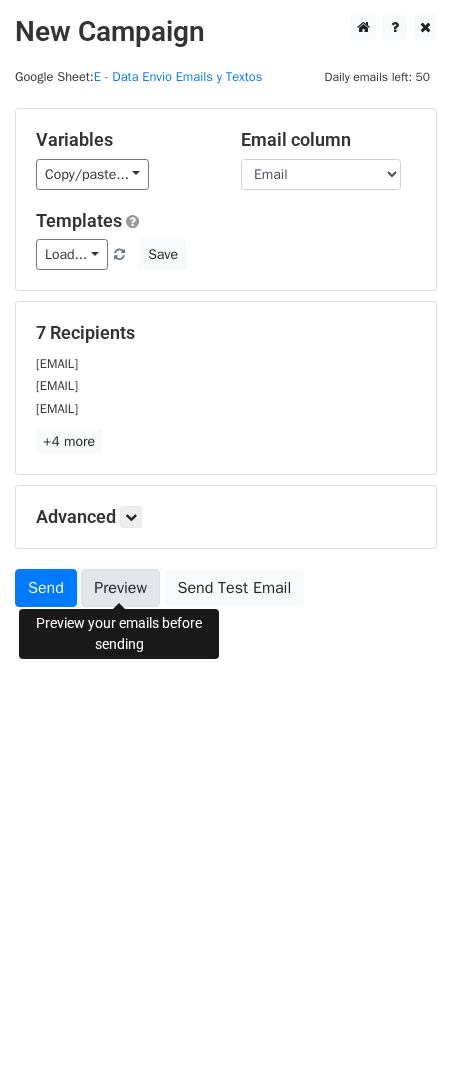 click on "Preview" at bounding box center (120, 588) 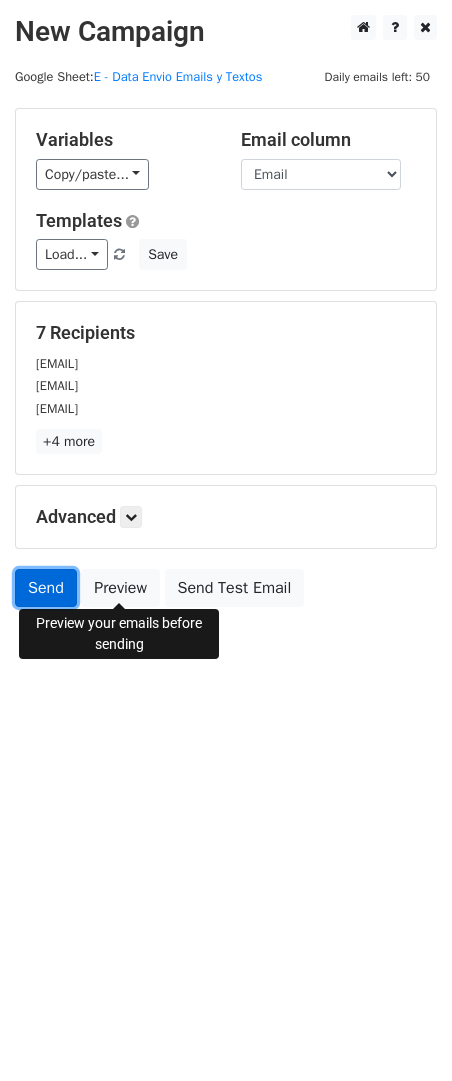 click on "Send" at bounding box center (46, 588) 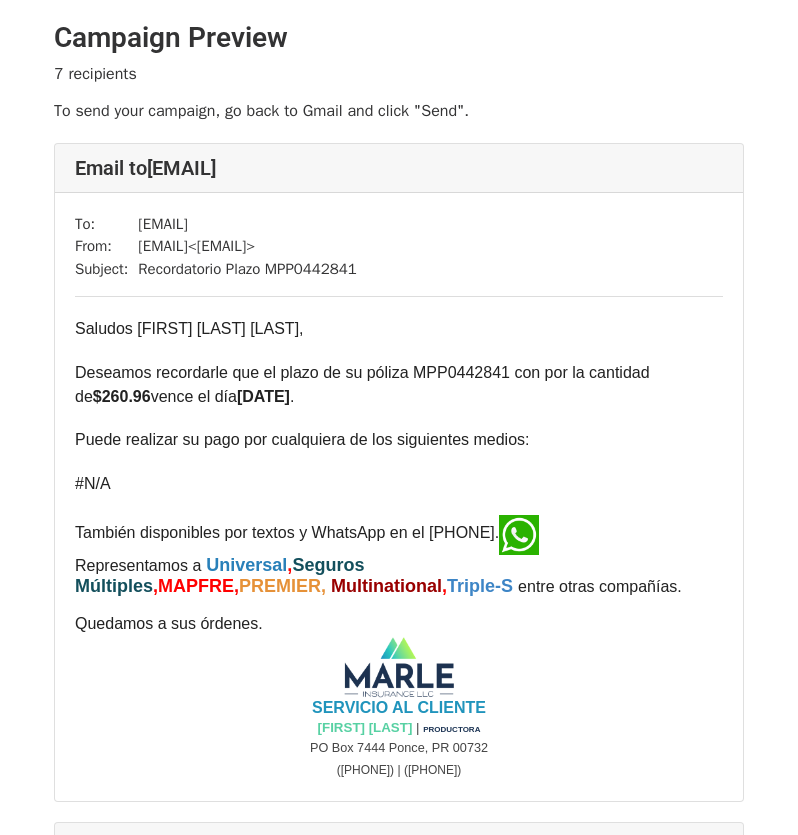 scroll, scrollTop: 0, scrollLeft: 0, axis: both 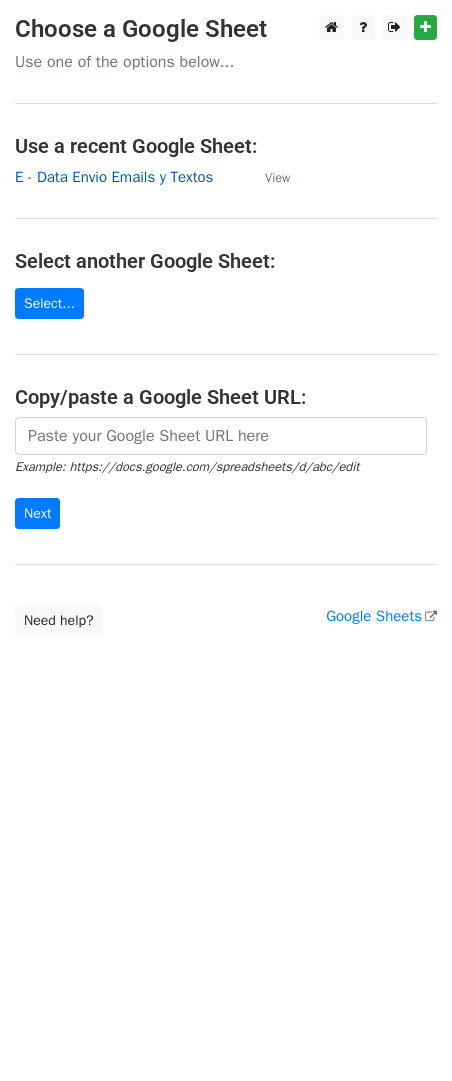 click on "E - Data Envio Emails y Textos" at bounding box center (114, 177) 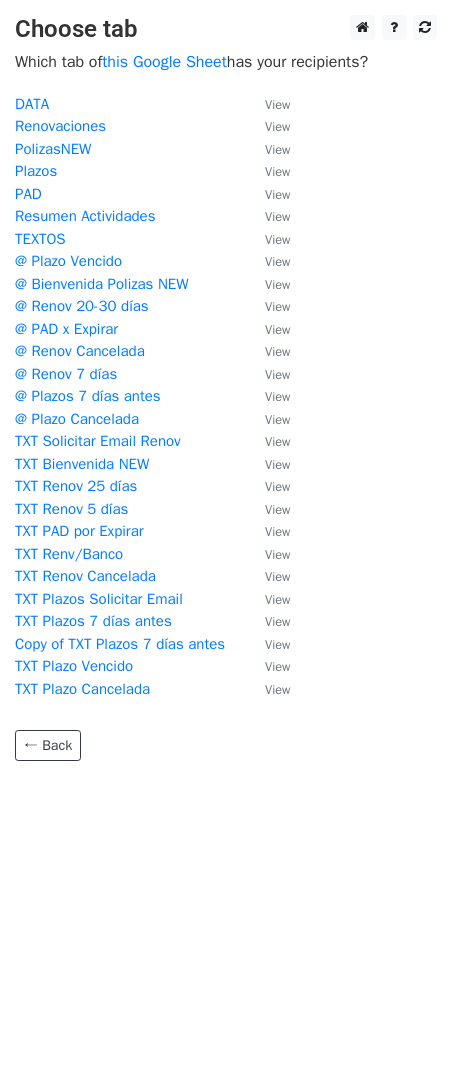 scroll, scrollTop: 0, scrollLeft: 0, axis: both 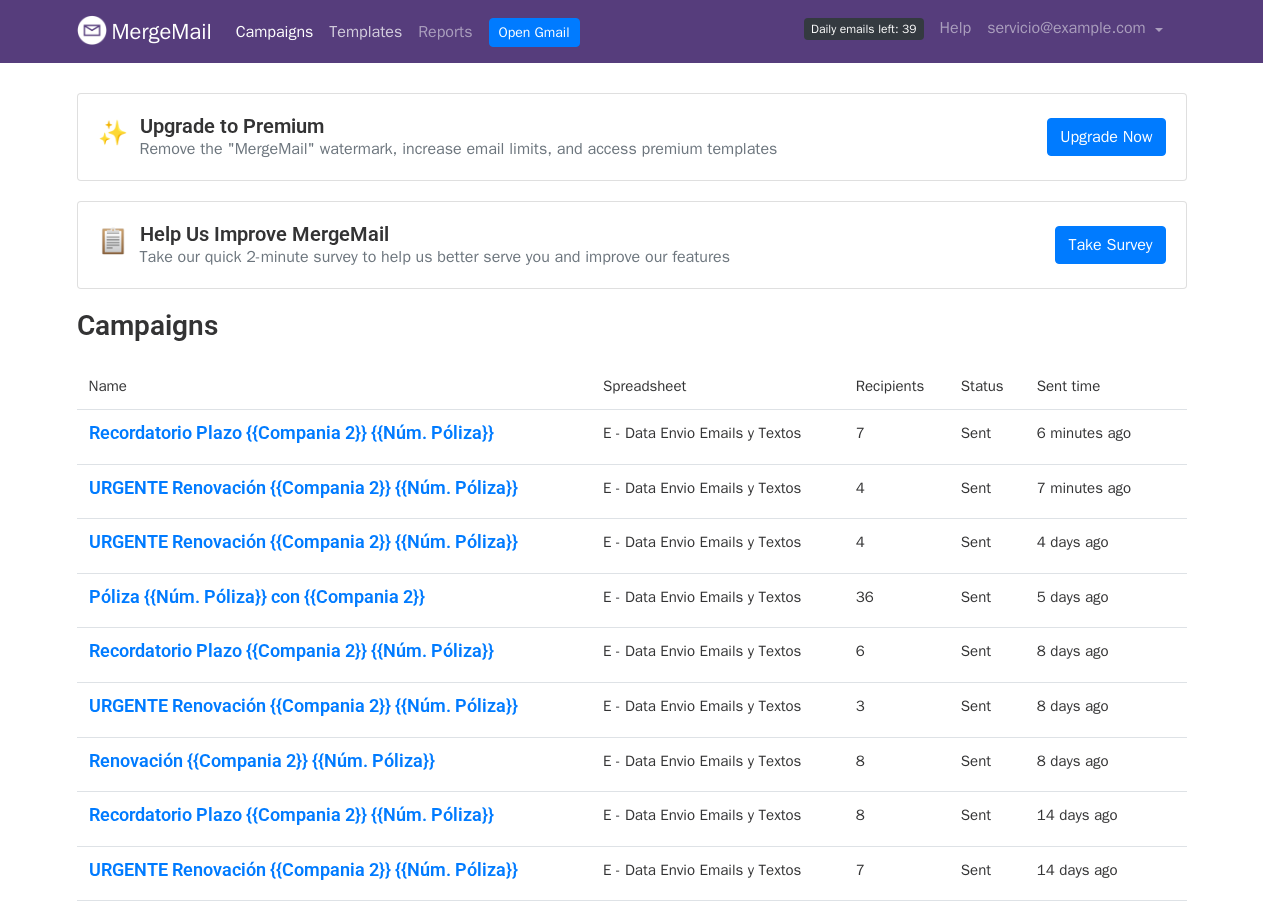 click on "Templates" at bounding box center (365, 32) 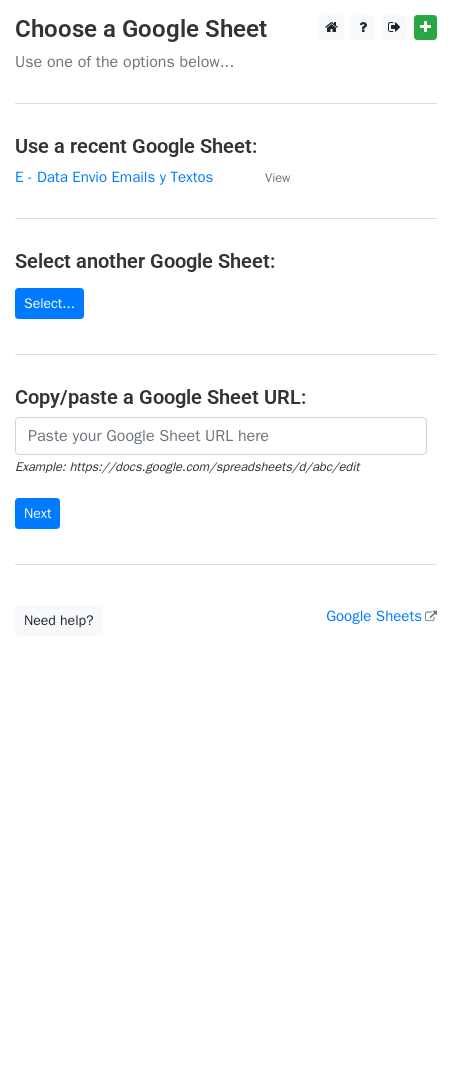 scroll, scrollTop: 0, scrollLeft: 0, axis: both 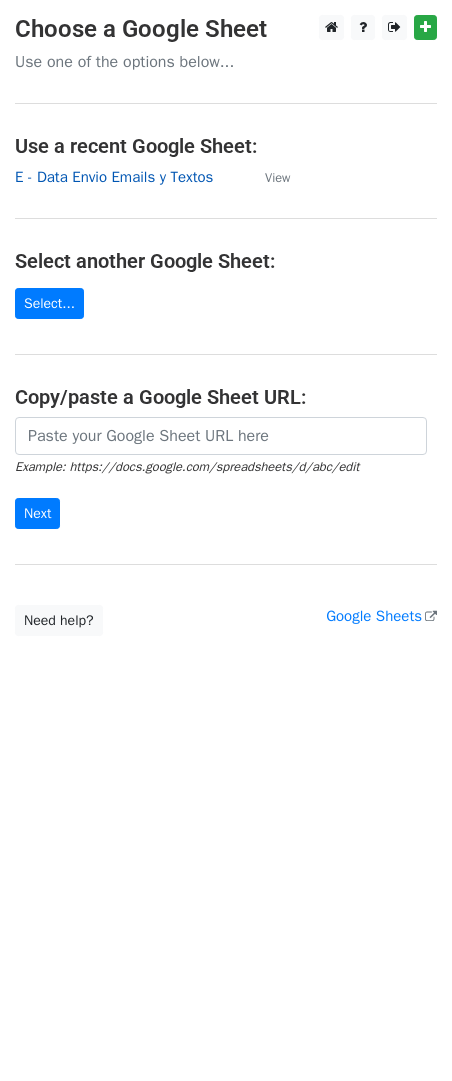 click on "E - Data Envio Emails y Textos" at bounding box center (114, 177) 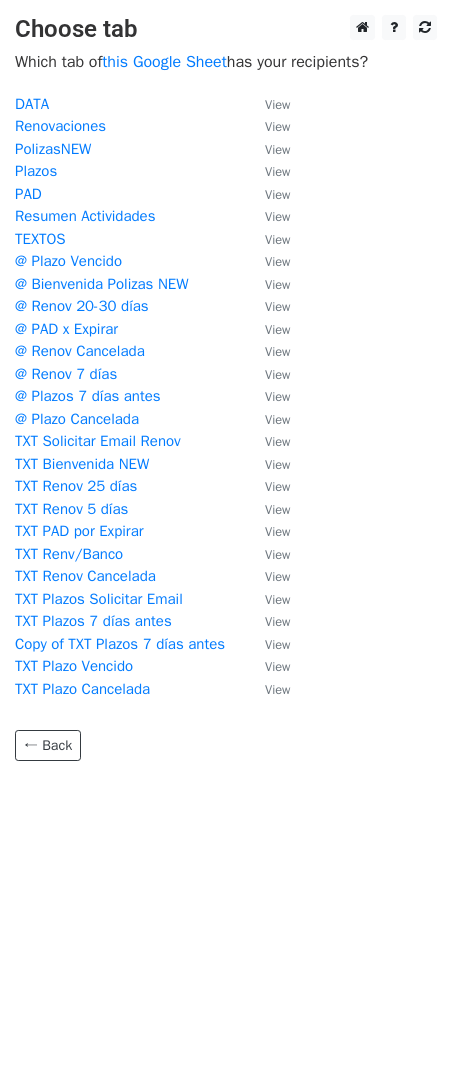 scroll, scrollTop: 0, scrollLeft: 0, axis: both 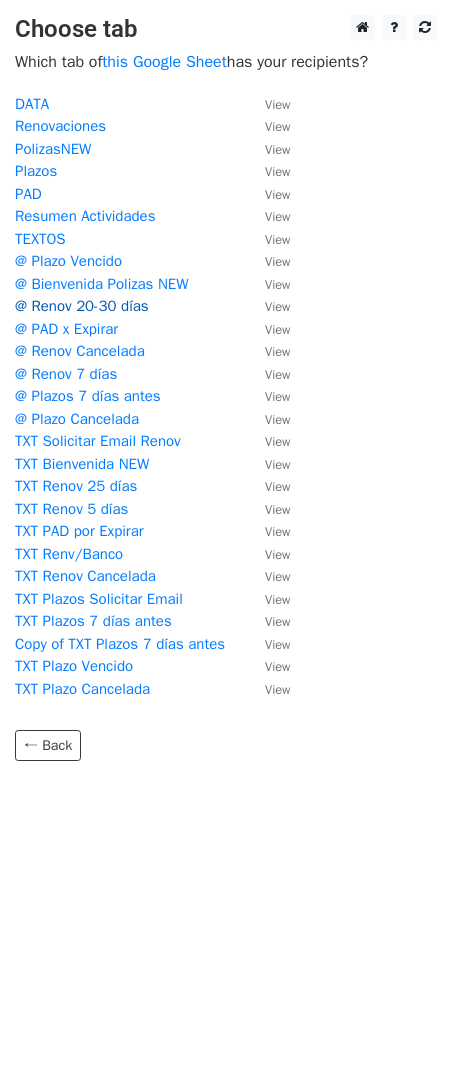 click on "@ Renov 20-30 días" at bounding box center [82, 306] 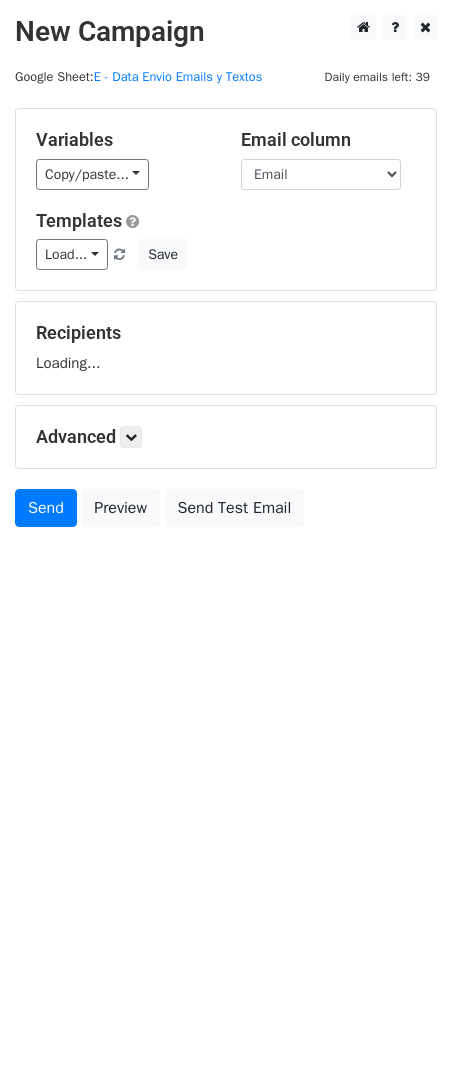 scroll, scrollTop: 0, scrollLeft: 0, axis: both 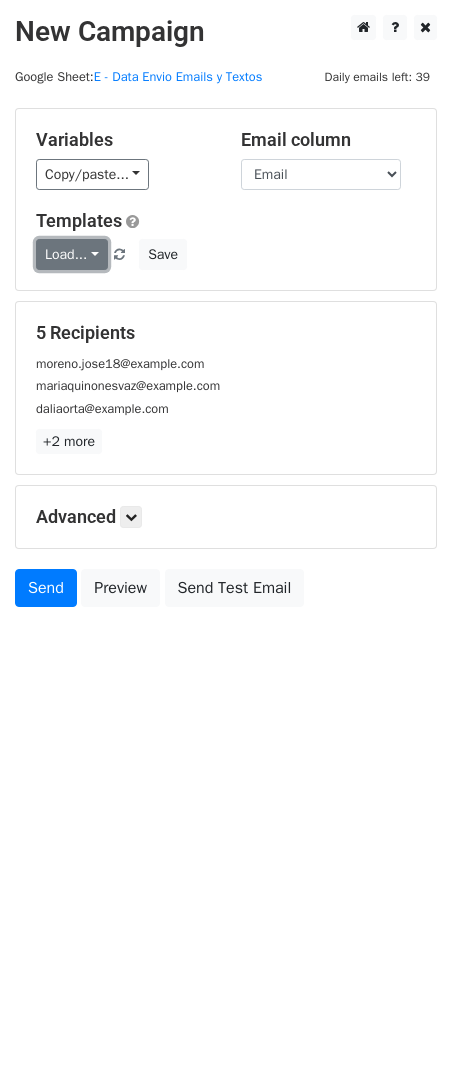 click on "Load..." at bounding box center (72, 254) 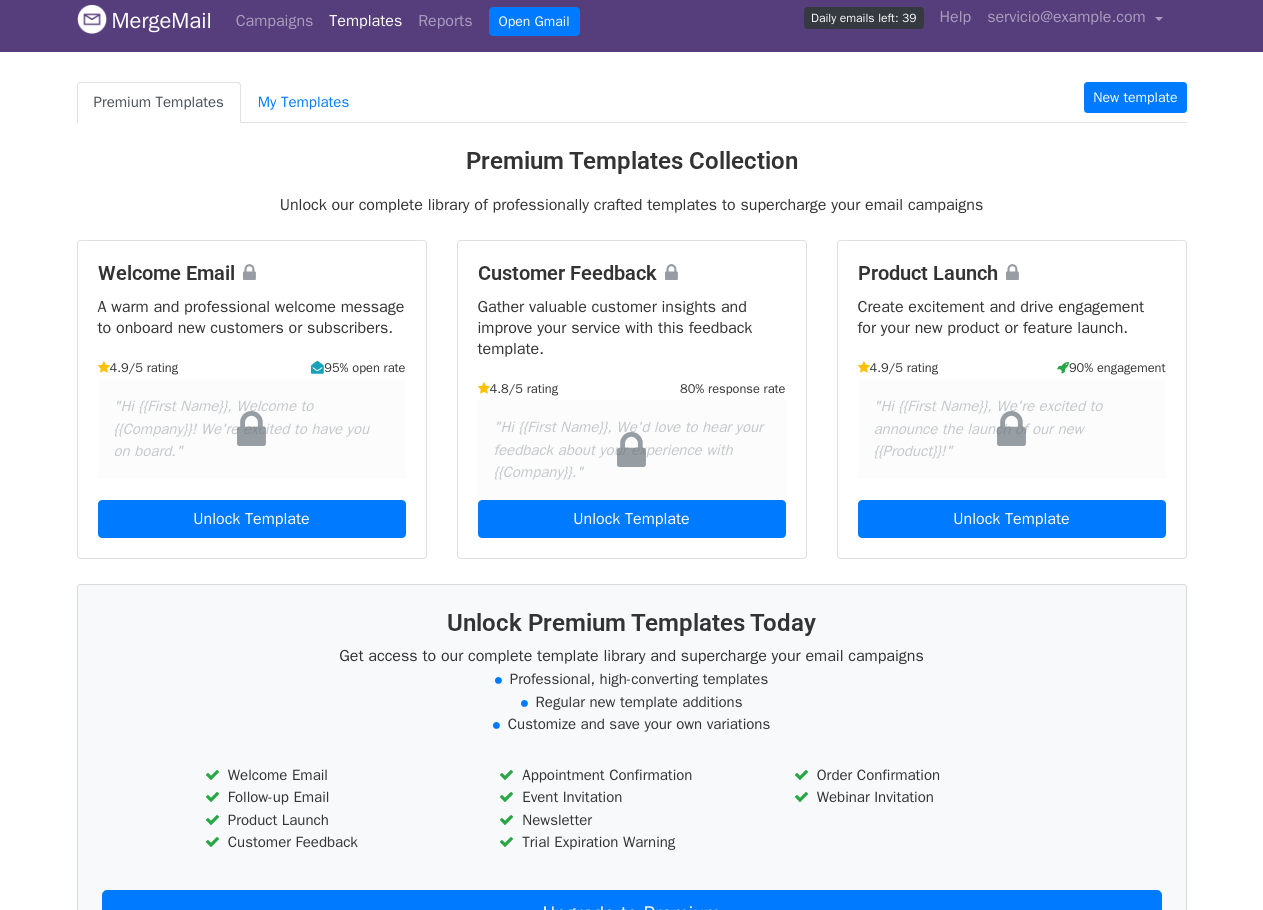 scroll, scrollTop: 0, scrollLeft: 0, axis: both 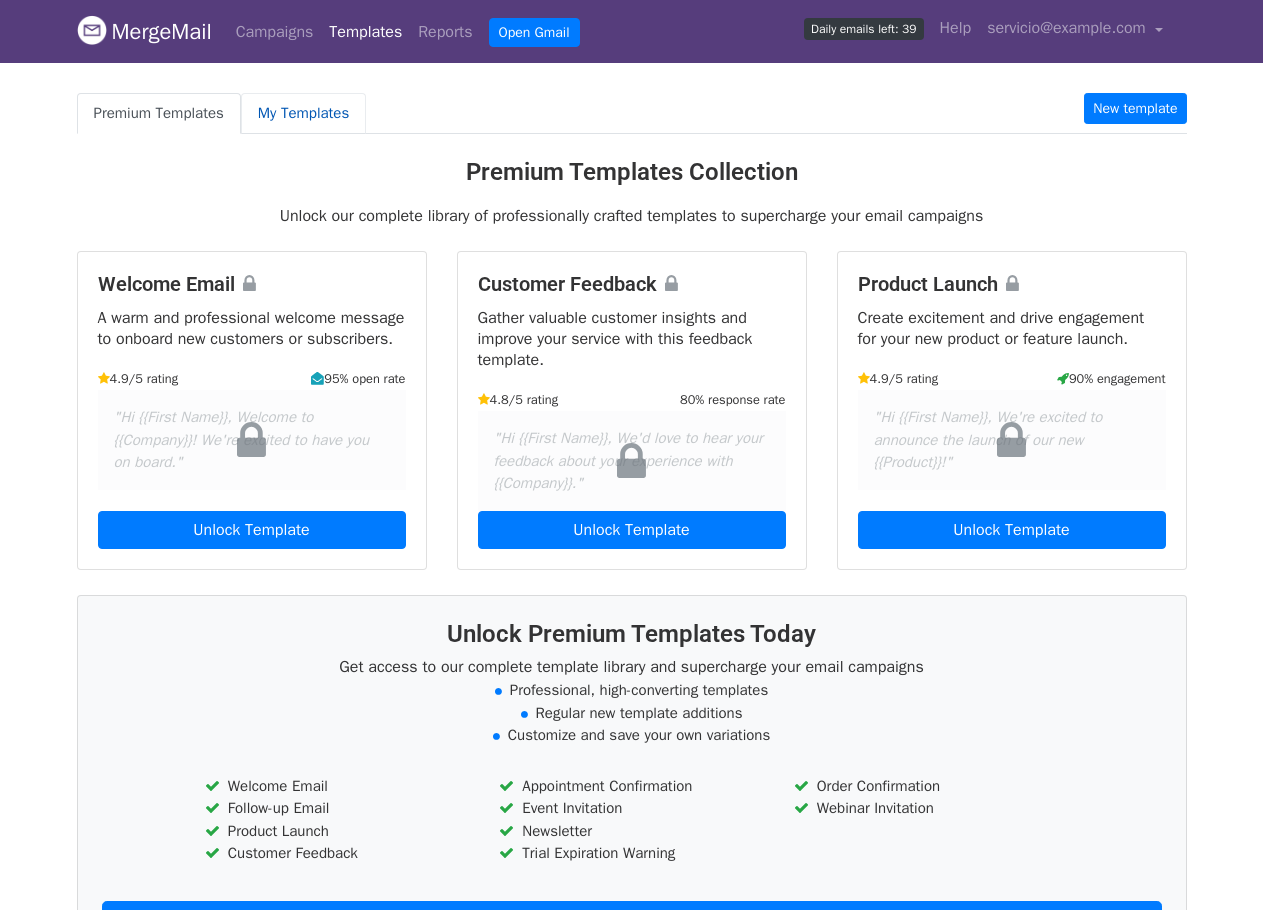 click on "My Templates" at bounding box center [303, 113] 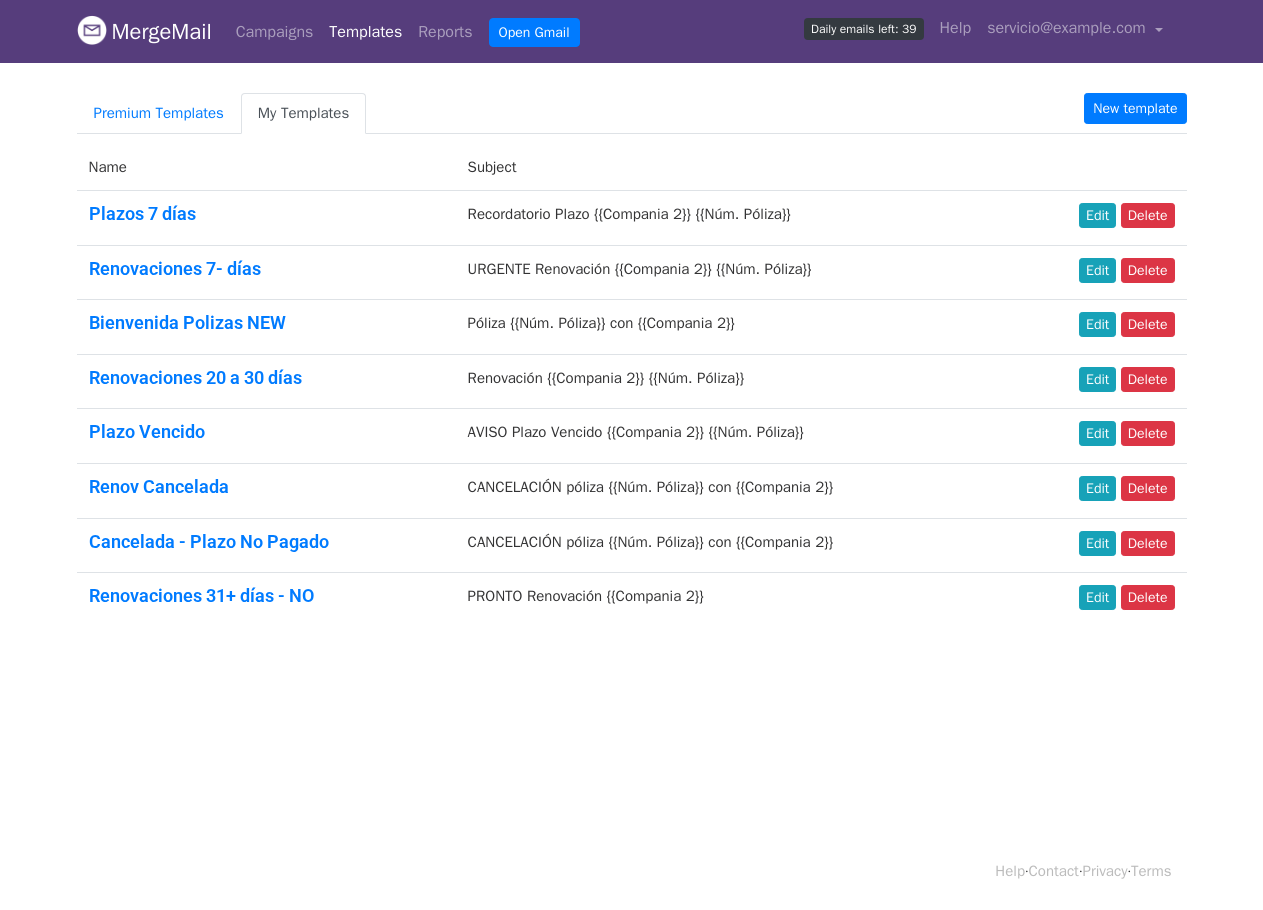 scroll, scrollTop: 0, scrollLeft: 0, axis: both 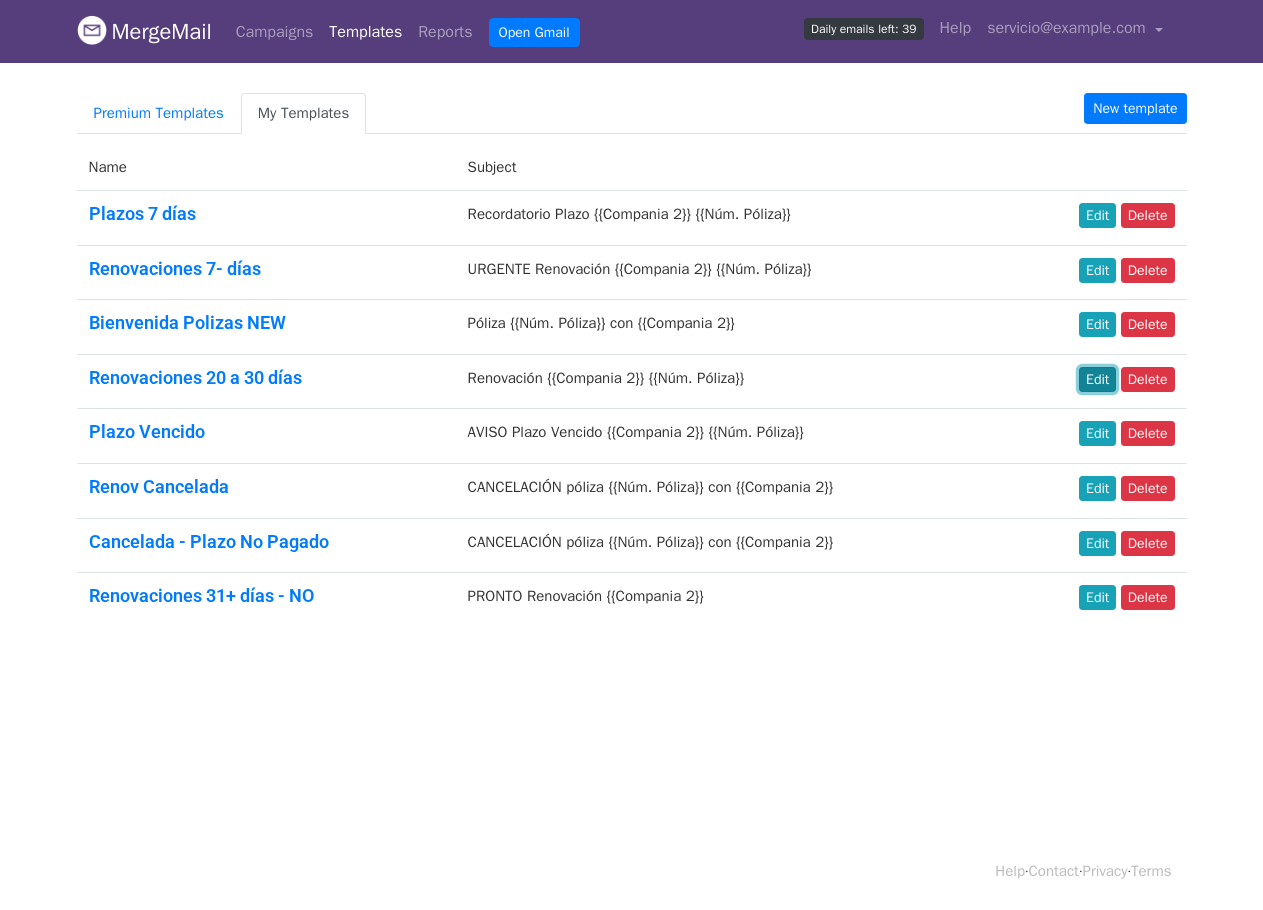 click on "Edit" at bounding box center [1097, 379] 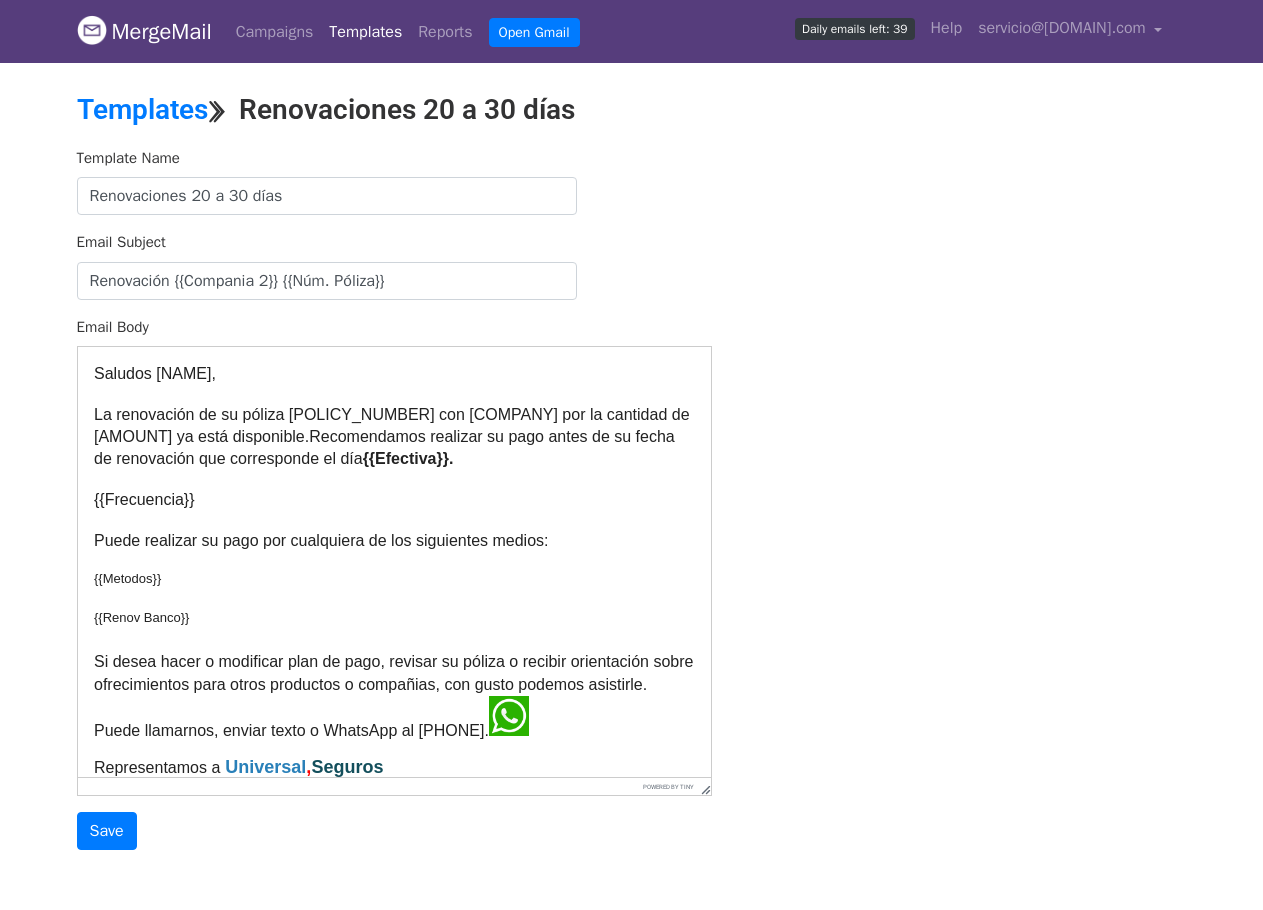 scroll, scrollTop: 0, scrollLeft: 0, axis: both 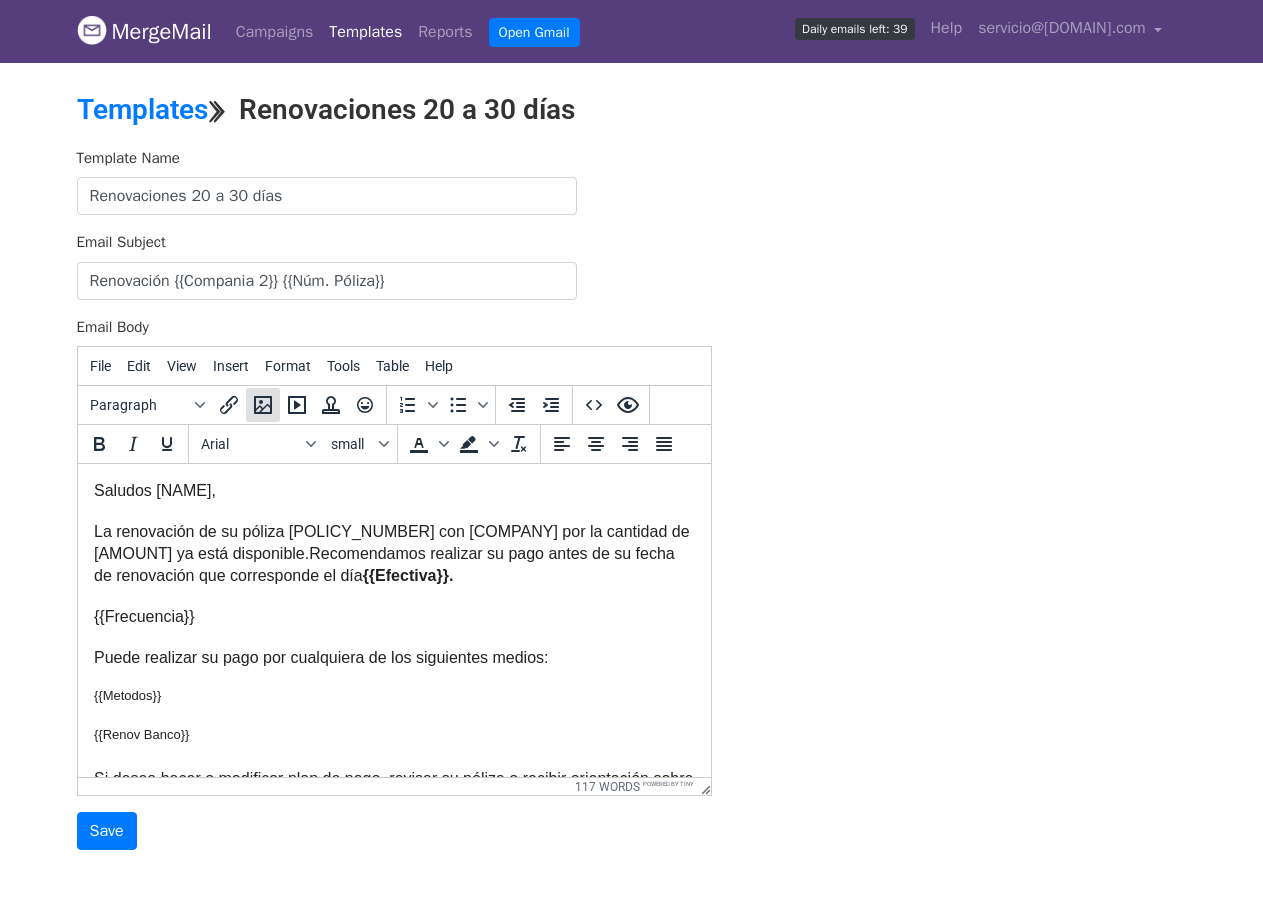 click 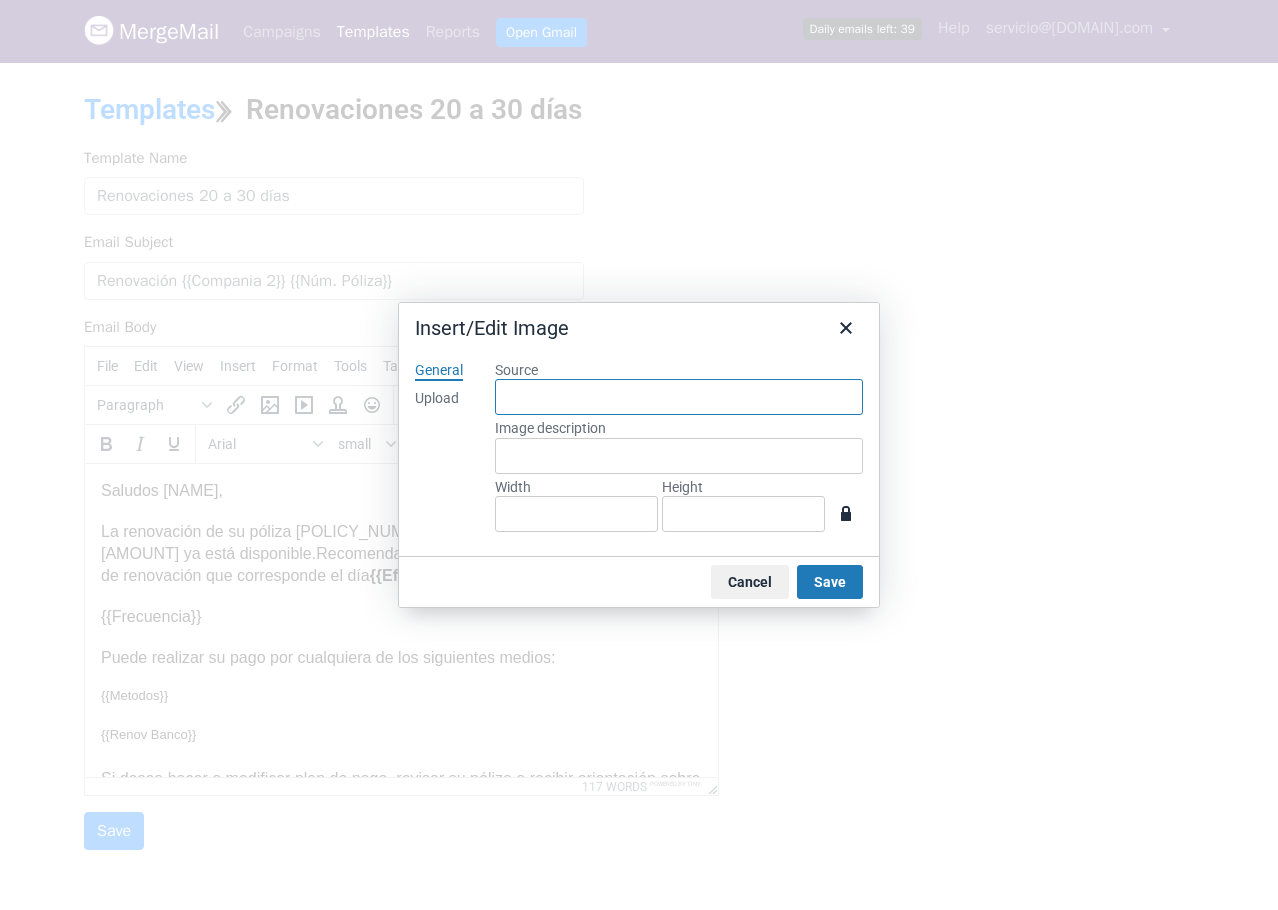 click on "Source" at bounding box center (679, 397) 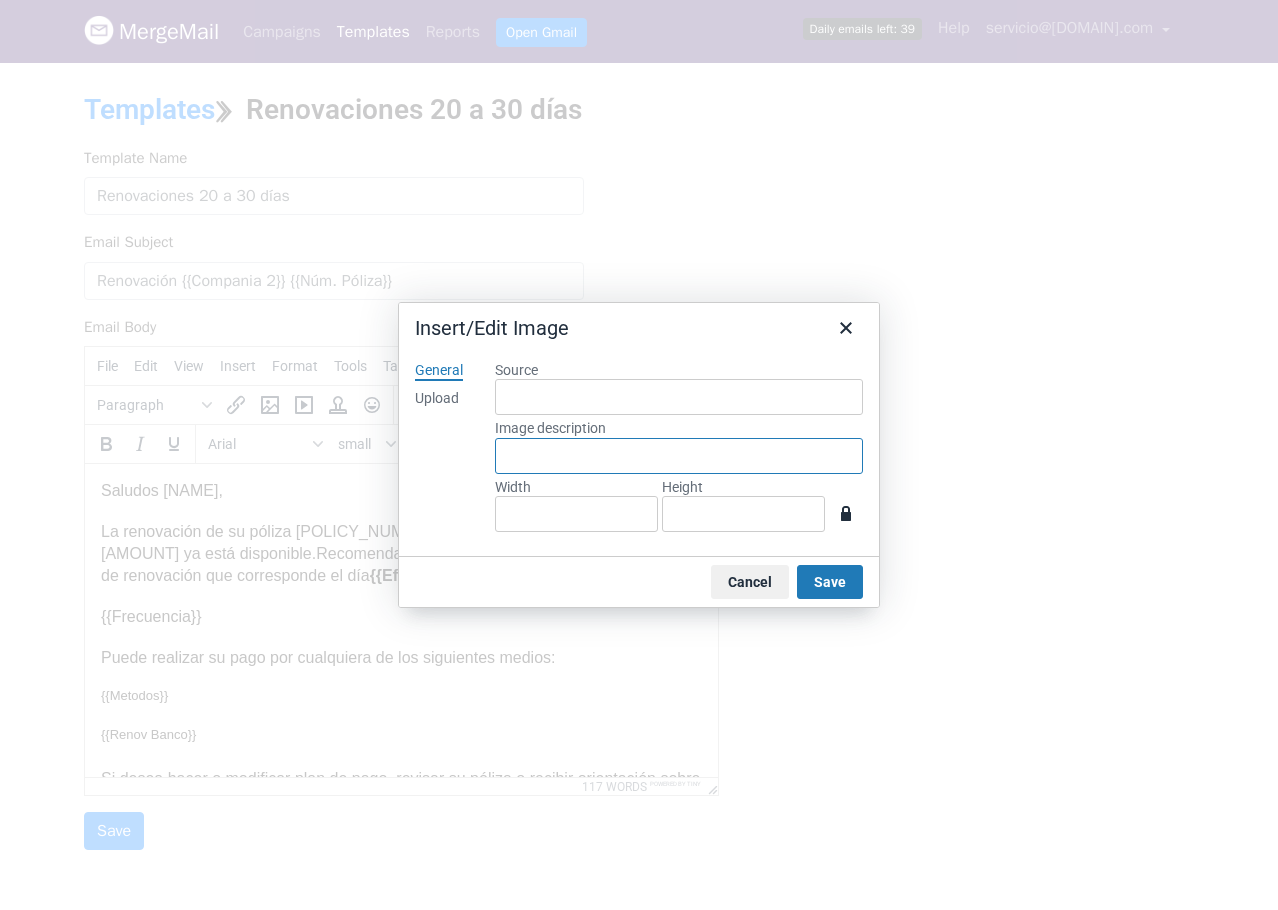 click on "Image description" at bounding box center [679, 456] 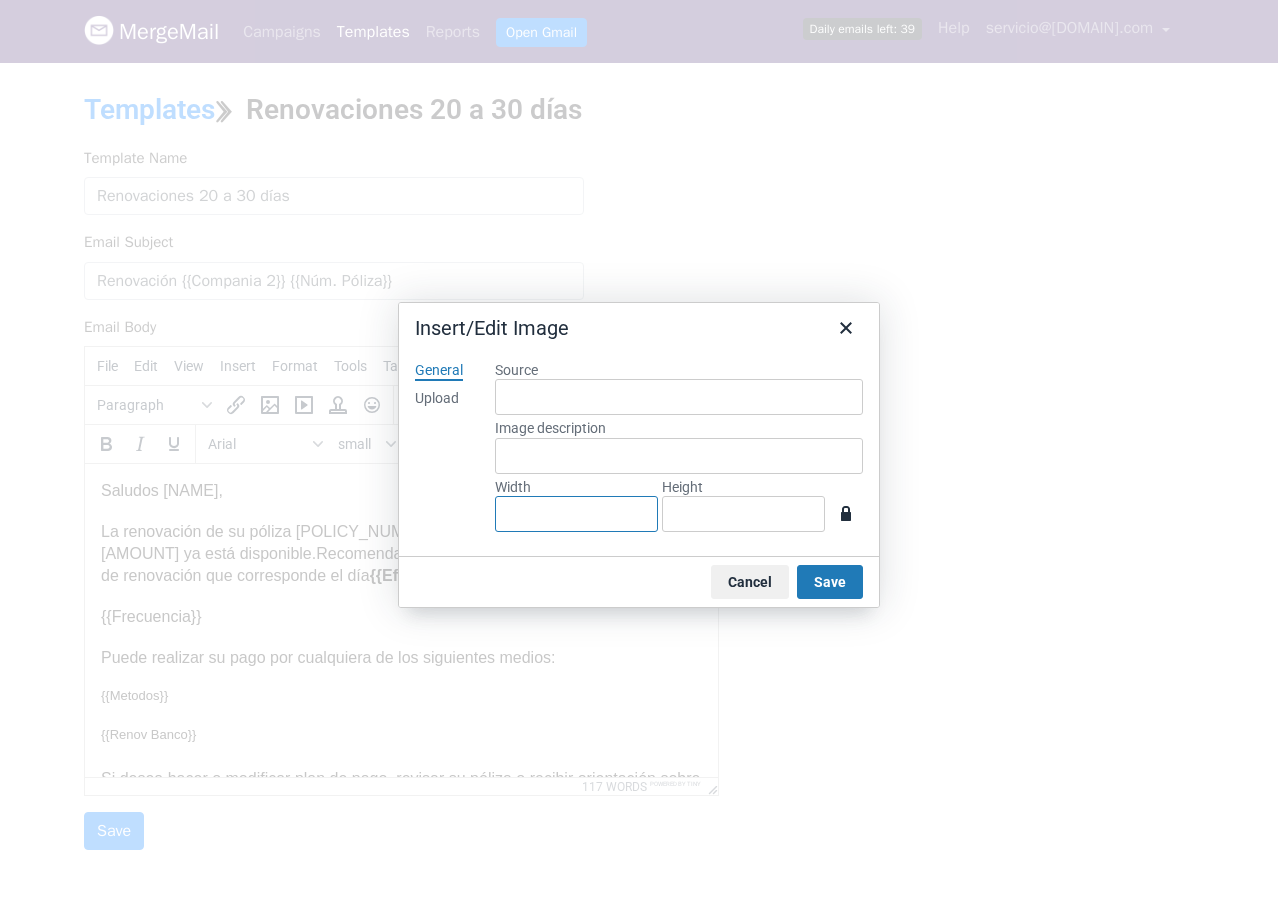 click on "Width" at bounding box center (576, 514) 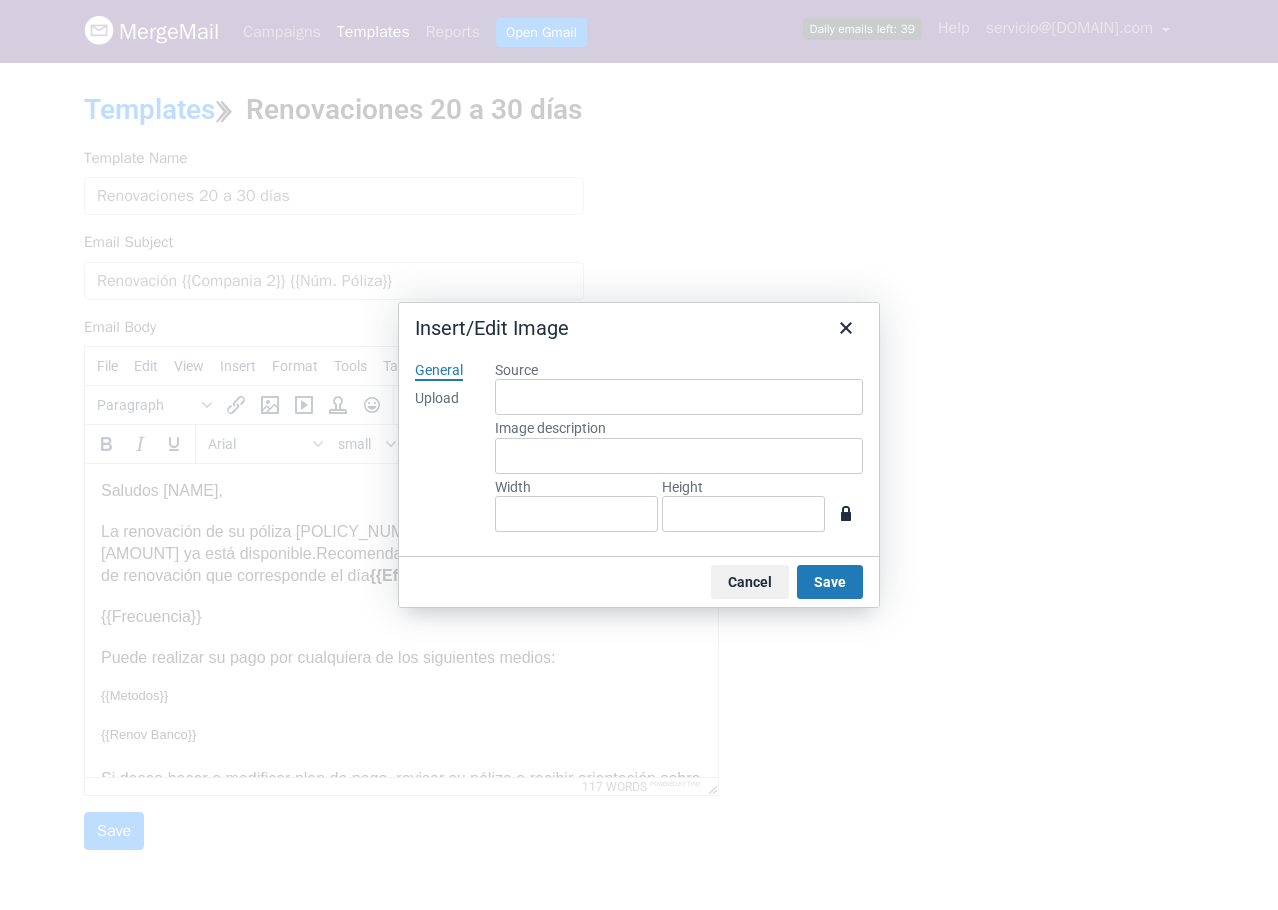 click on "Cancel Save" at bounding box center (639, 581) 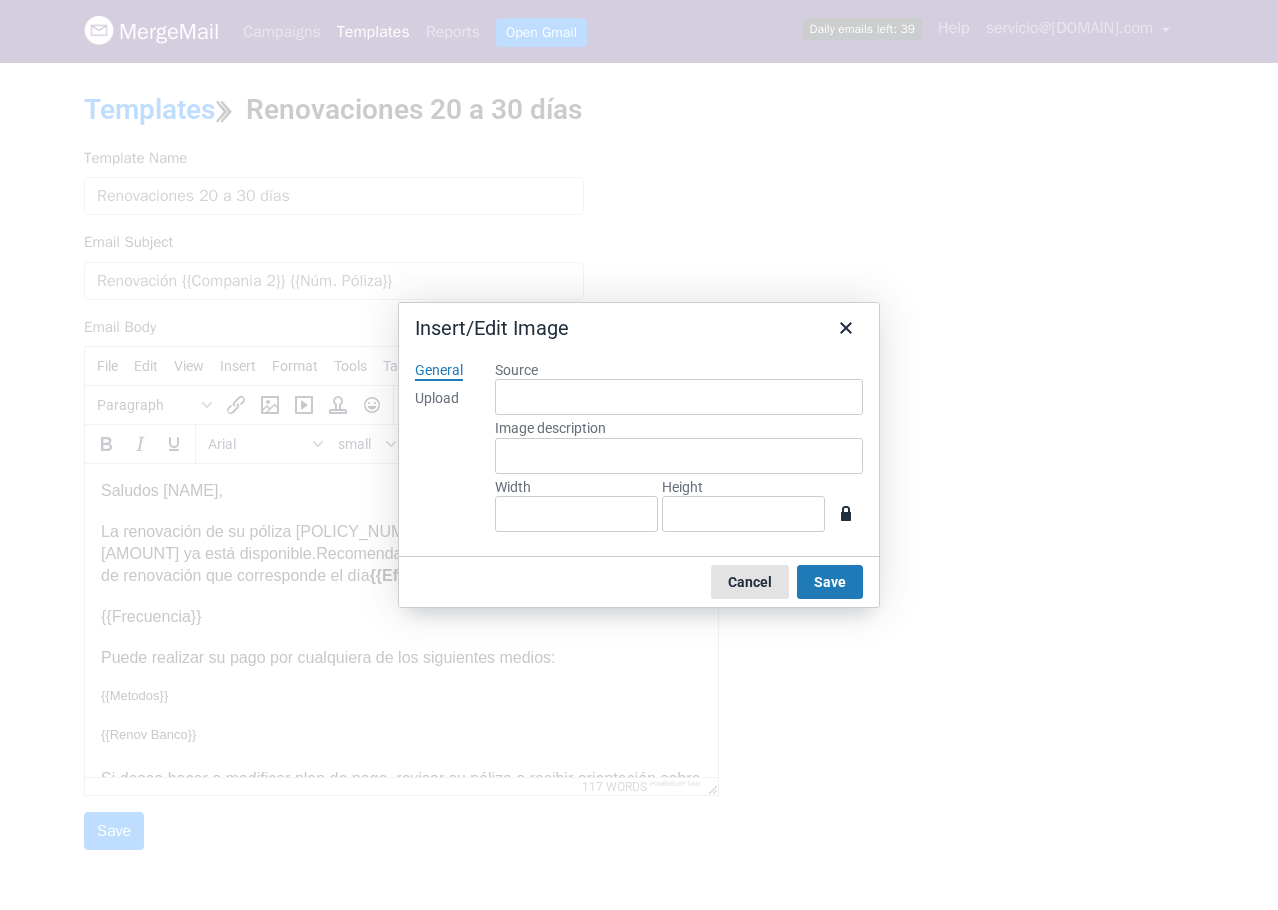 click on "Cancel" at bounding box center (750, 582) 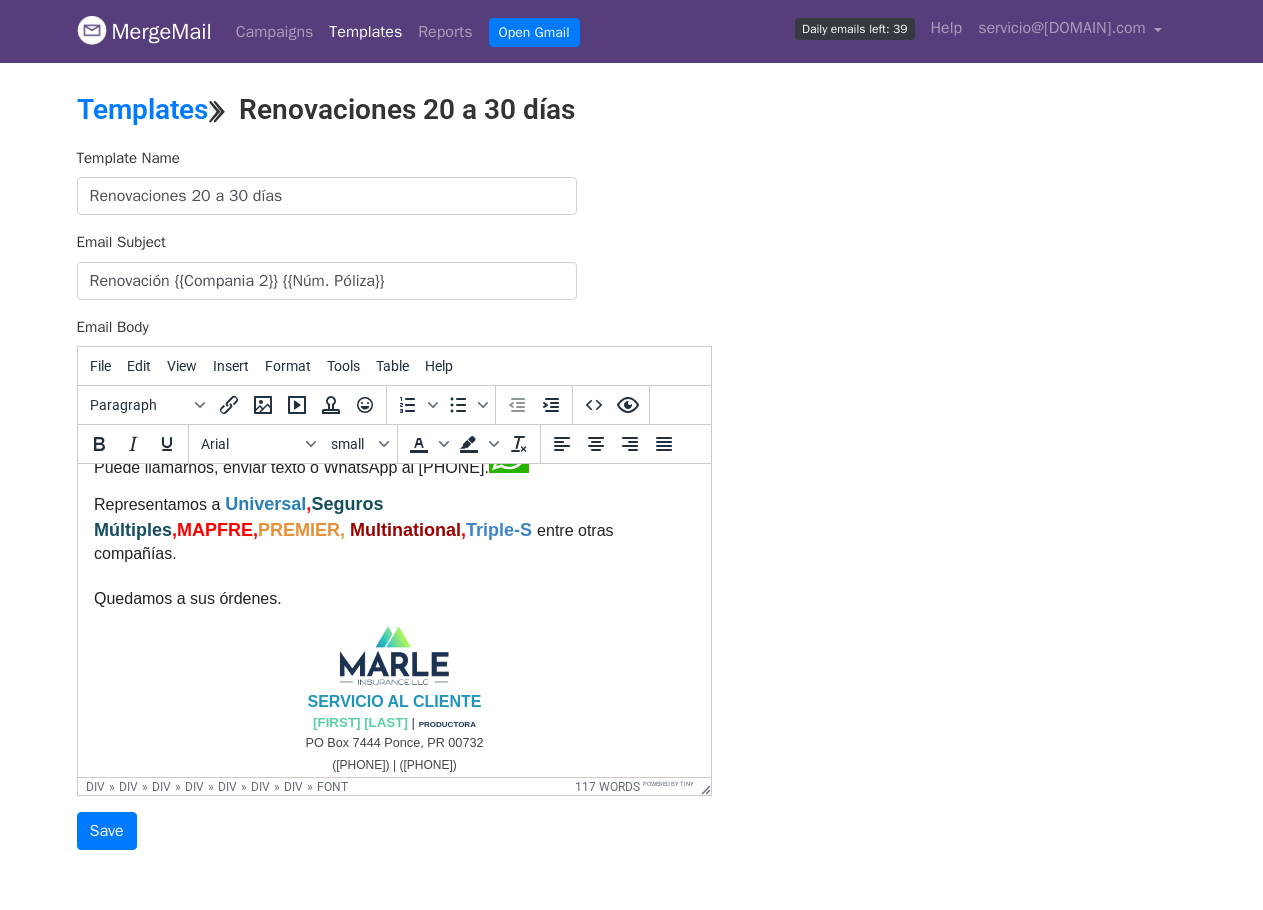 scroll, scrollTop: 415, scrollLeft: 0, axis: vertical 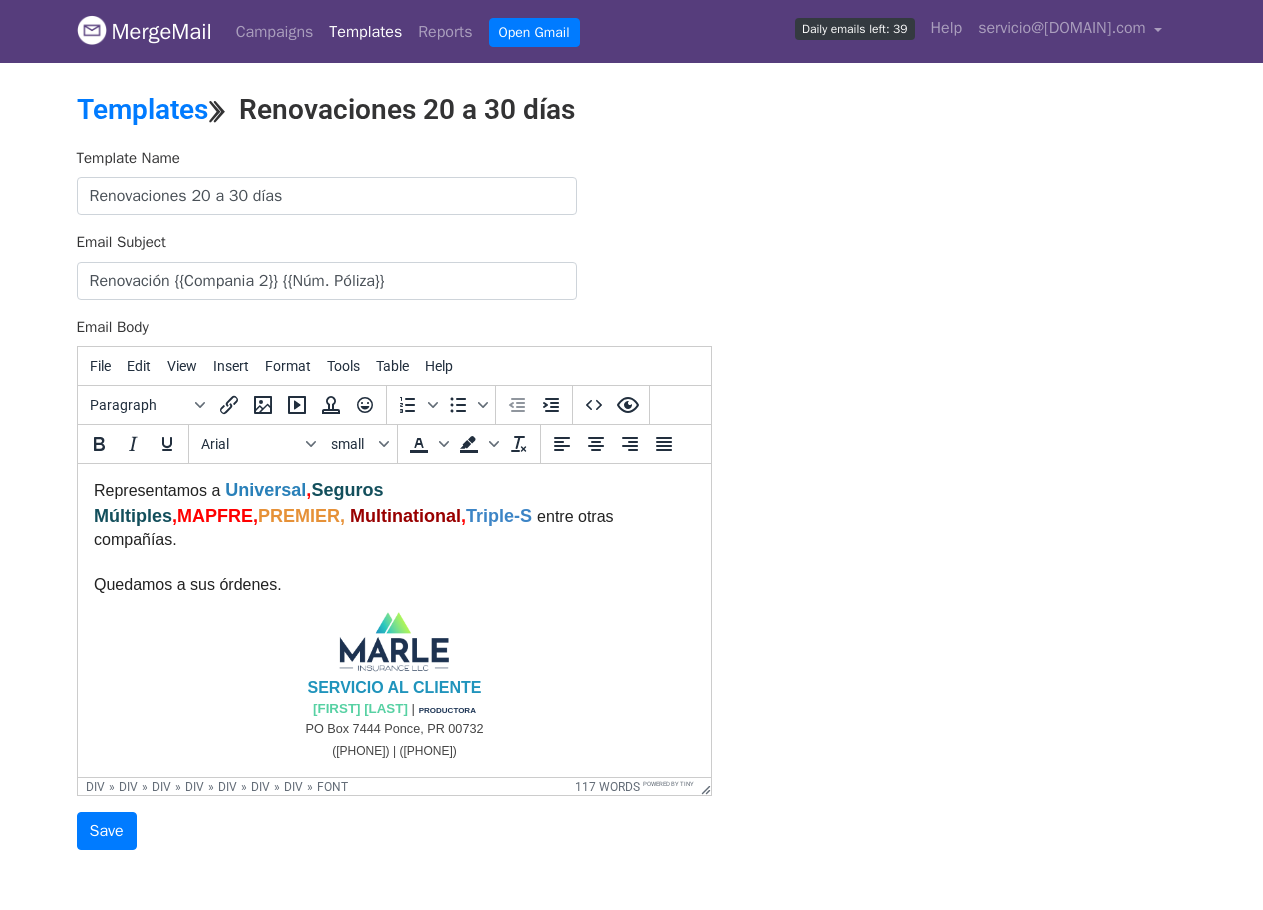 click on "(787) 841-5613 | (787) 418-3440" at bounding box center (393, 750) 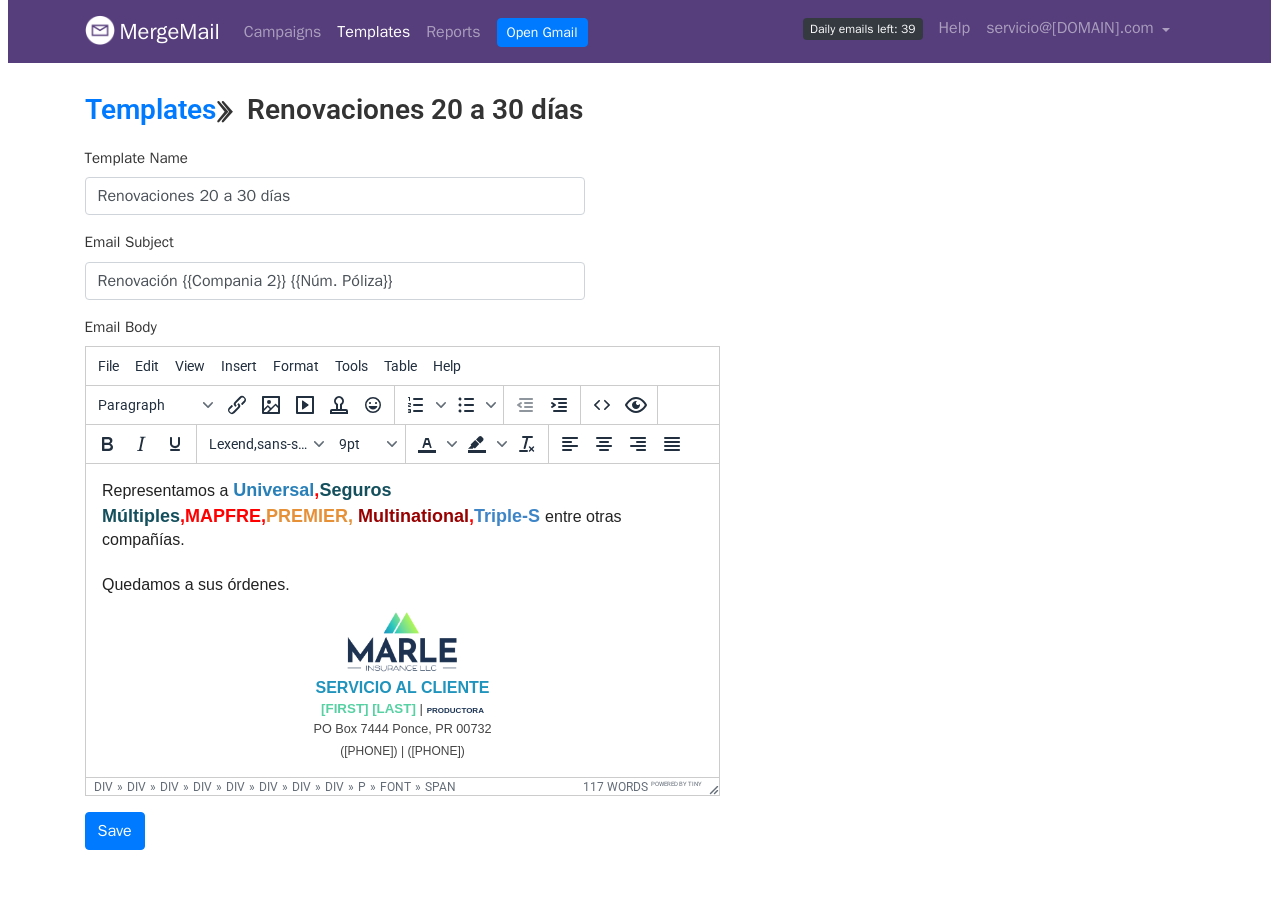 scroll, scrollTop: 418, scrollLeft: 0, axis: vertical 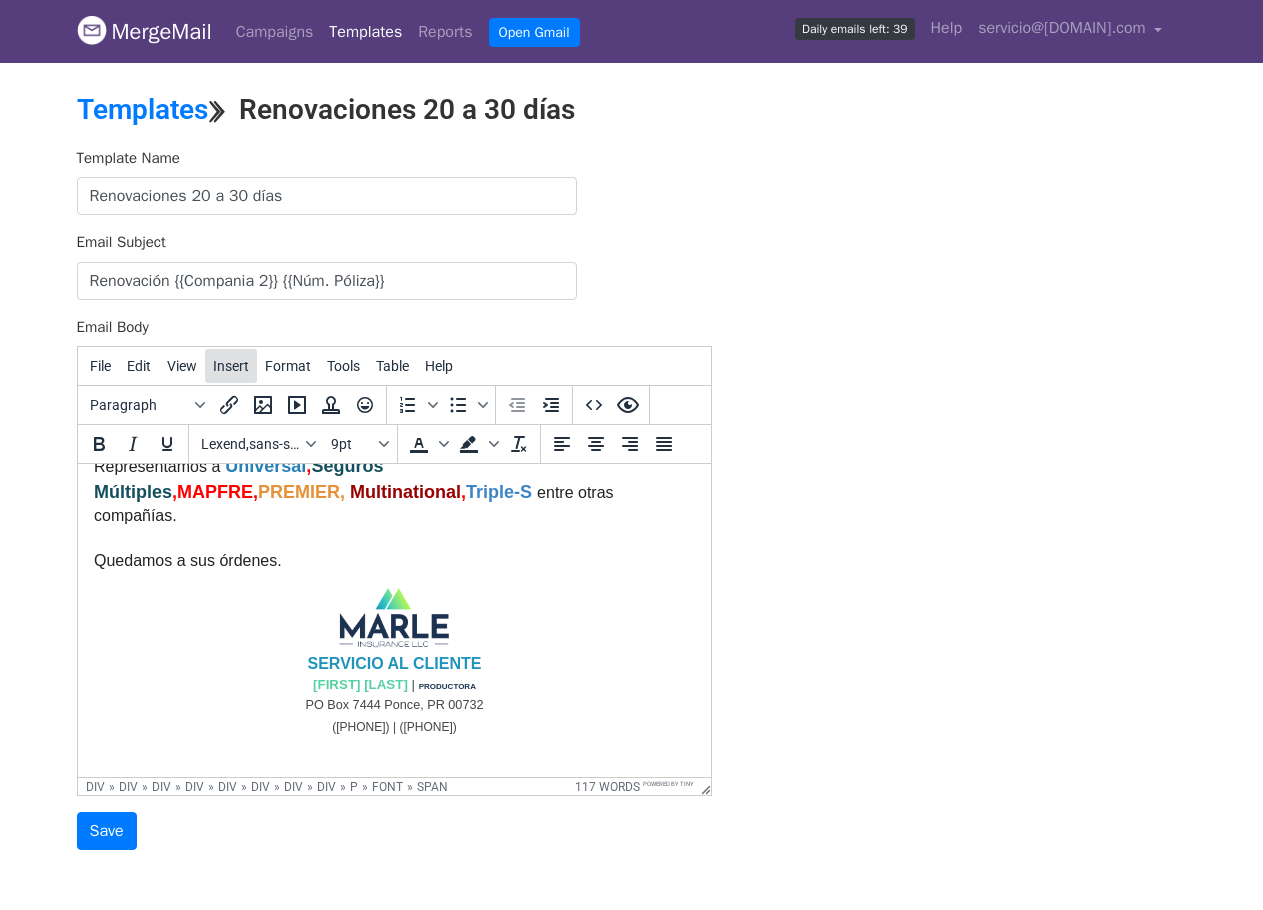 click on "Insert" at bounding box center (231, 366) 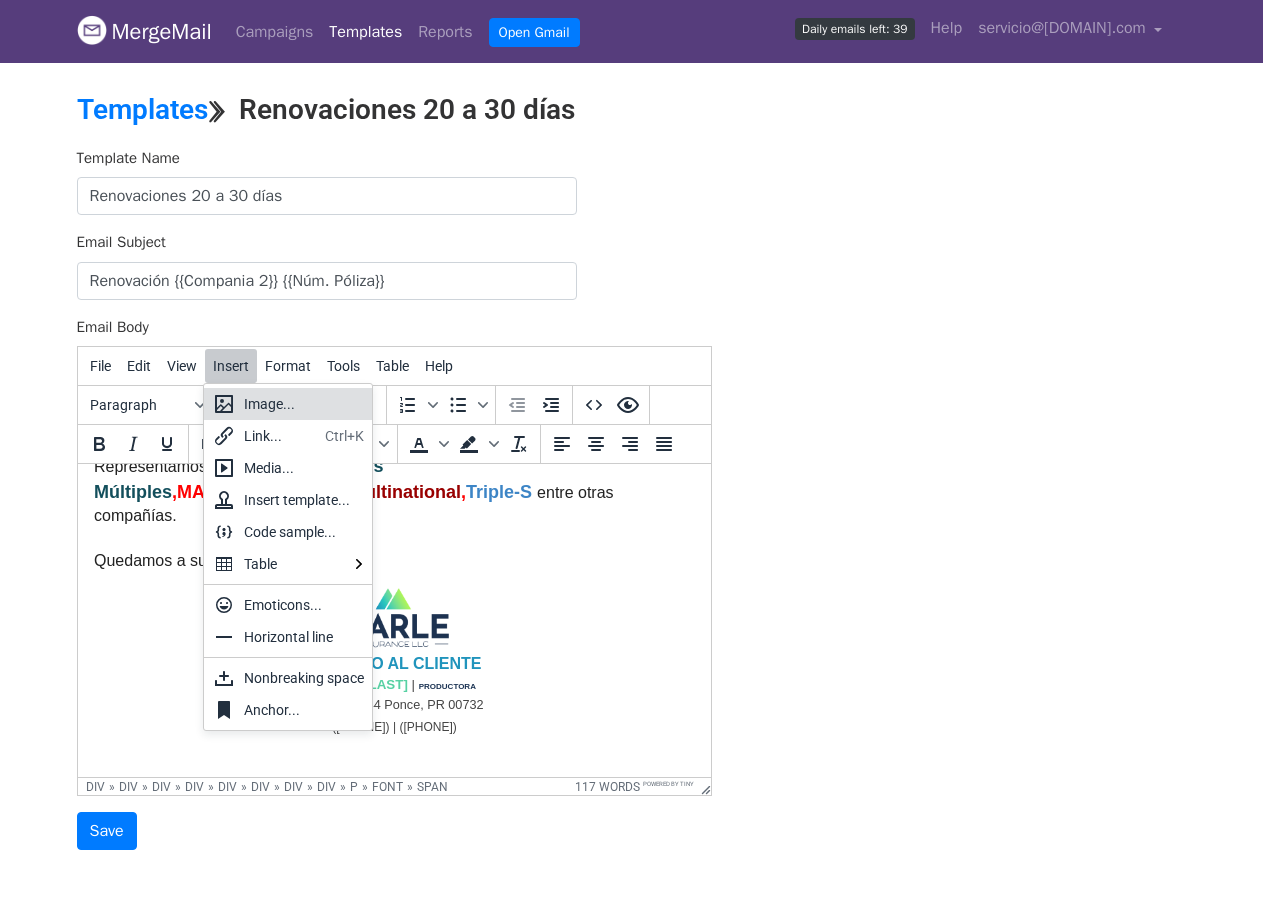 click on "Image..." at bounding box center (304, 404) 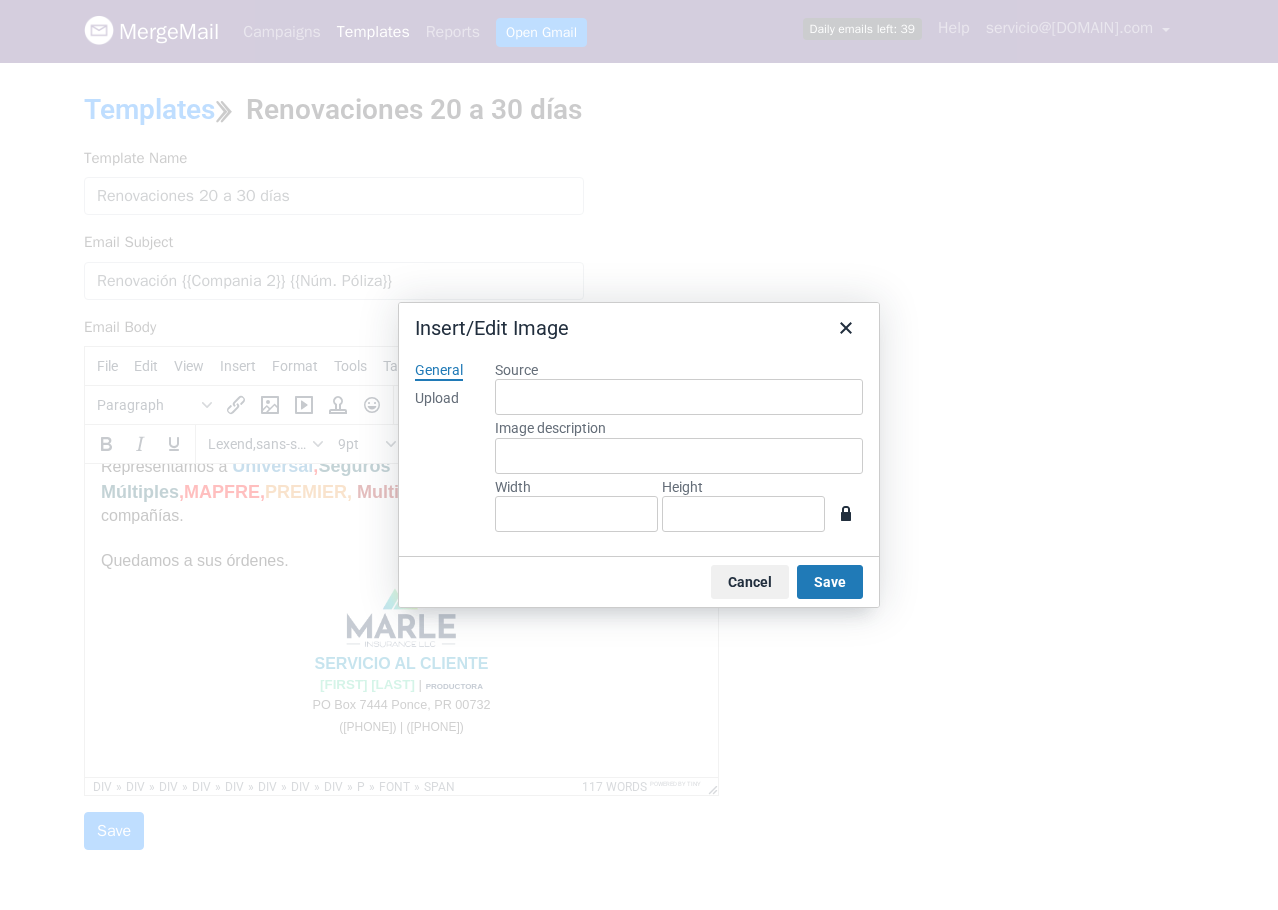 click on "Source" at bounding box center (679, 370) 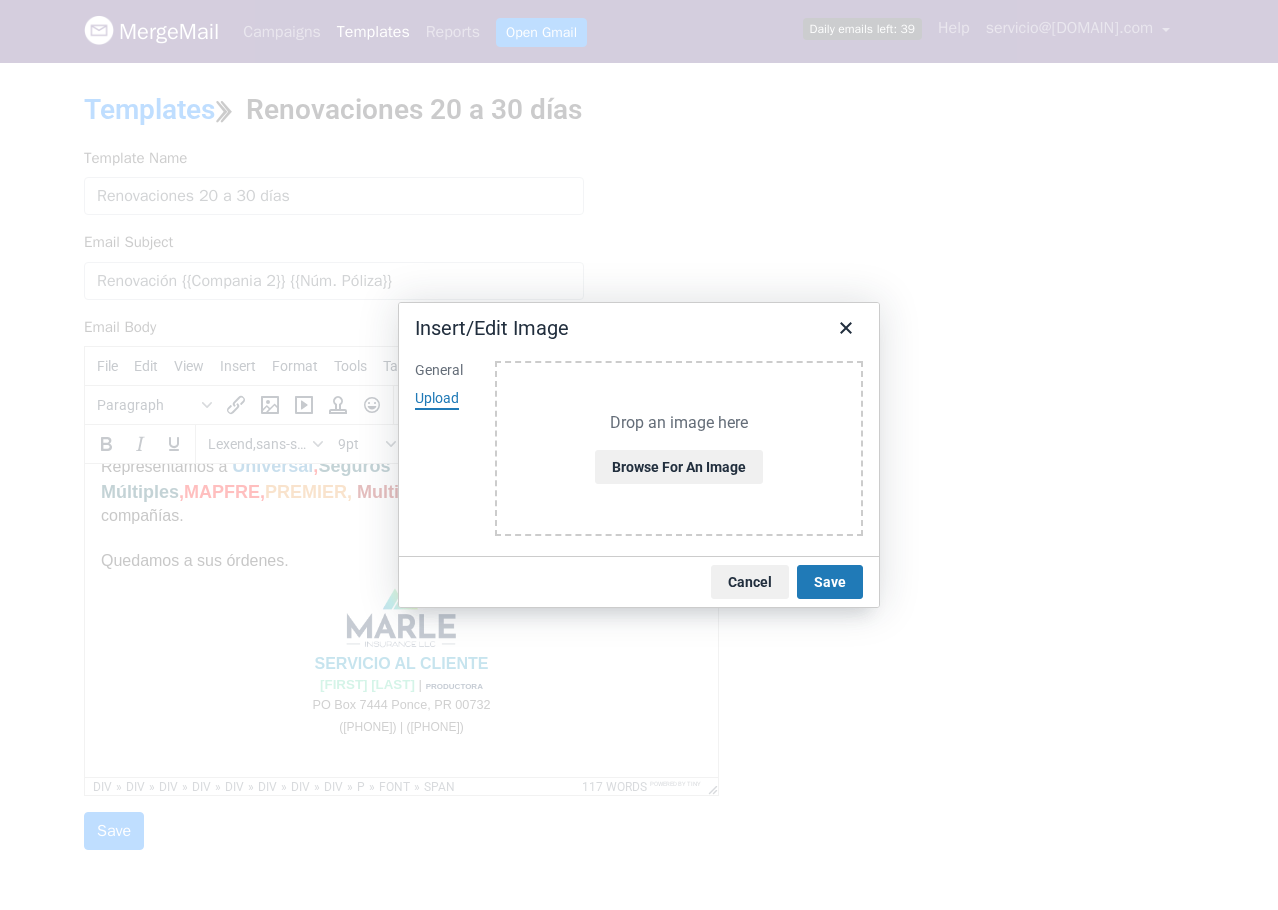 click on "Drop an image here" at bounding box center (679, 423) 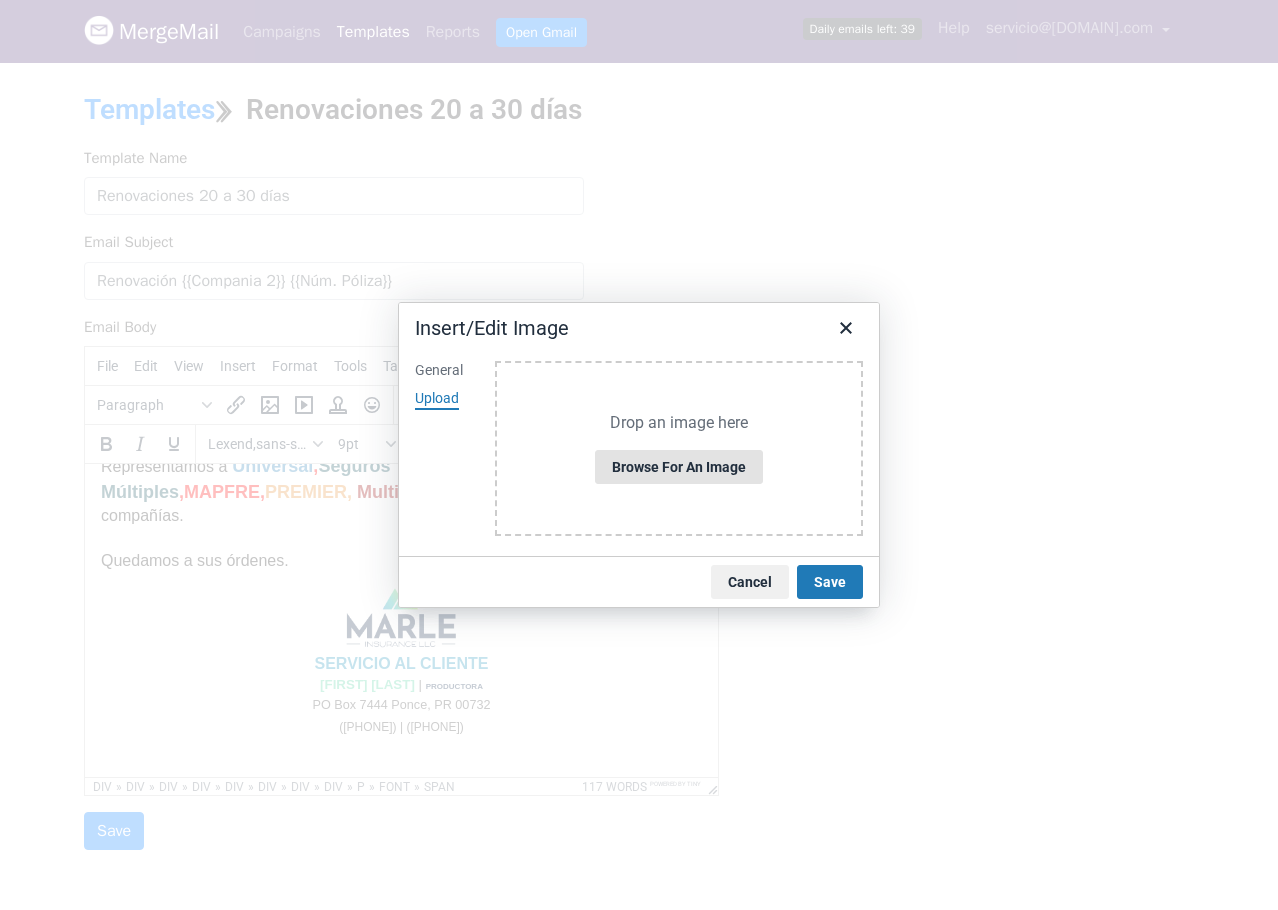 click on "Browse for an image" at bounding box center (679, 467) 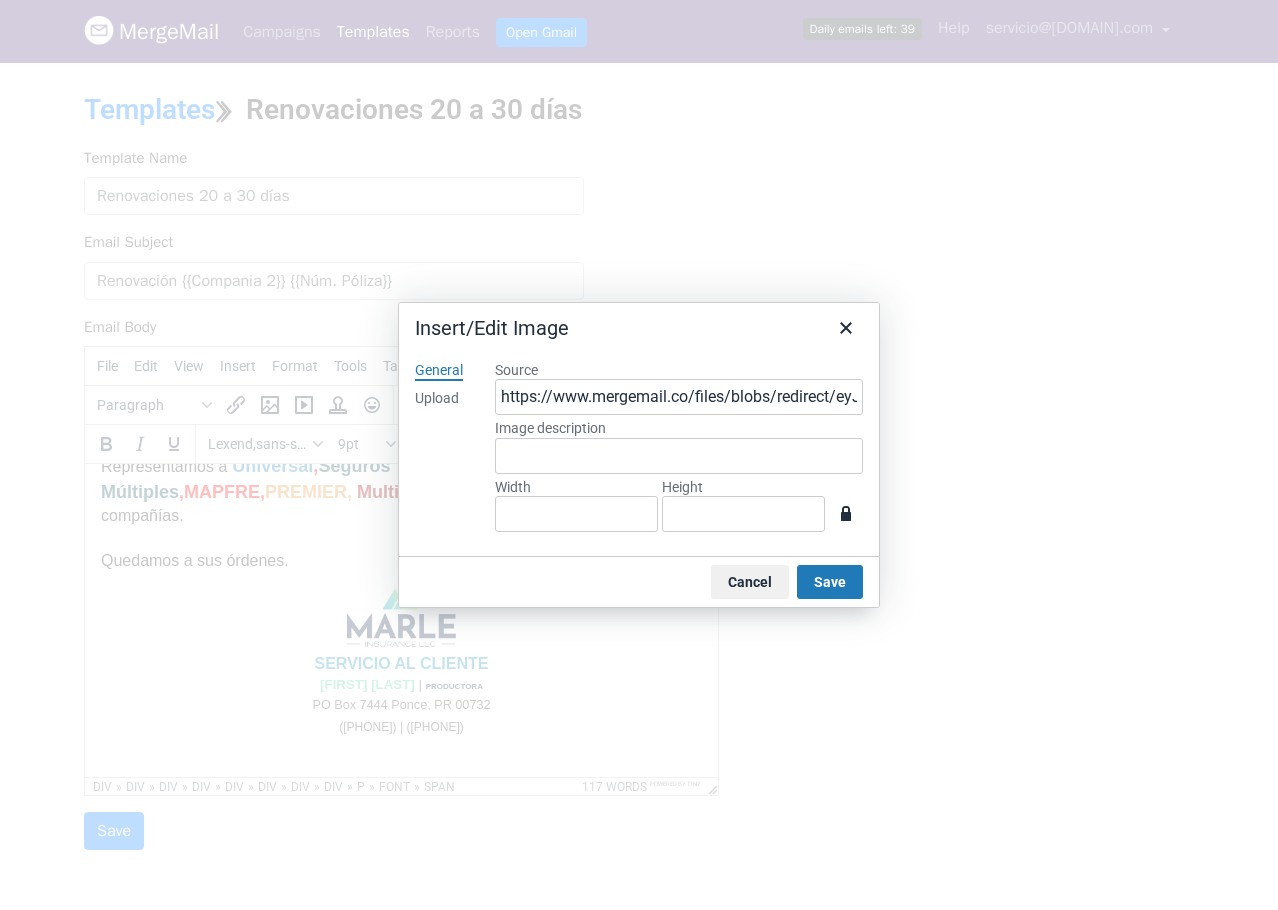 type on "1080" 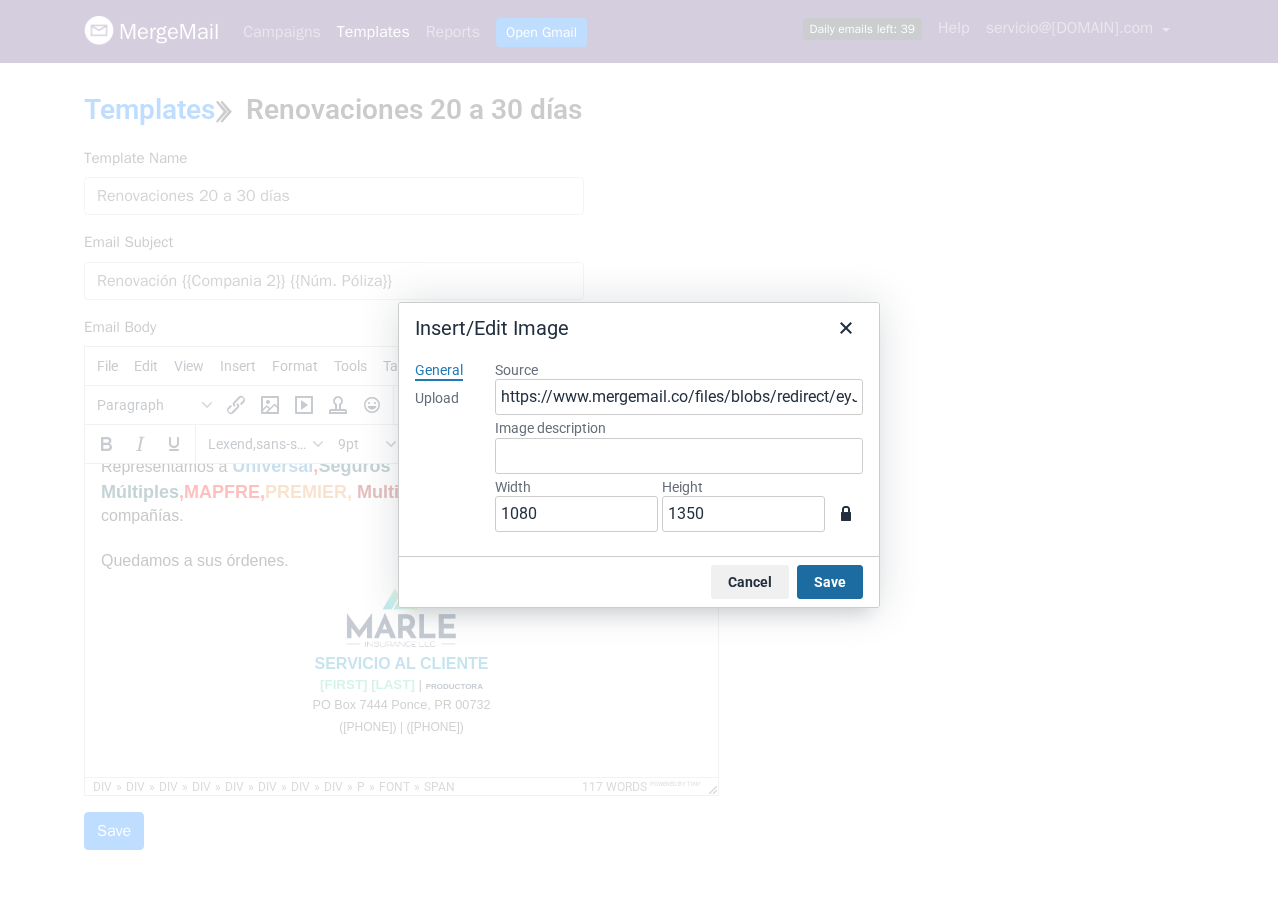 click on "Save" at bounding box center [830, 582] 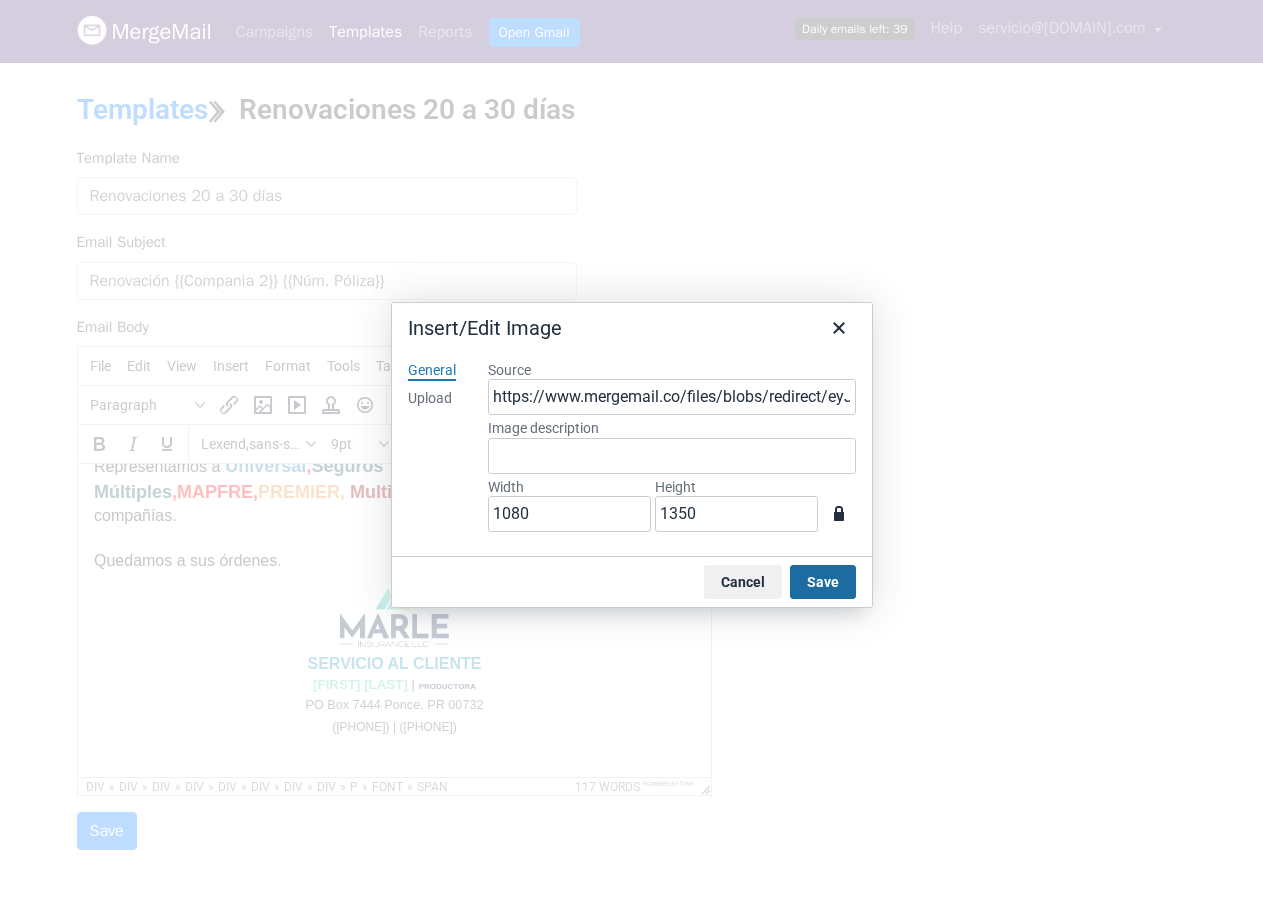 scroll, scrollTop: 1796, scrollLeft: 309, axis: both 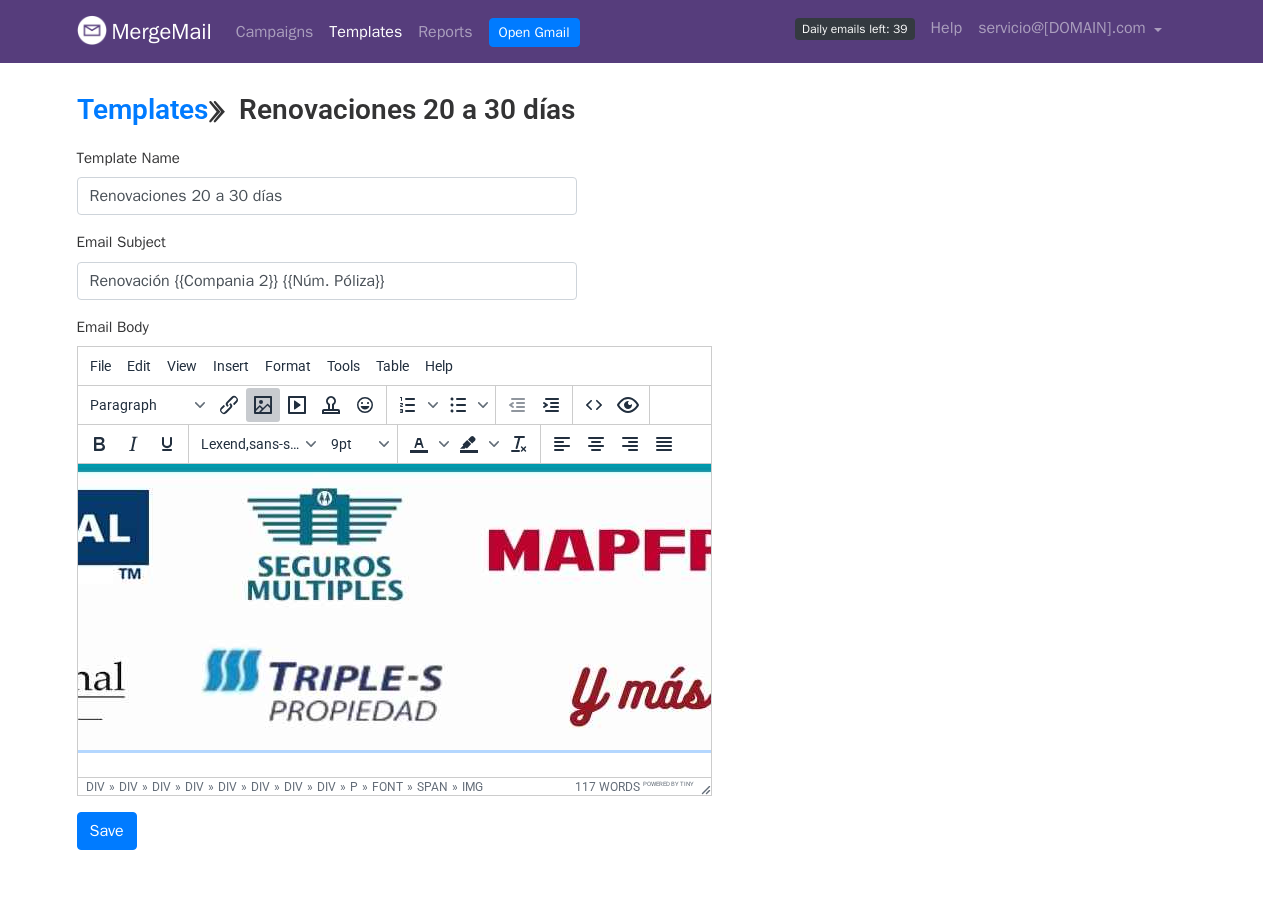 click at bounding box center [324, 75] 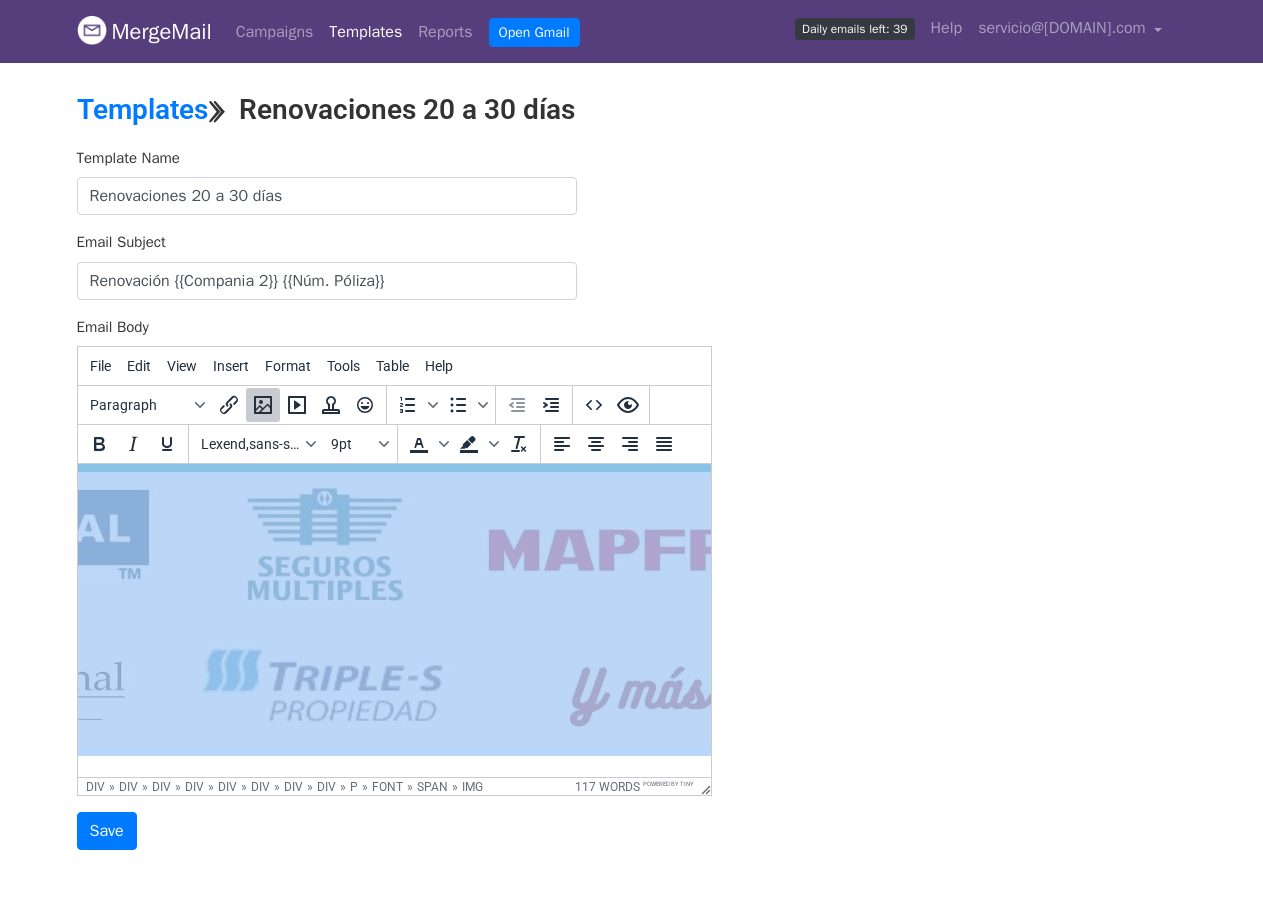 click at bounding box center (324, 75) 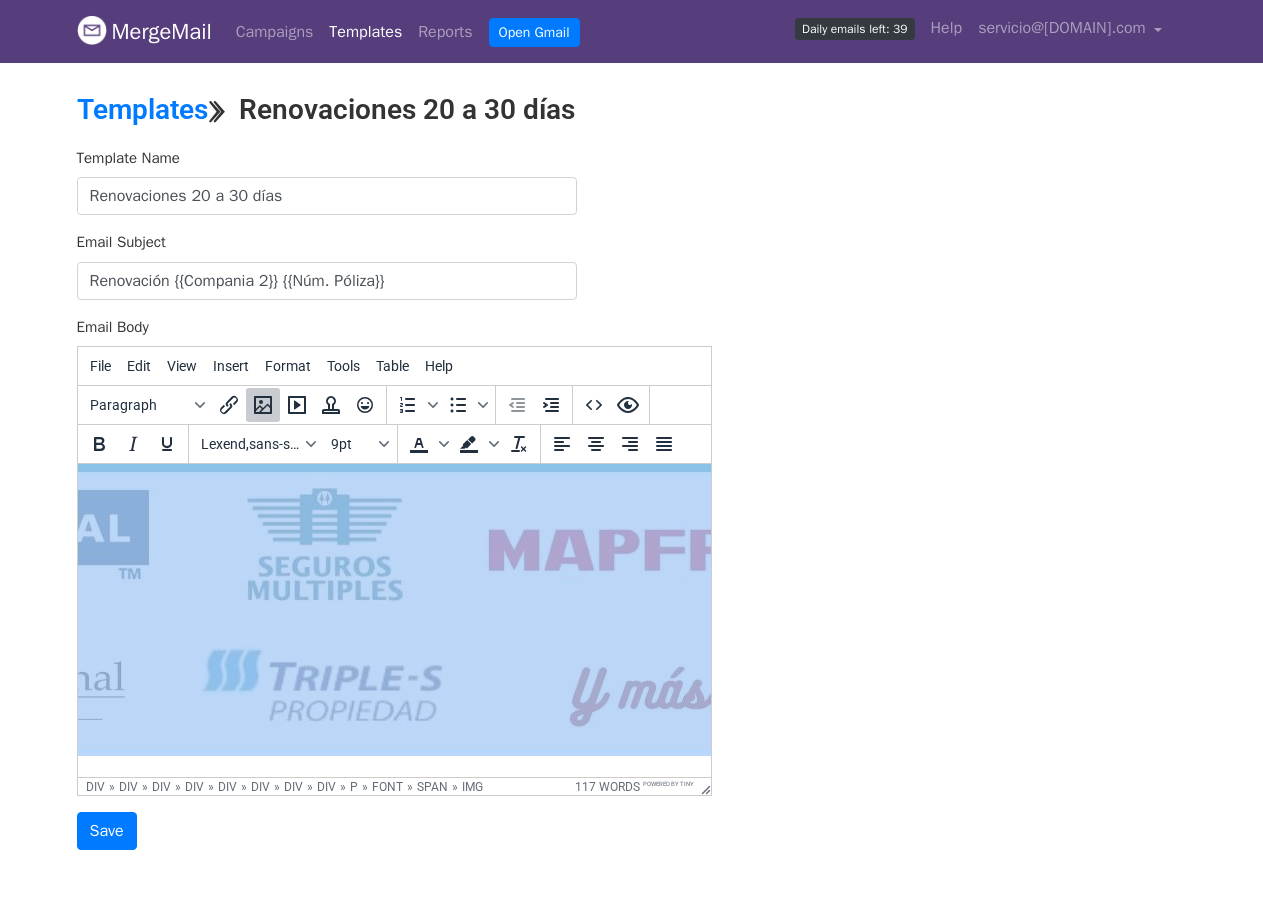 click at bounding box center [324, 75] 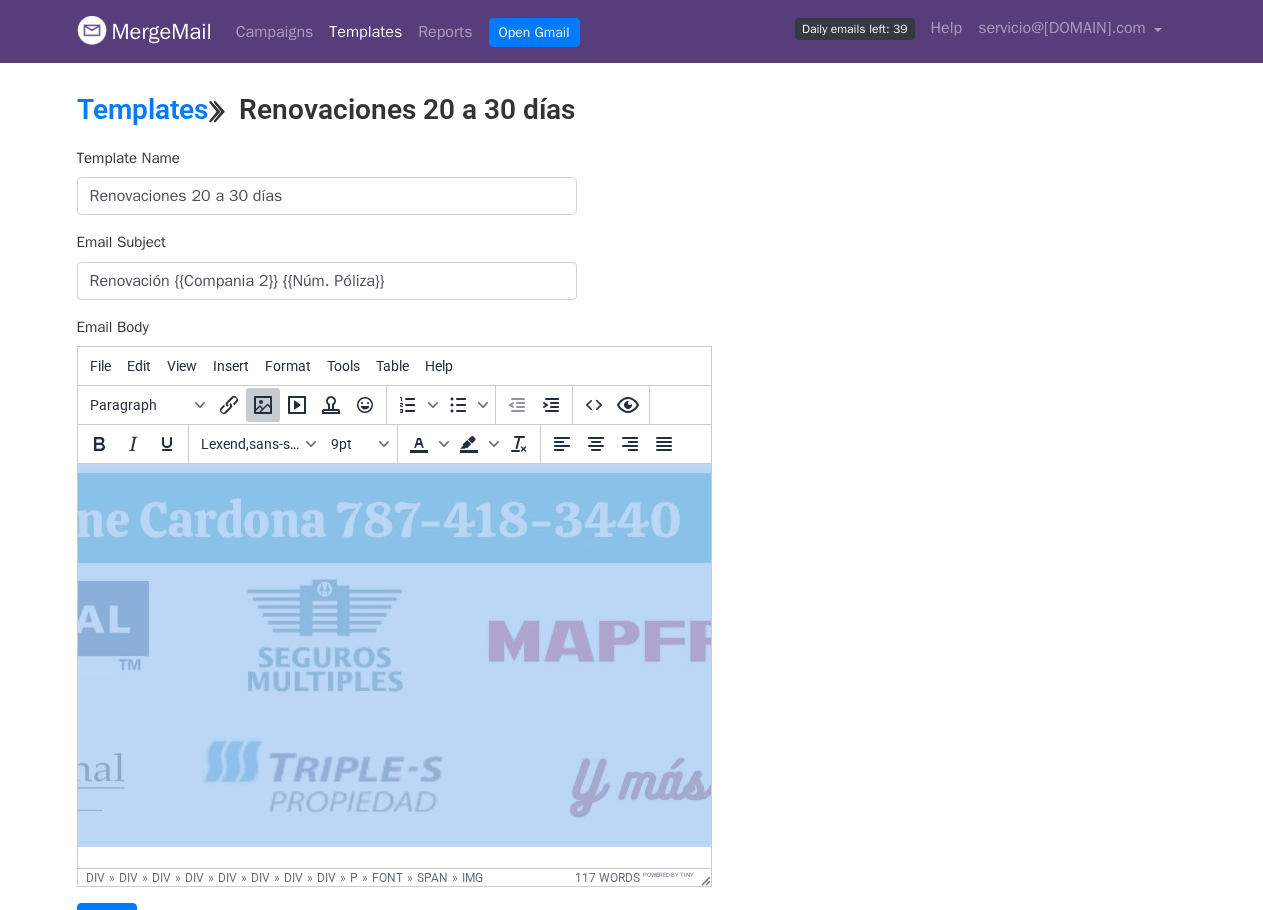 scroll, scrollTop: 1697, scrollLeft: 309, axis: both 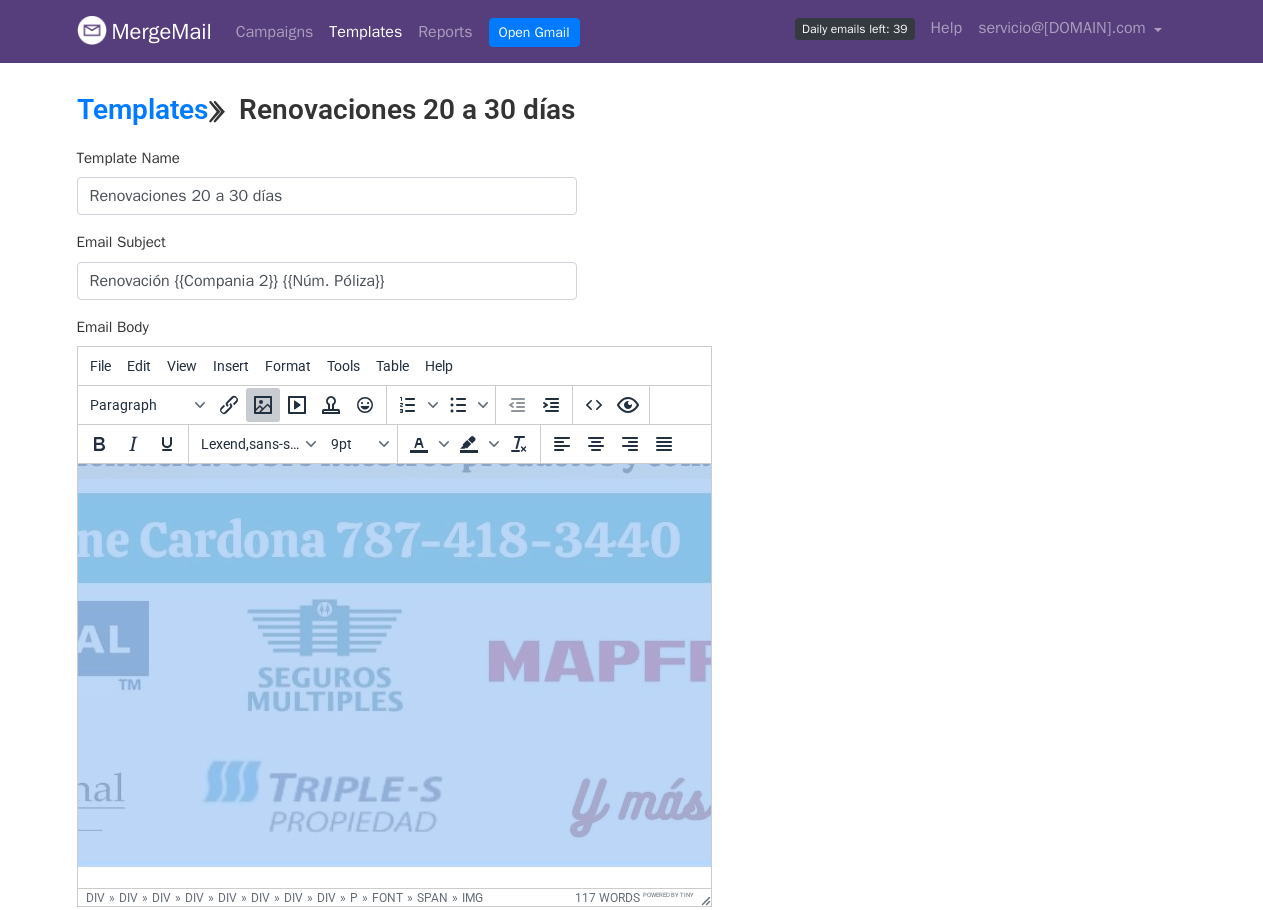 drag, startPoint x: 707, startPoint y: 792, endPoint x: 1071, endPoint y: 958, distance: 400.065 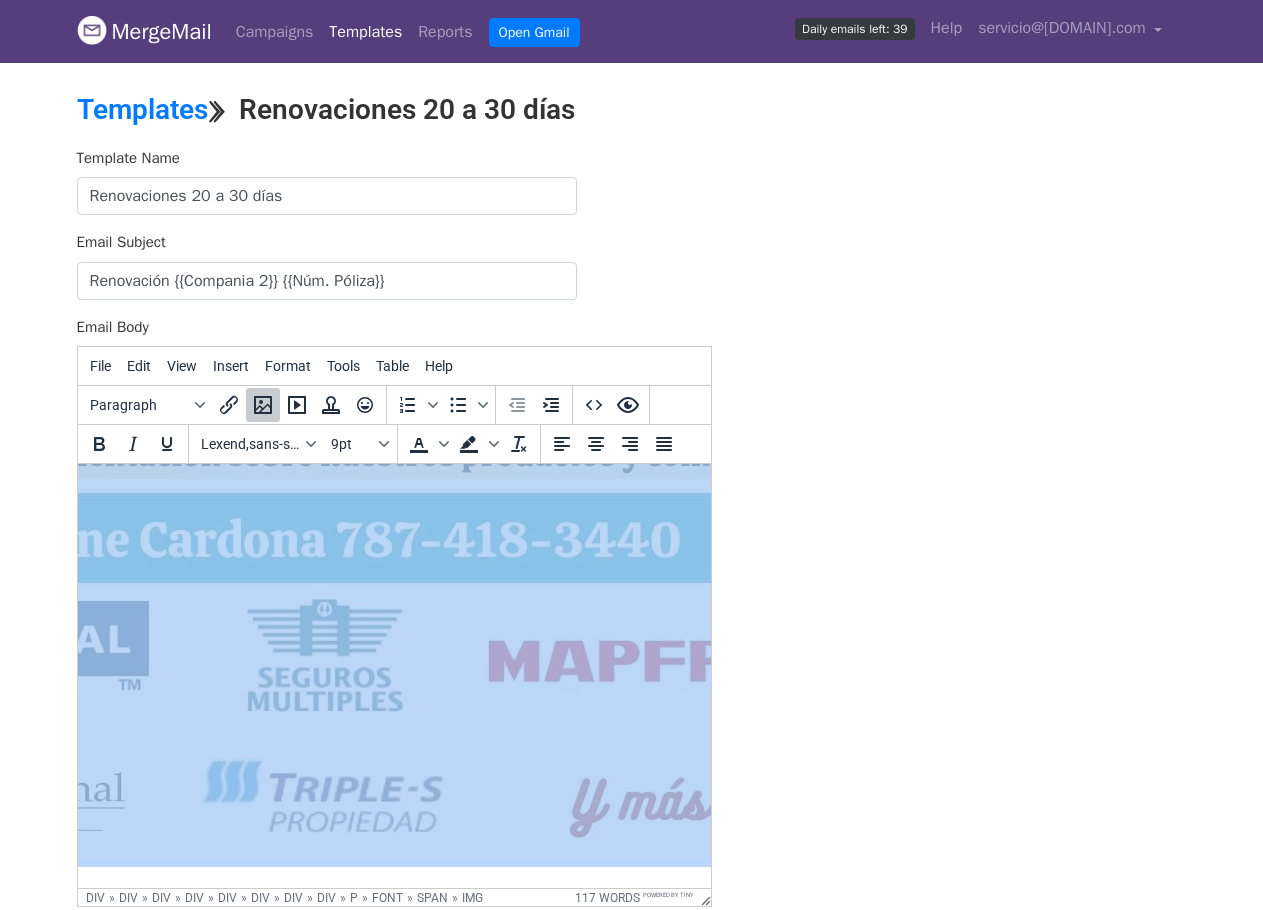 click on "MergeMail
Campaigns
Templates
Reports
Open Gmail
Daily emails left: 39
Help
servicio@marleinsurance.com
Account
Unsubscribes
Integrations
Notification Settings
Sign out
New Features
You're all caught up!
Scheduled Campaigns
Schedule your emails to be sent later.
Read more
Account Reports
View reports across all of your campaigns to find highly-engaged recipients and to see which templates and campaigns have the most clicks and opens.
Read more
View my reports
Template Editor
Create beautiful emails using our powerful template editor.
Read more
View my templates
Templates
⟫
Renovaciones 20 a 30 días
Template Name
Renovaciones 20 a 30 días
Email Subject
Renovación {{Compania 2}} {{Núm. Póliza}}
Email Body
File Edit View Insert Format Tools Table Help 9pt div" at bounding box center (631, 560) 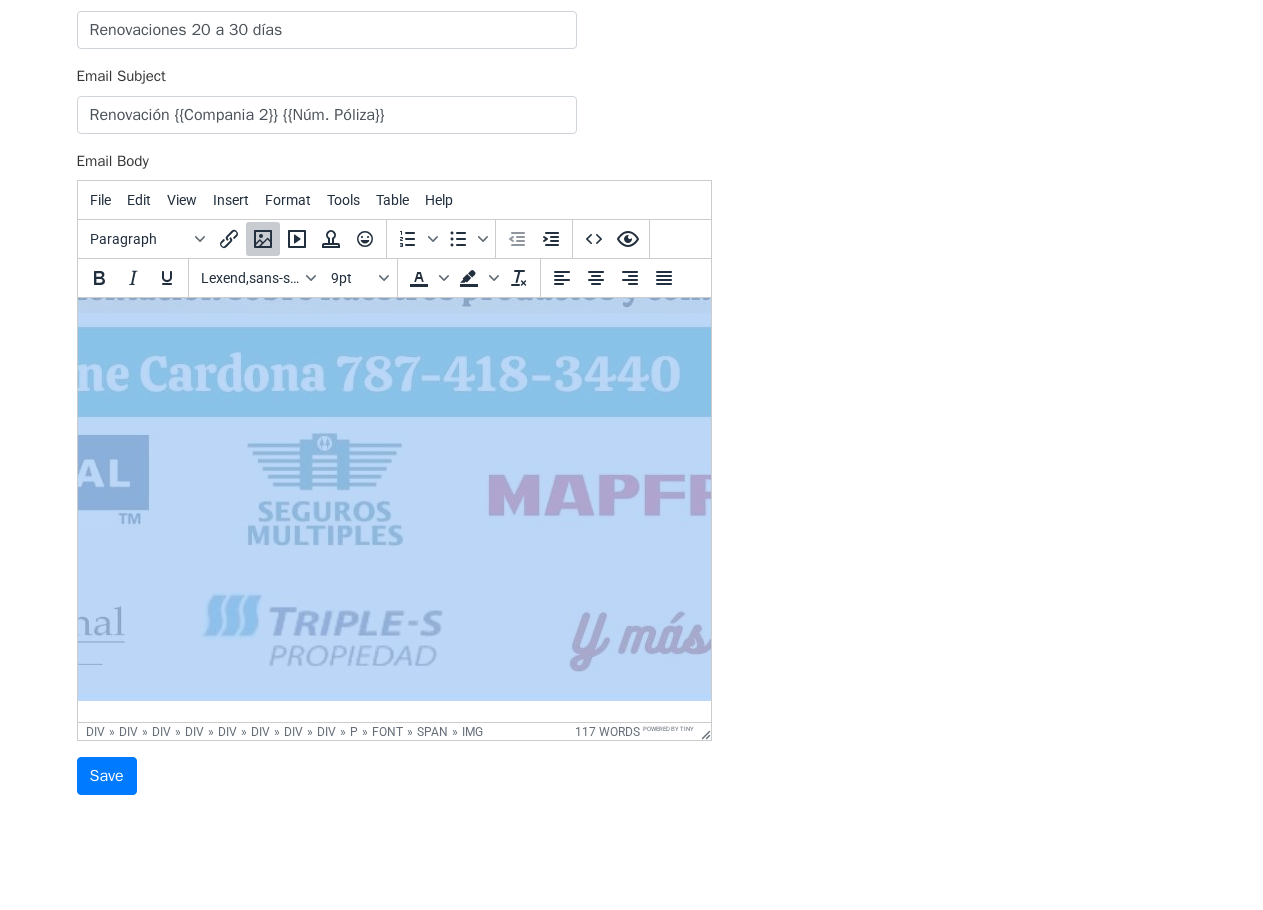 scroll, scrollTop: 212, scrollLeft: 0, axis: vertical 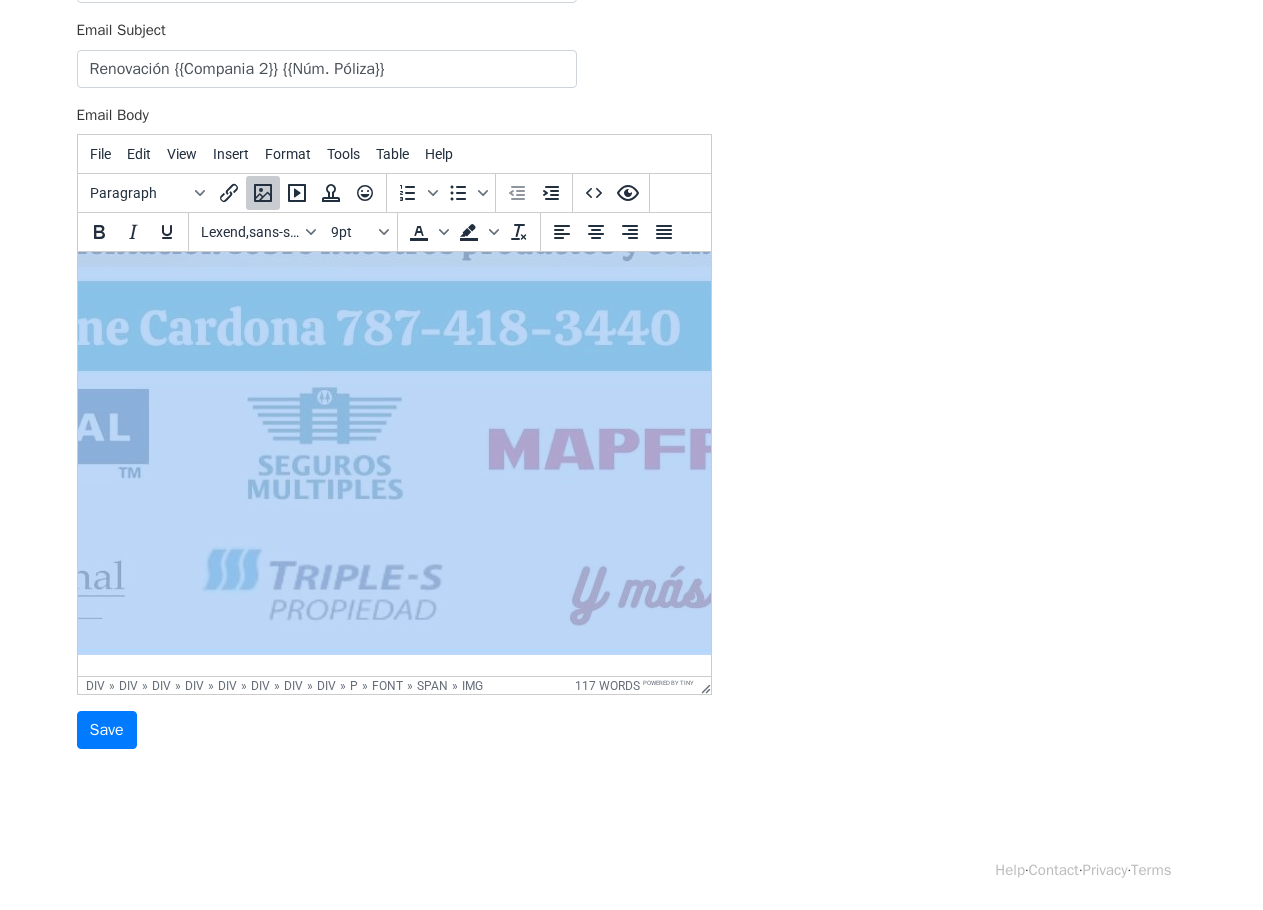 click at bounding box center (324, -26) 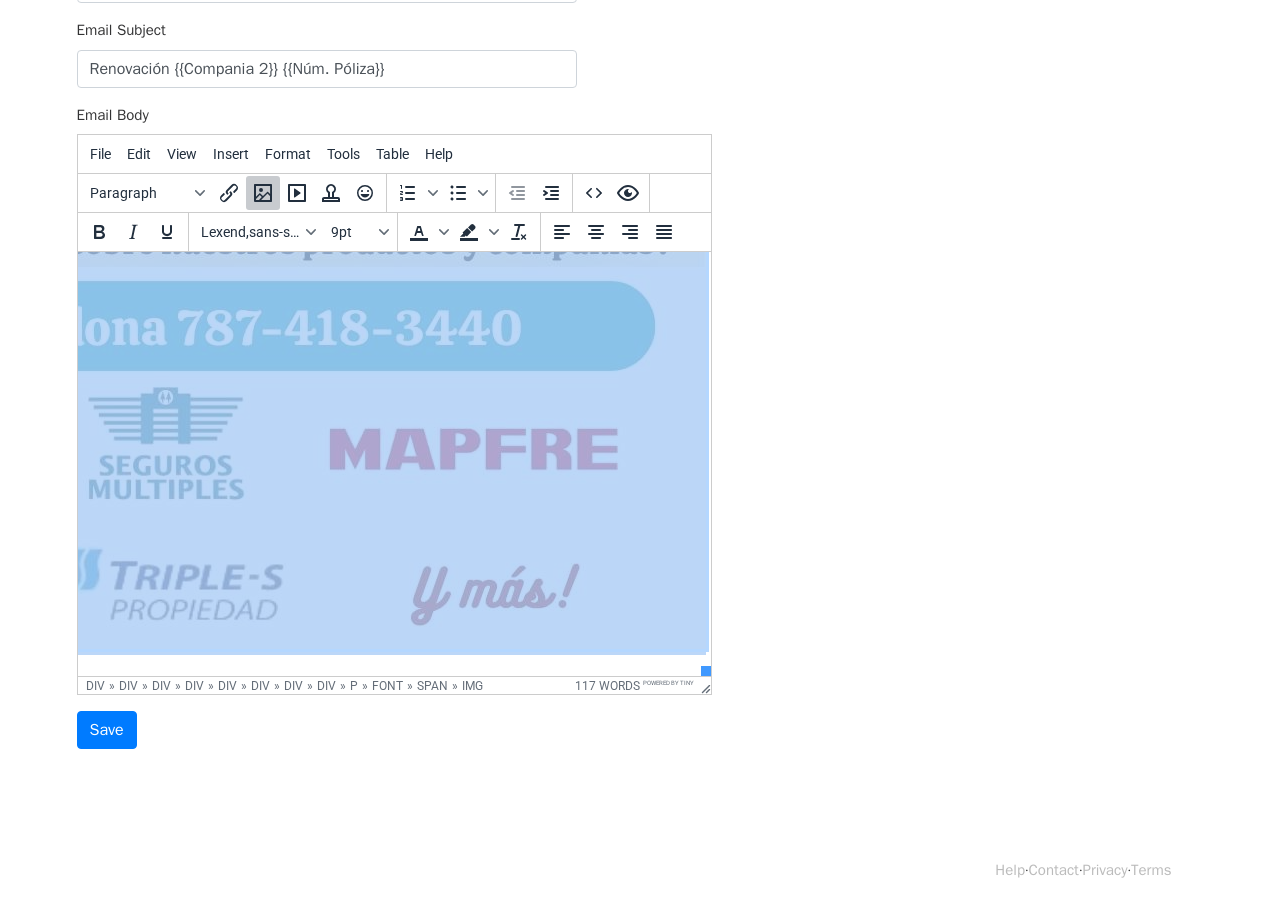scroll, scrollTop: 1697, scrollLeft: 478, axis: both 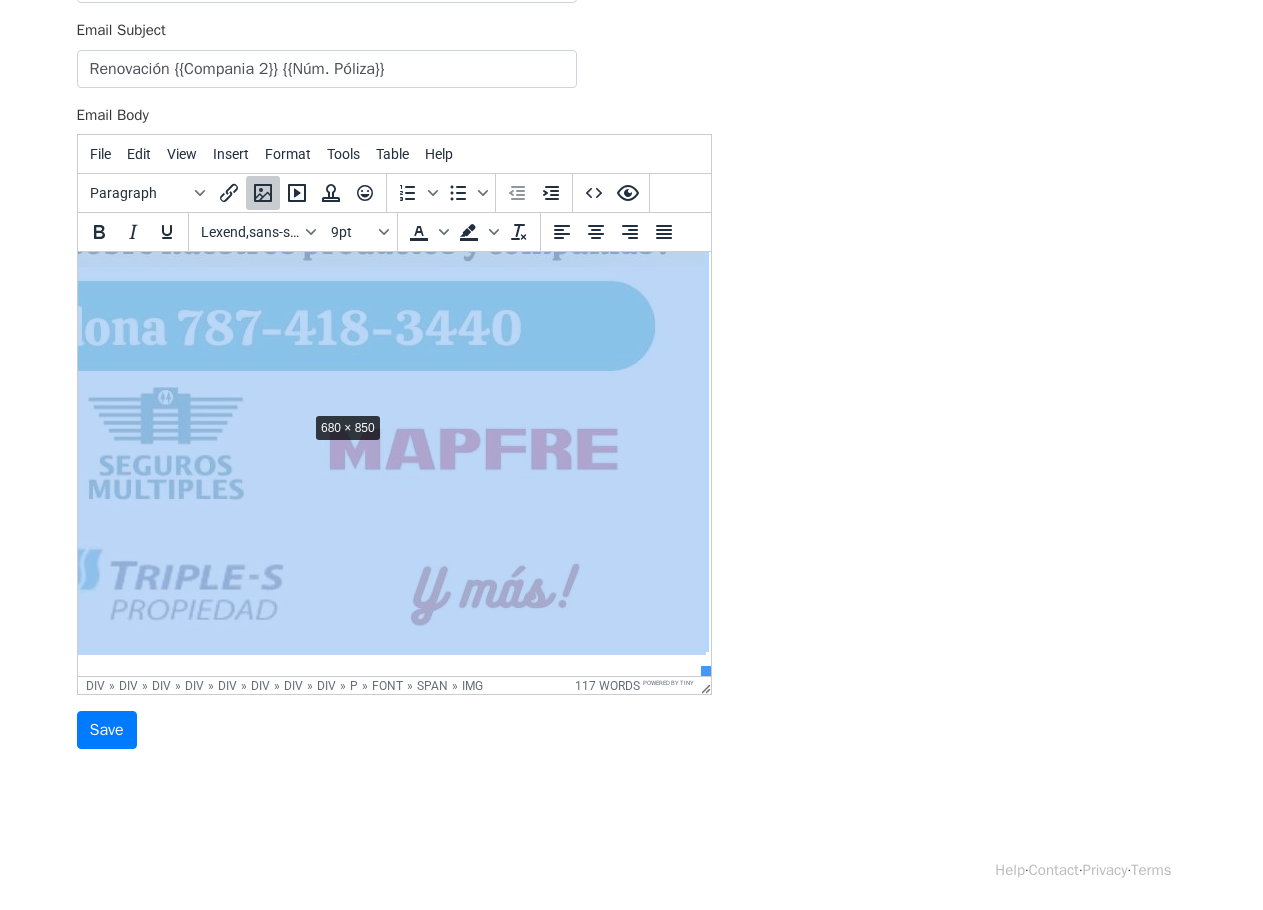 drag, startPoint x: 693, startPoint y: 640, endPoint x: 294, endPoint y: 380, distance: 476.2363 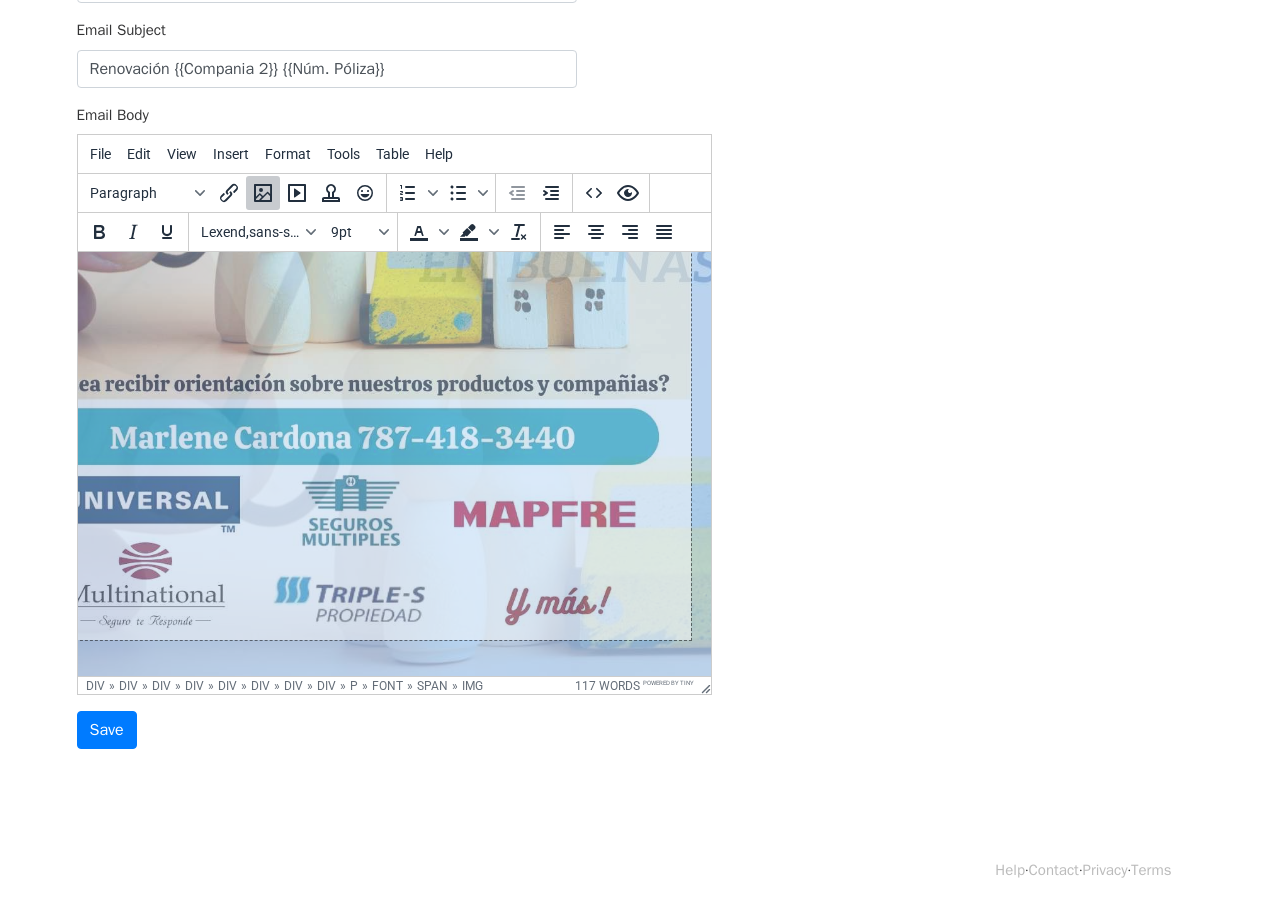 scroll, scrollTop: 1197, scrollLeft: 78, axis: both 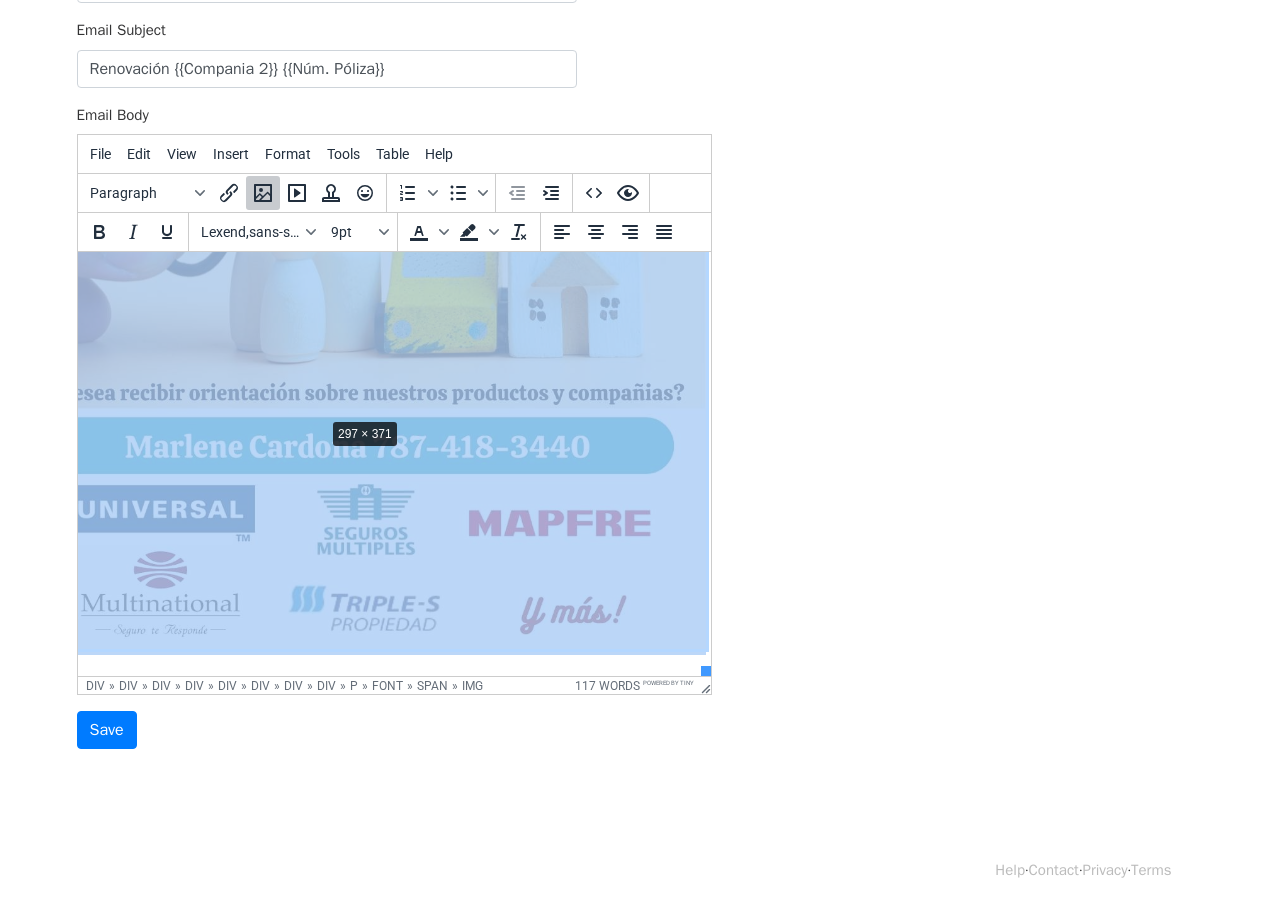 drag, startPoint x: 690, startPoint y: 635, endPoint x: 284, endPoint y: 365, distance: 487.5818 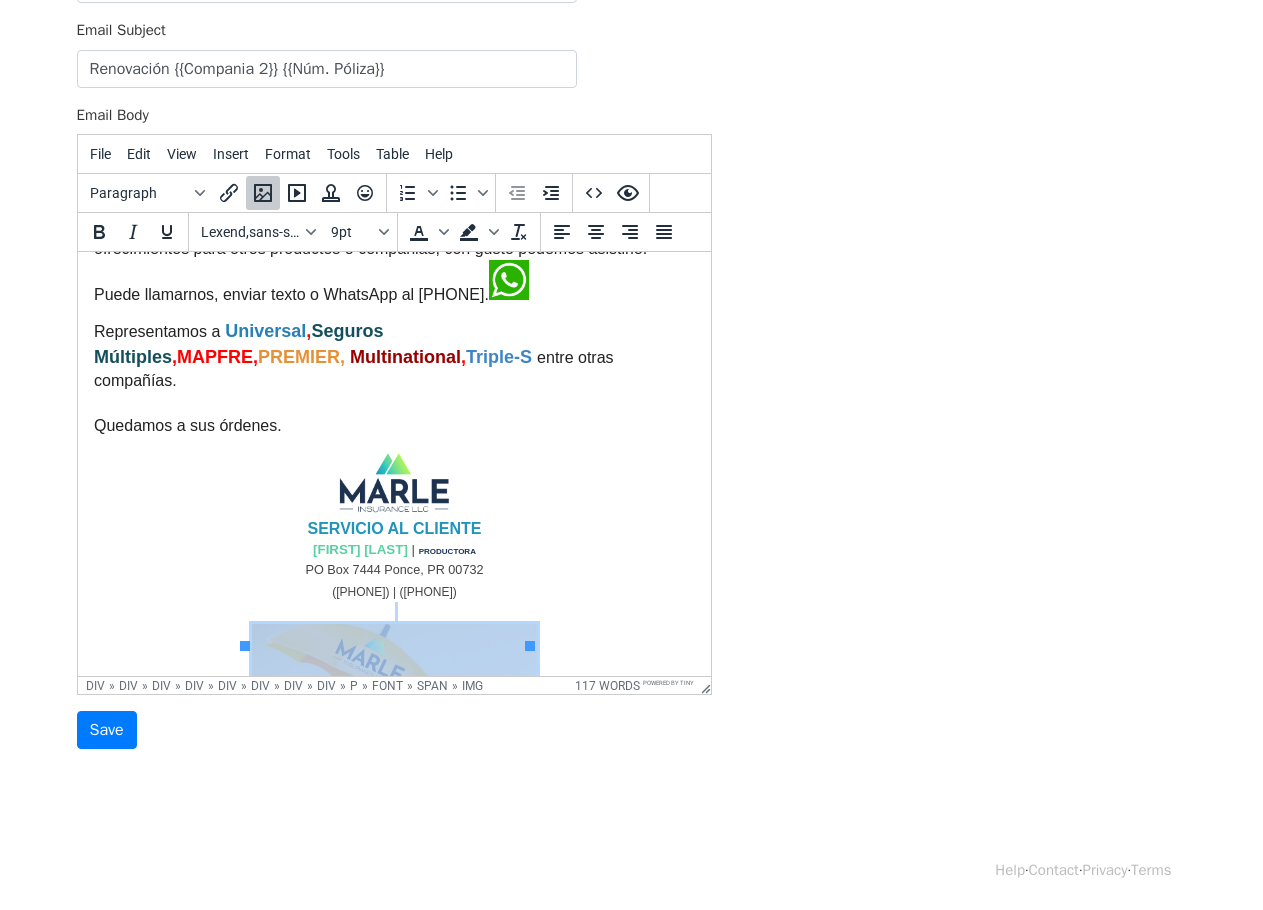 scroll, scrollTop: 688, scrollLeft: 0, axis: vertical 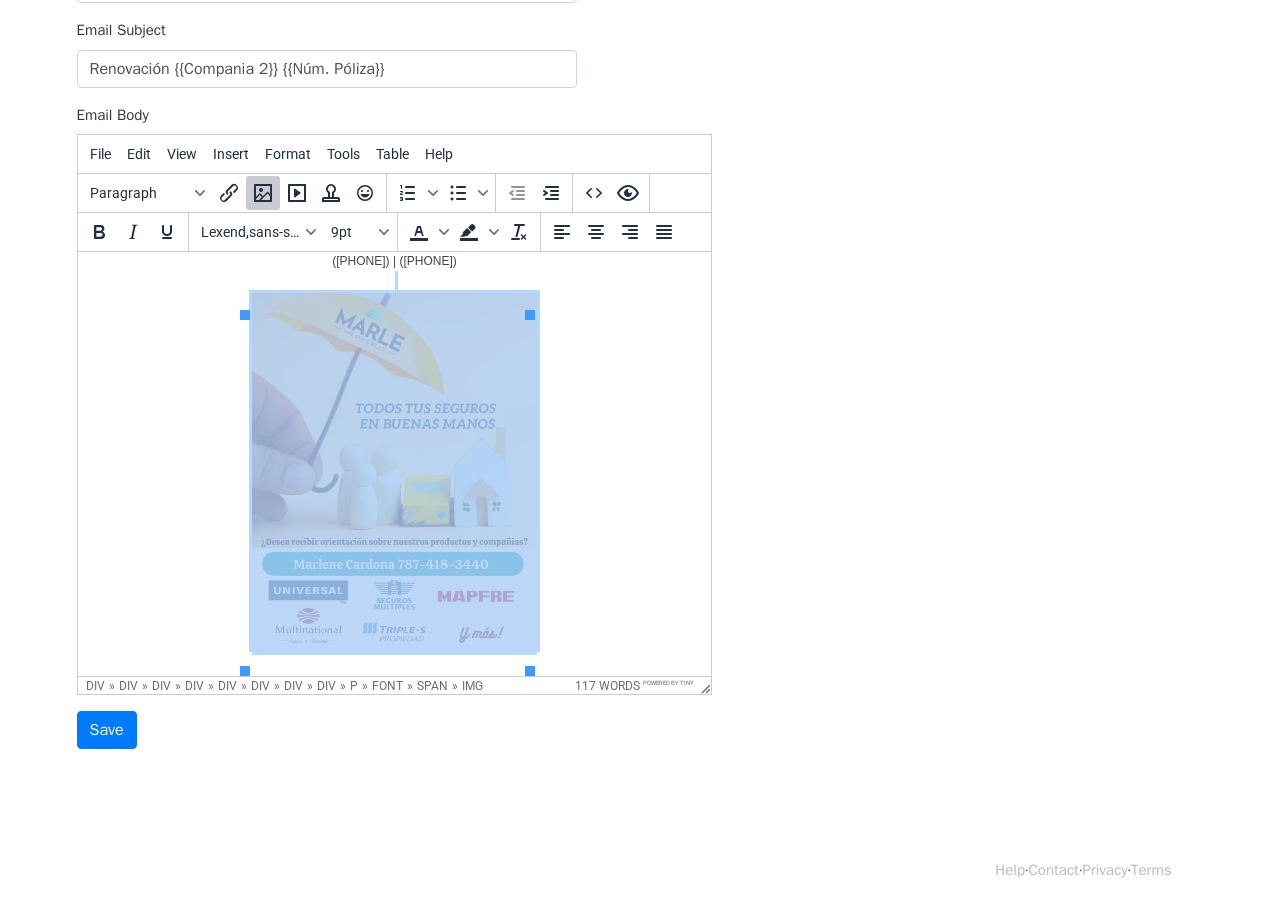 click at bounding box center (393, 471) 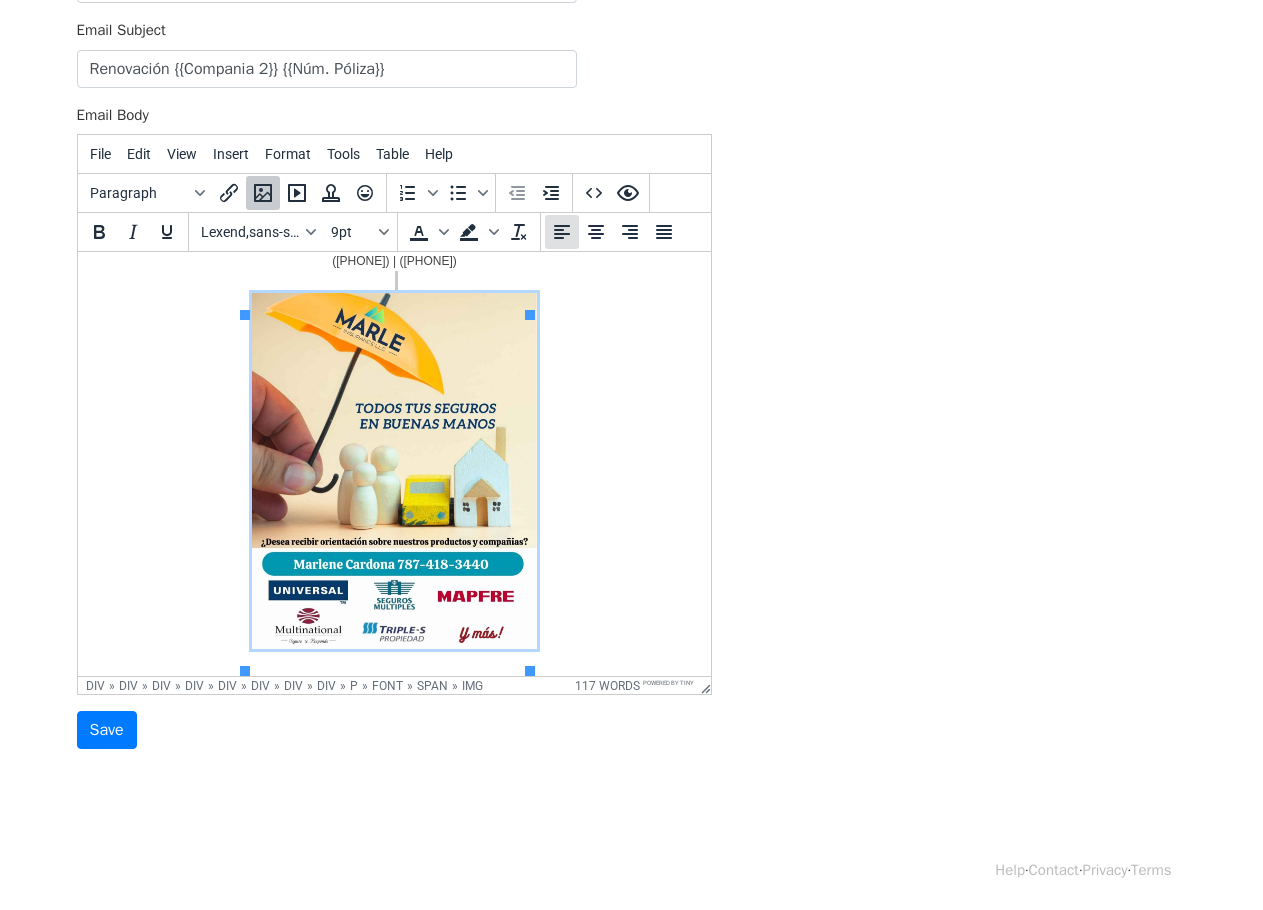click 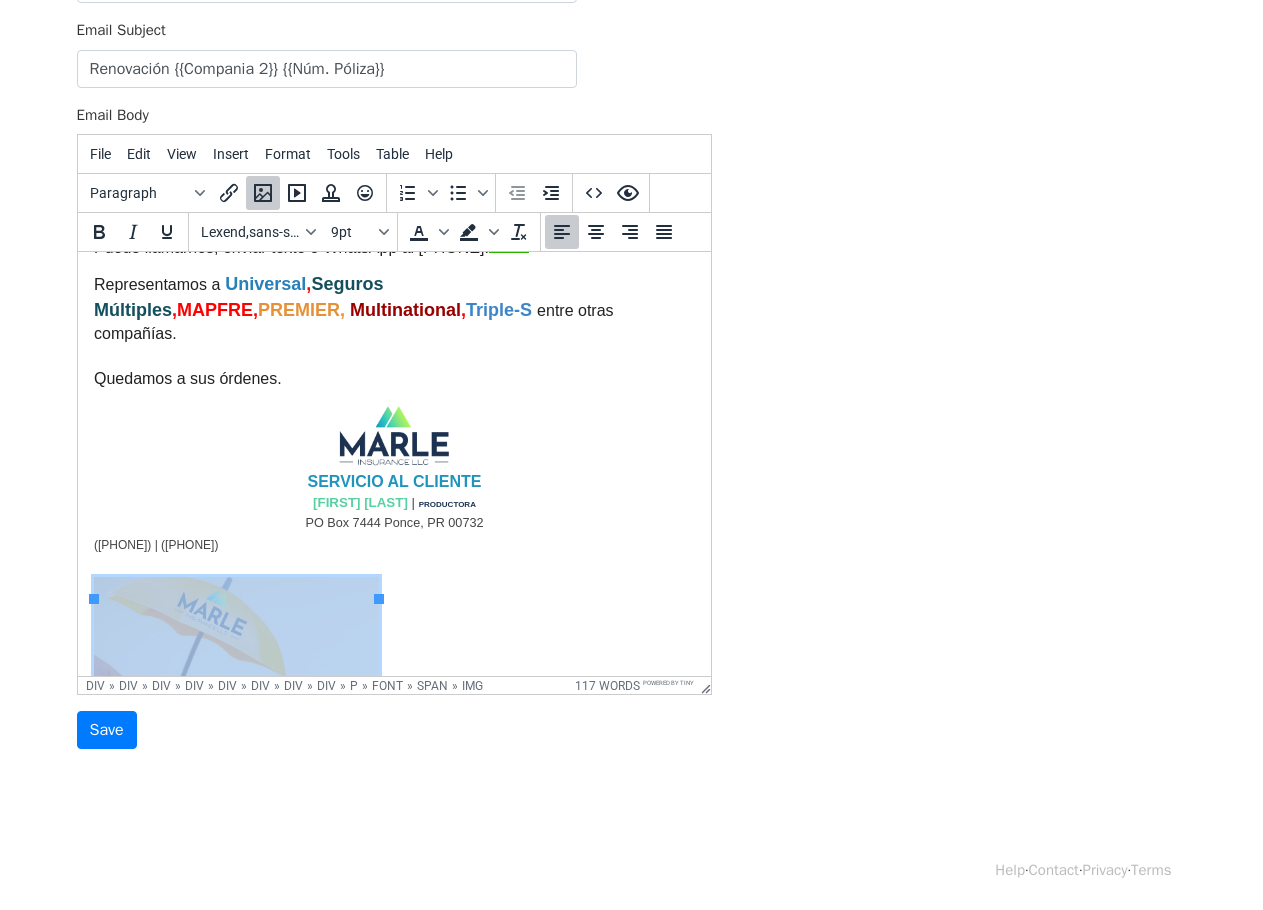scroll, scrollTop: 588, scrollLeft: 0, axis: vertical 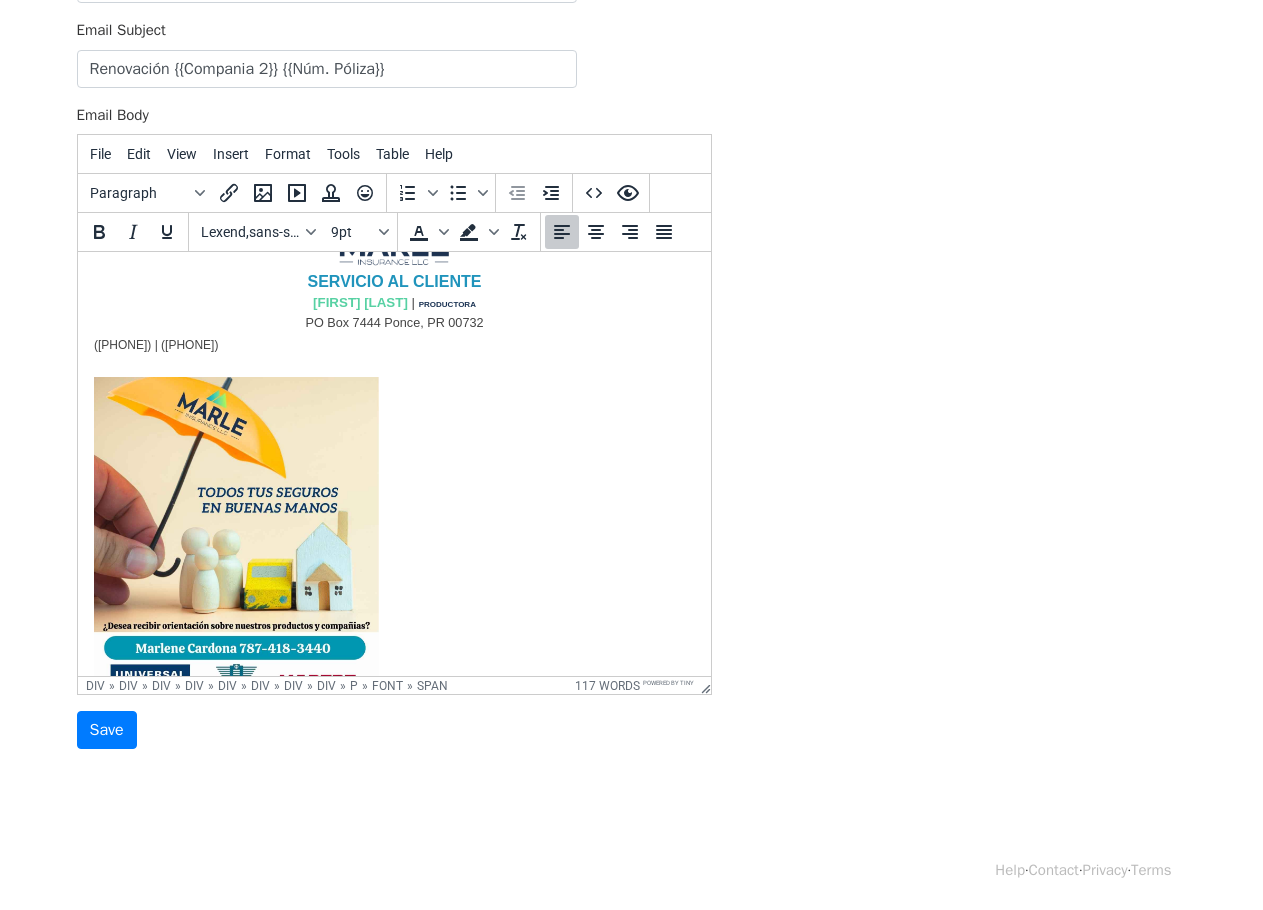 click on "[PHONE] | [PHONE]" at bounding box center (393, 536) 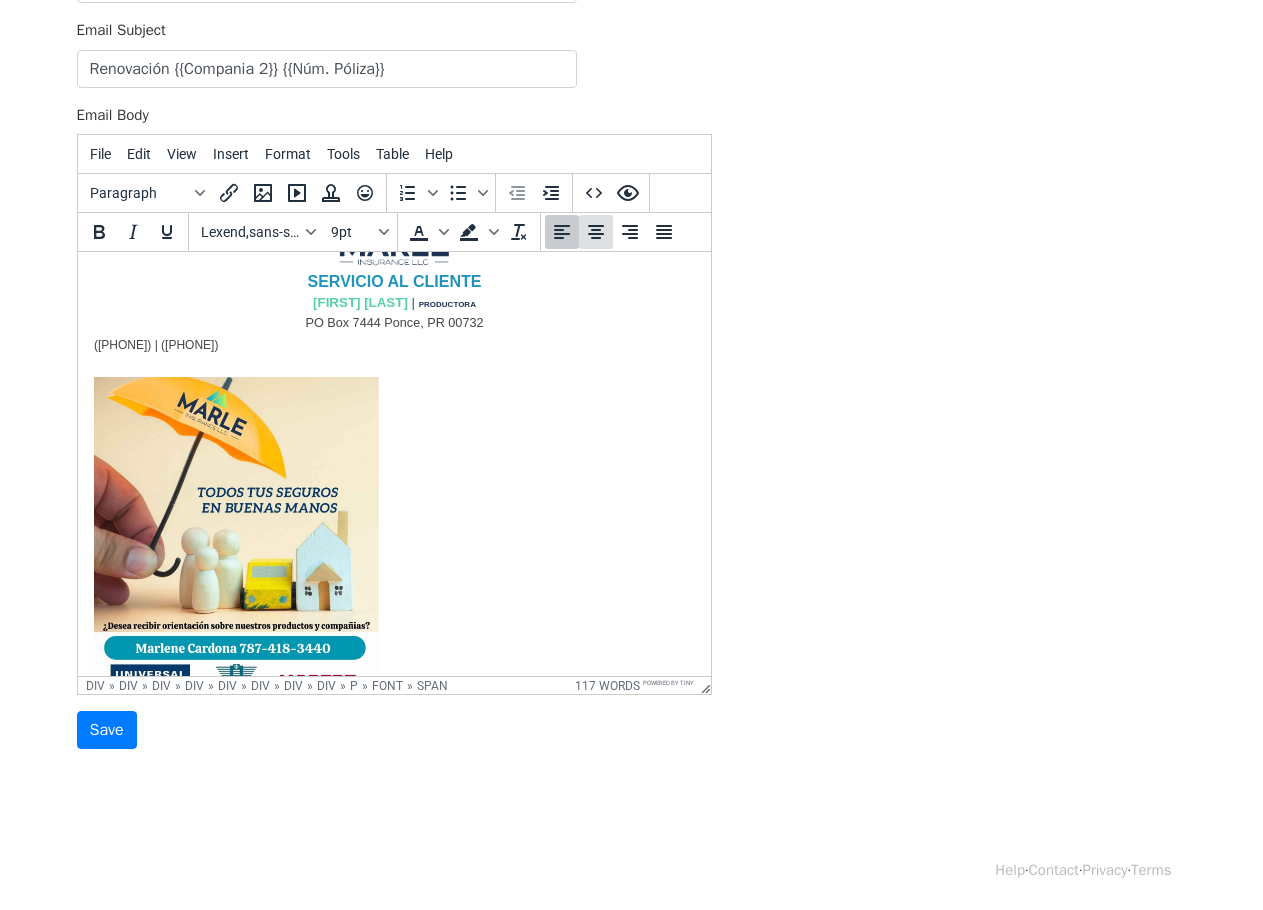 click 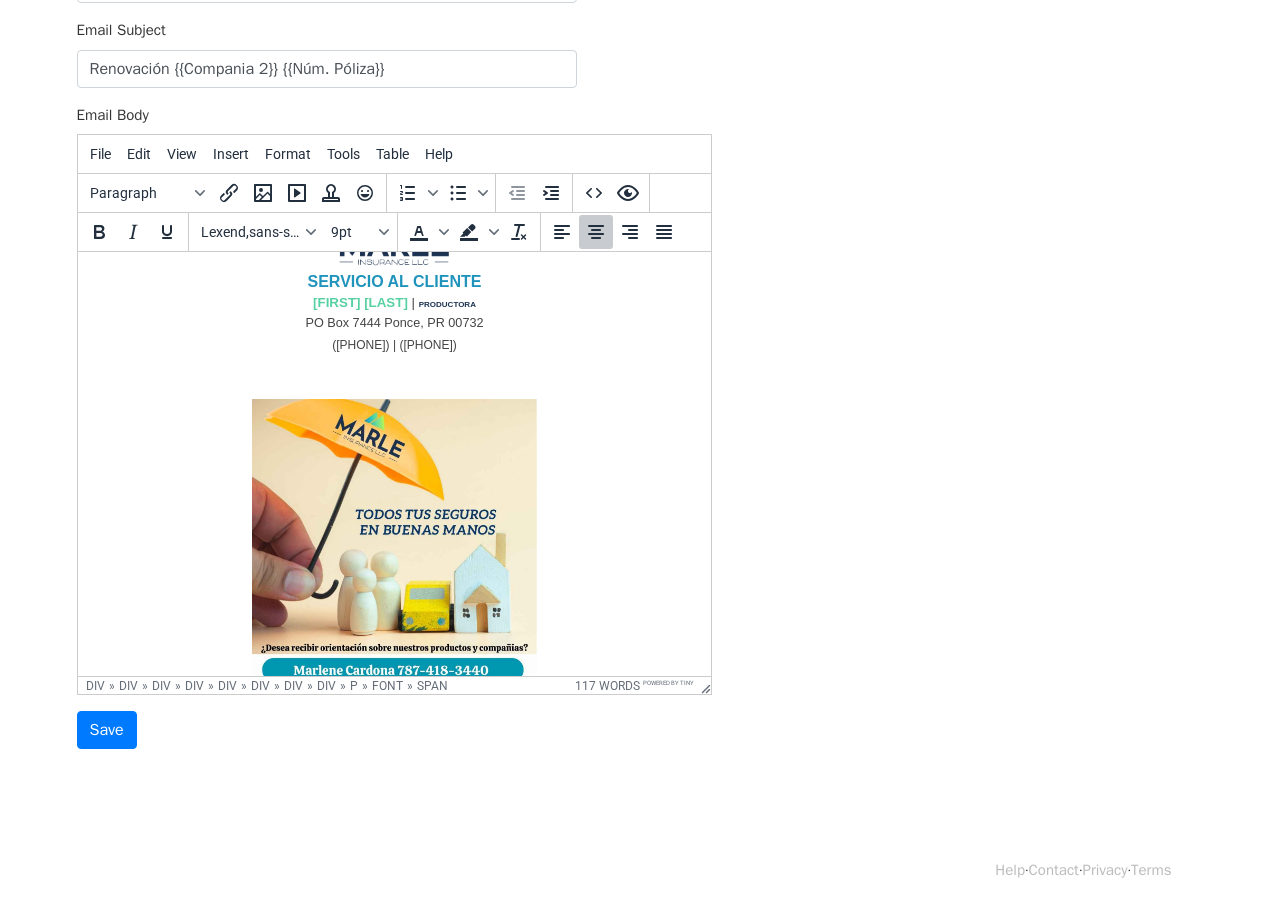 click at bounding box center [393, 577] 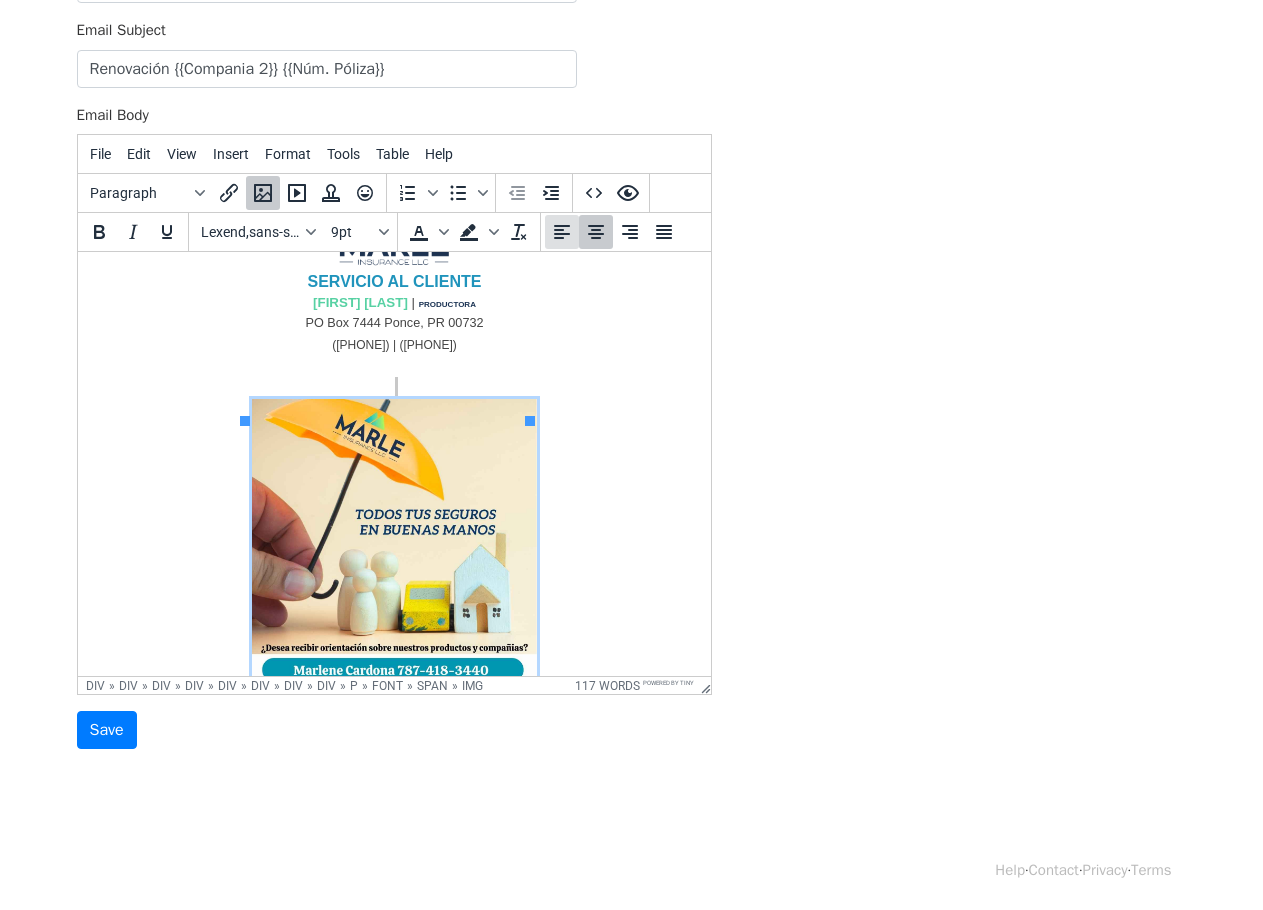 click 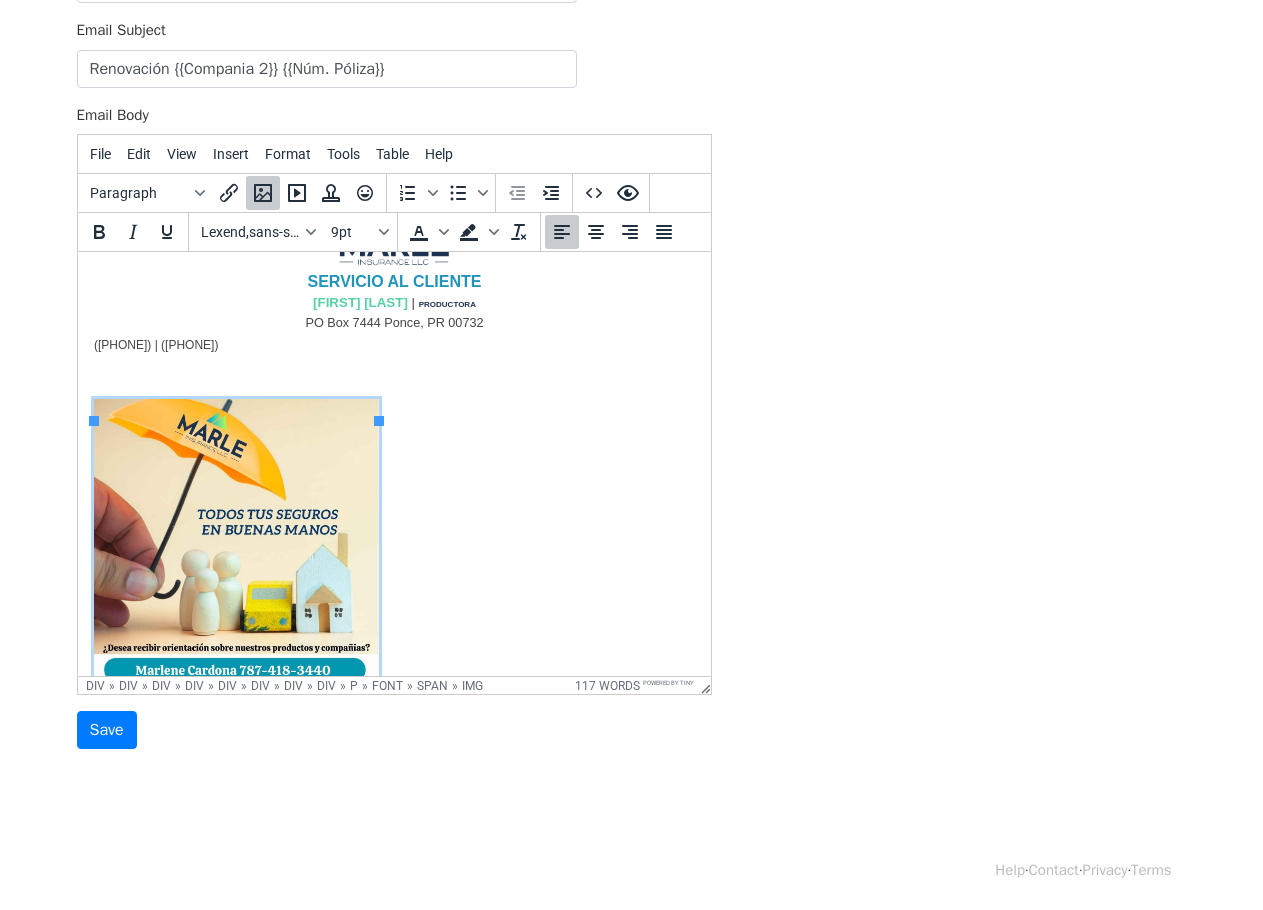 click on "[PHONE] | [PHONE]" at bounding box center (393, 547) 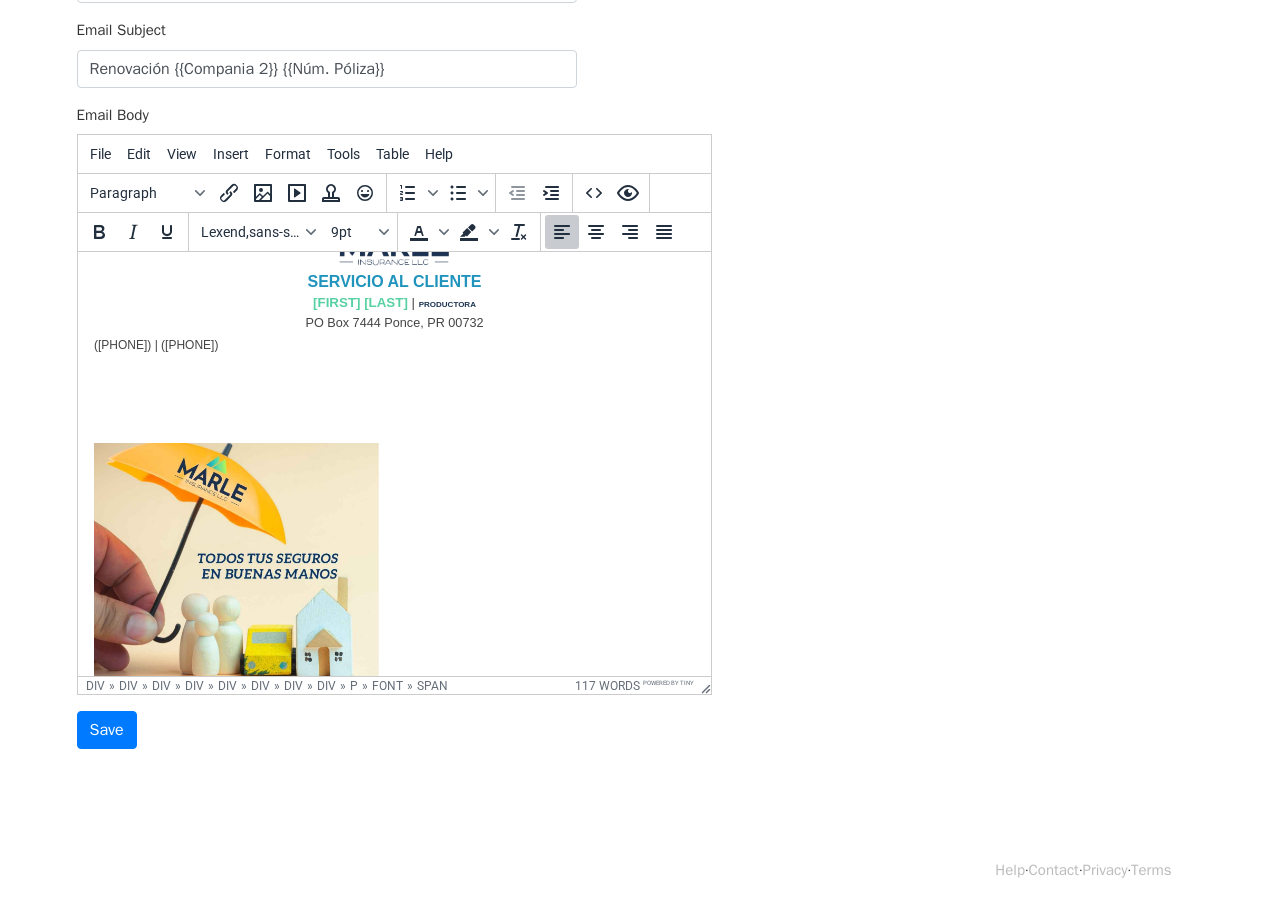 click on "[PHONE] | [PHONE]" at bounding box center [235, 570] 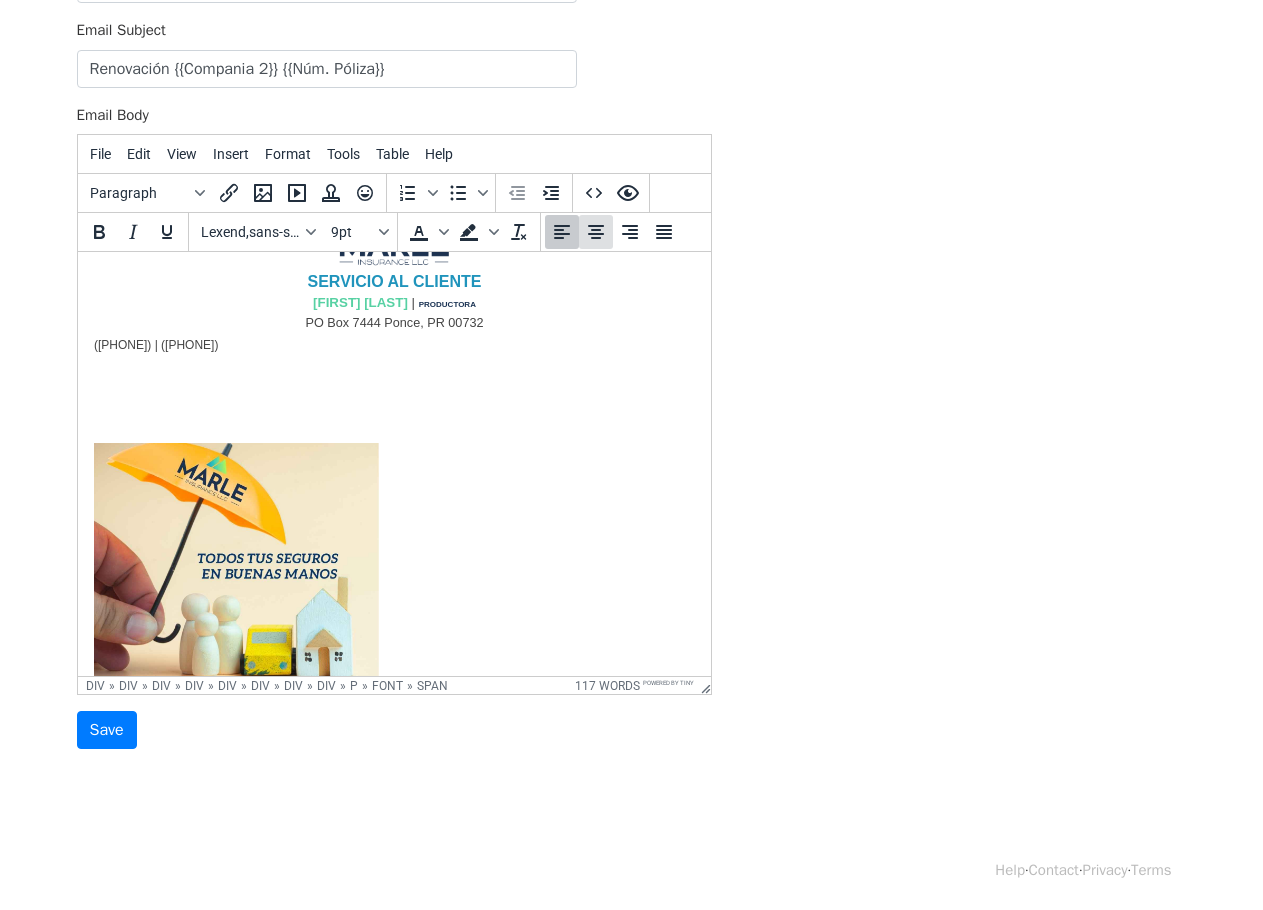 click 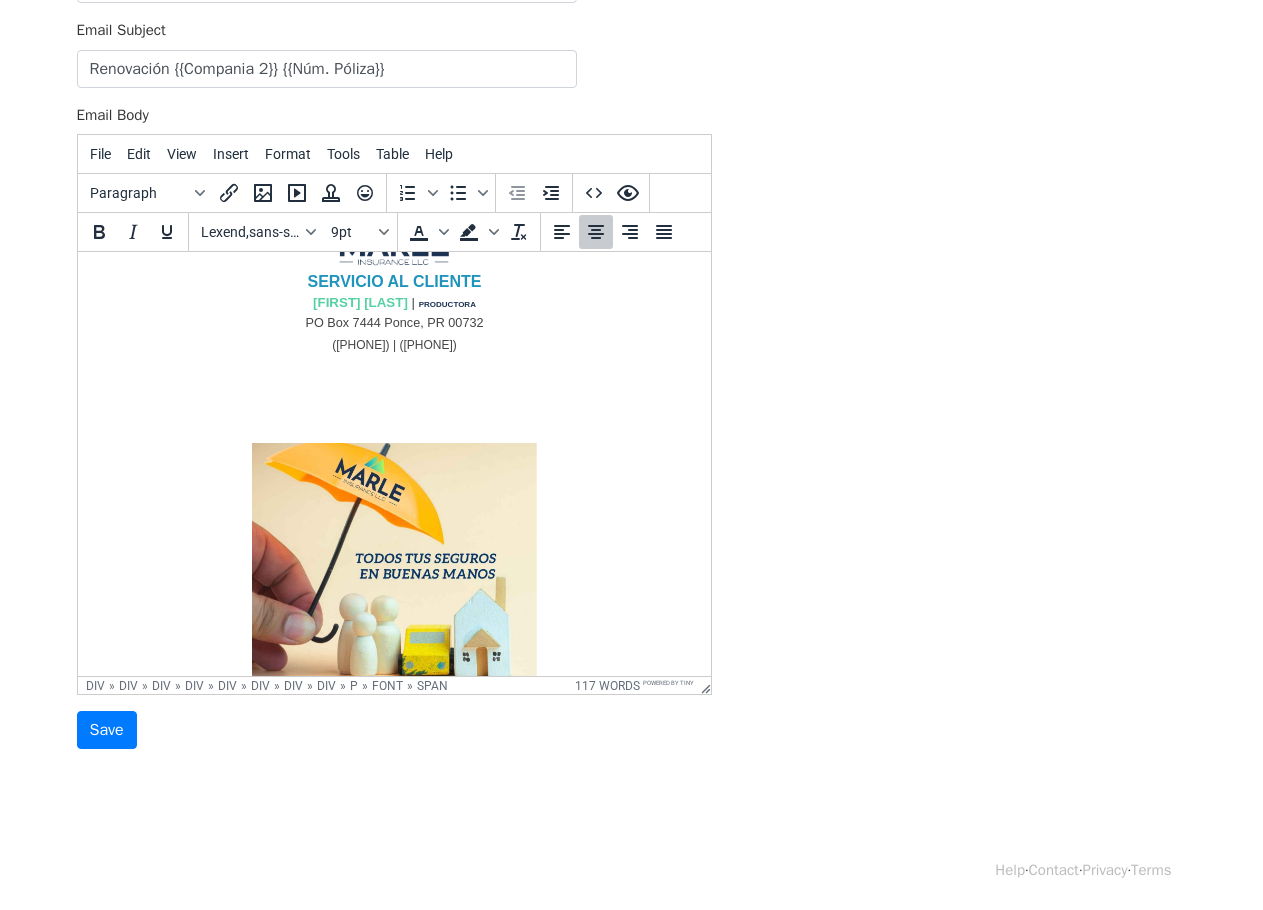 click at bounding box center (393, 621) 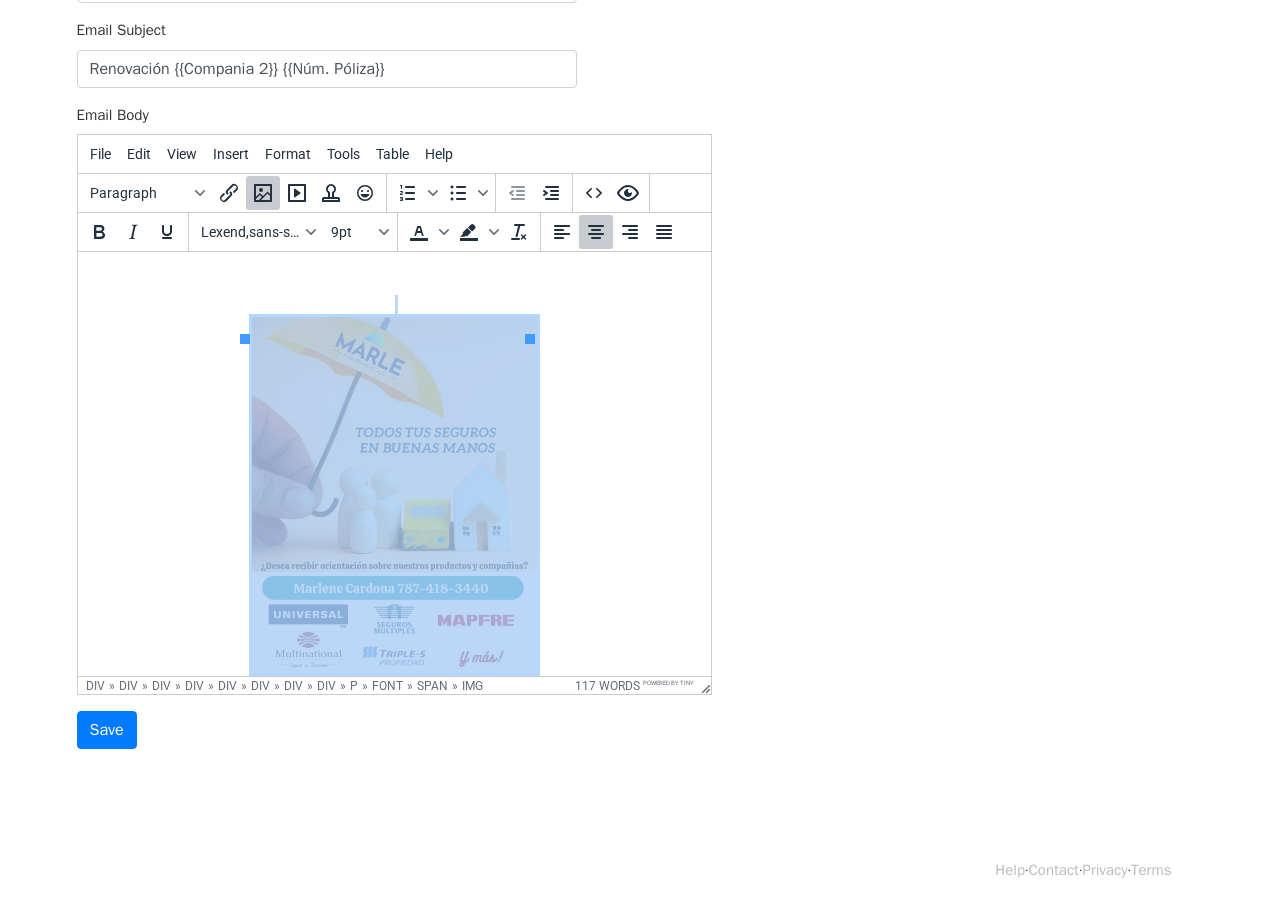 scroll, scrollTop: 754, scrollLeft: 0, axis: vertical 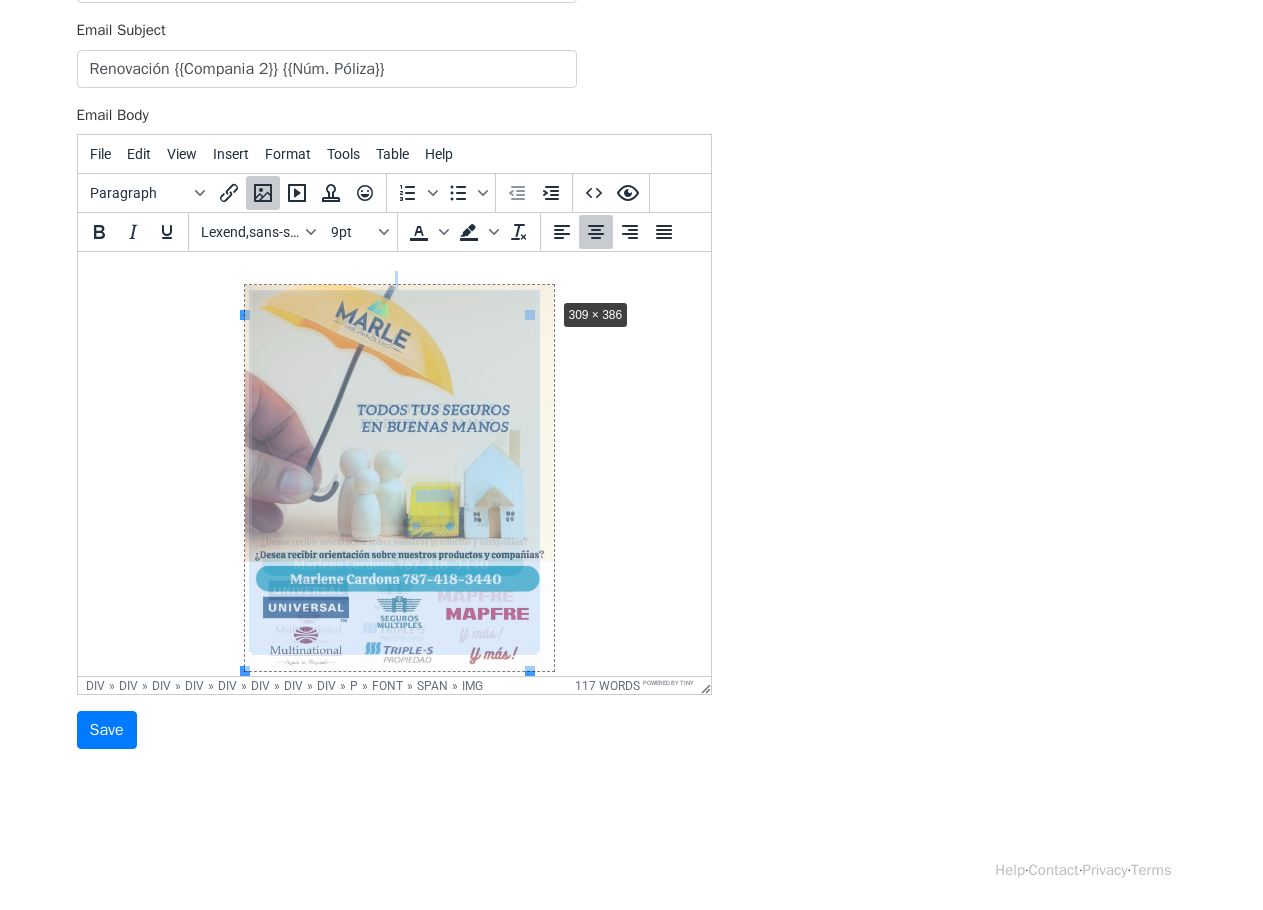 drag, startPoint x: 525, startPoint y: 297, endPoint x: 548, endPoint y: 280, distance: 28.600698 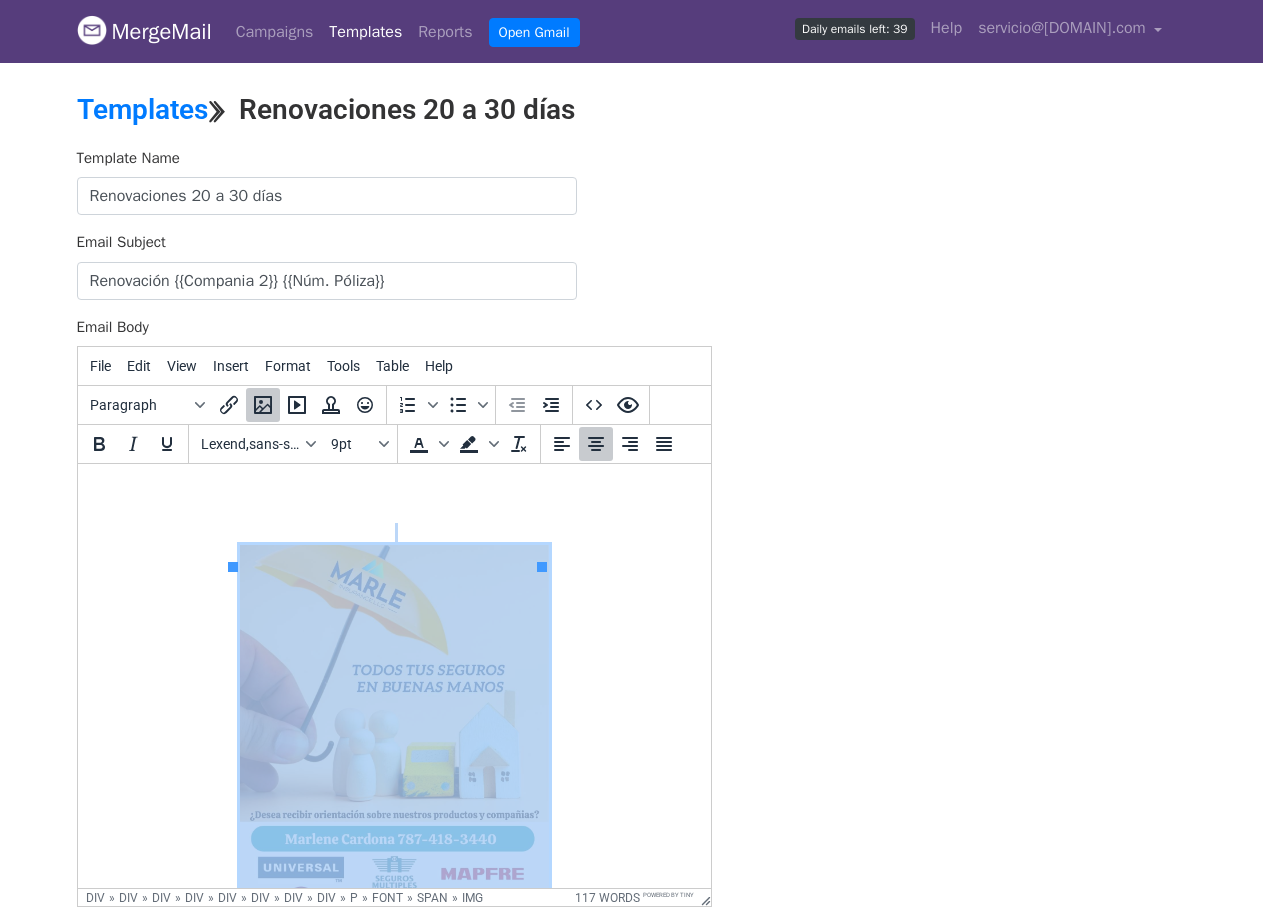 scroll, scrollTop: 784, scrollLeft: 0, axis: vertical 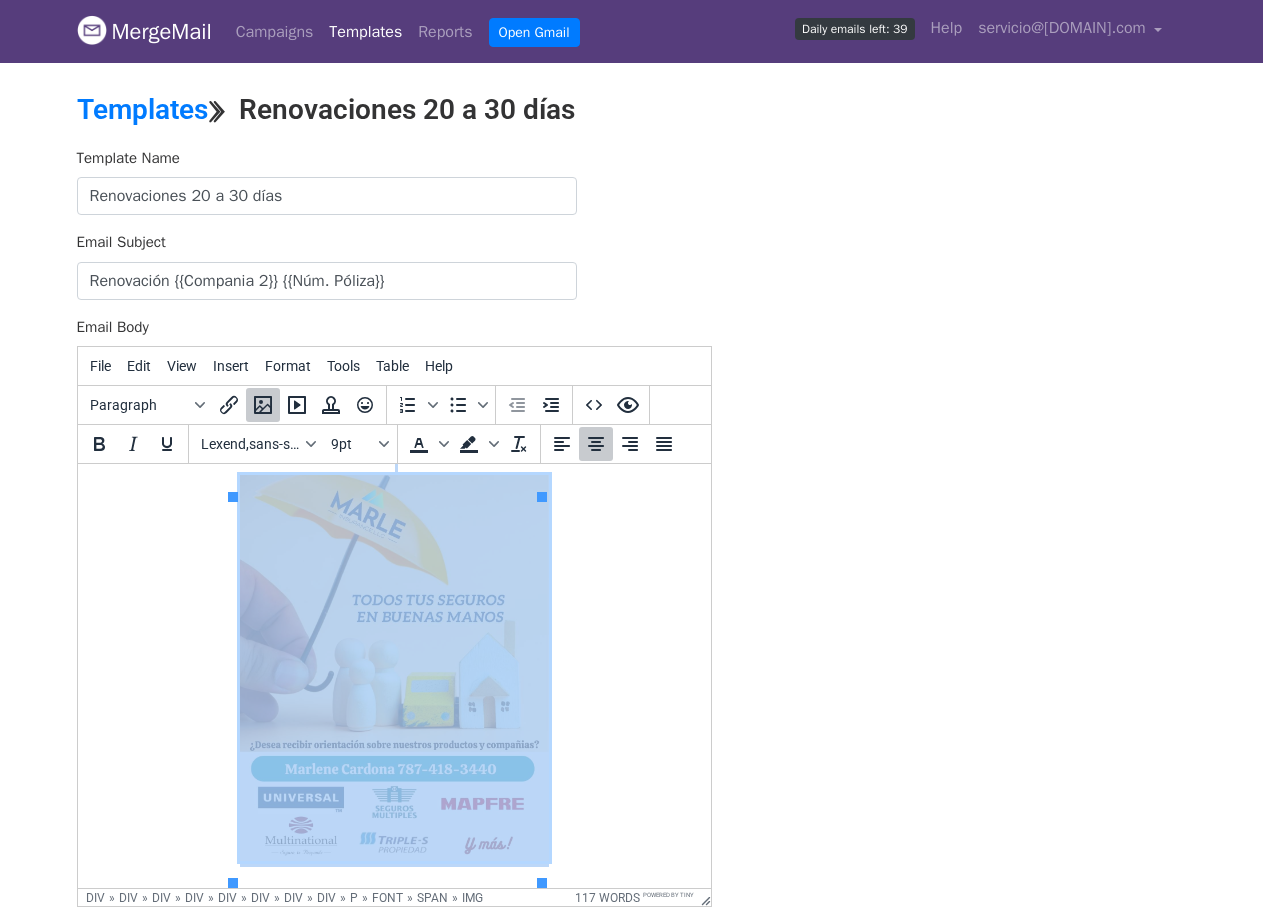 click at bounding box center (393, 668) 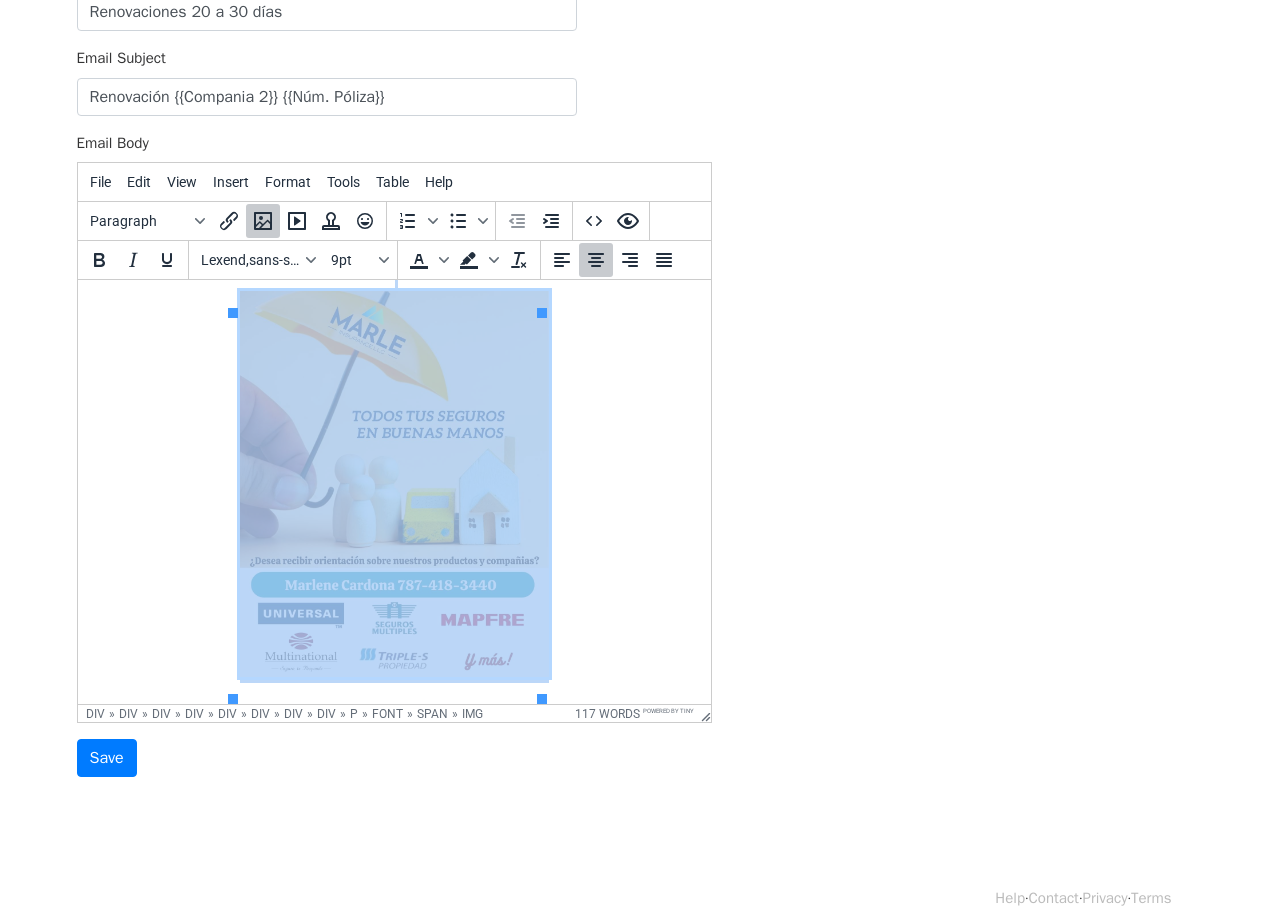 scroll, scrollTop: 212, scrollLeft: 0, axis: vertical 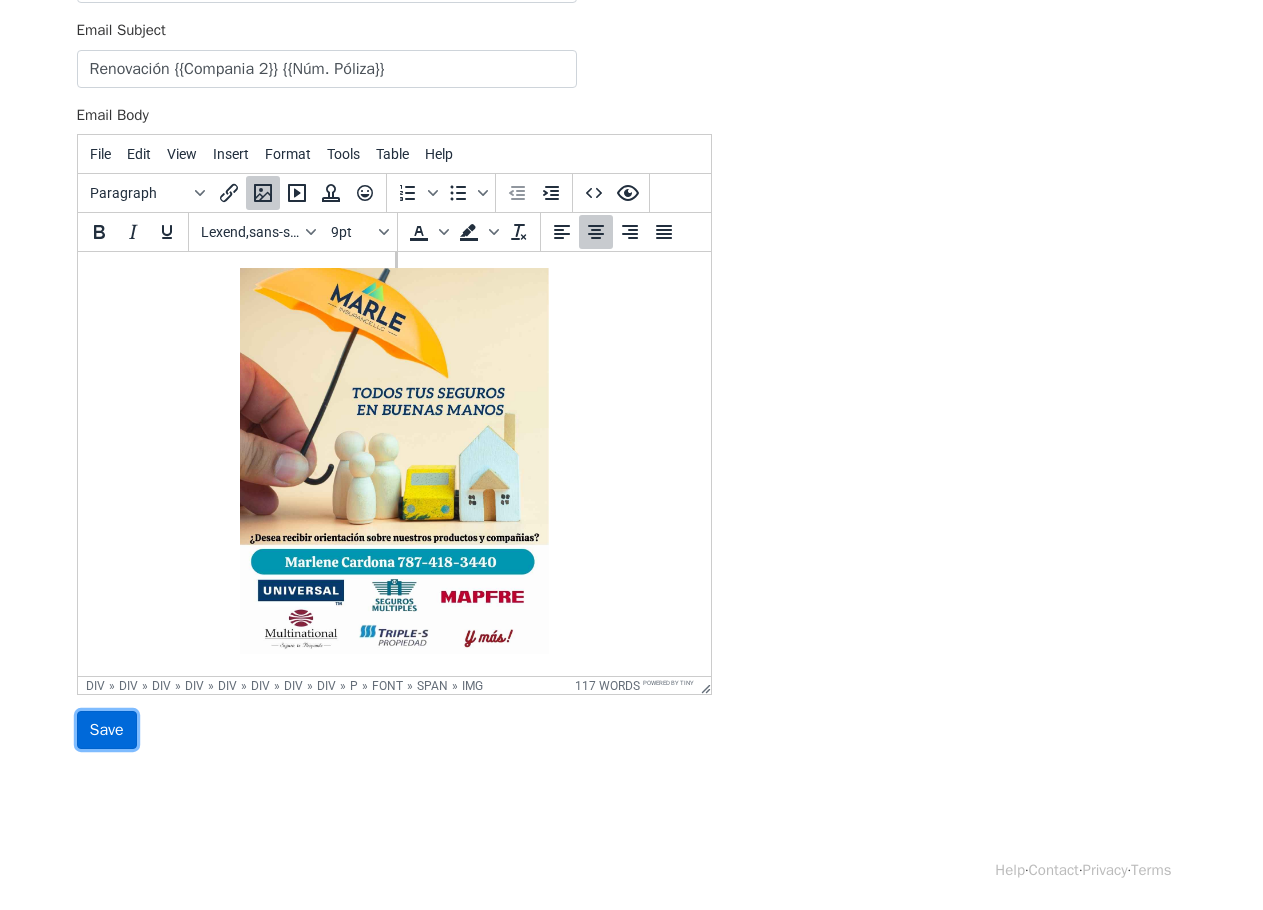 click on "Save" at bounding box center (107, 730) 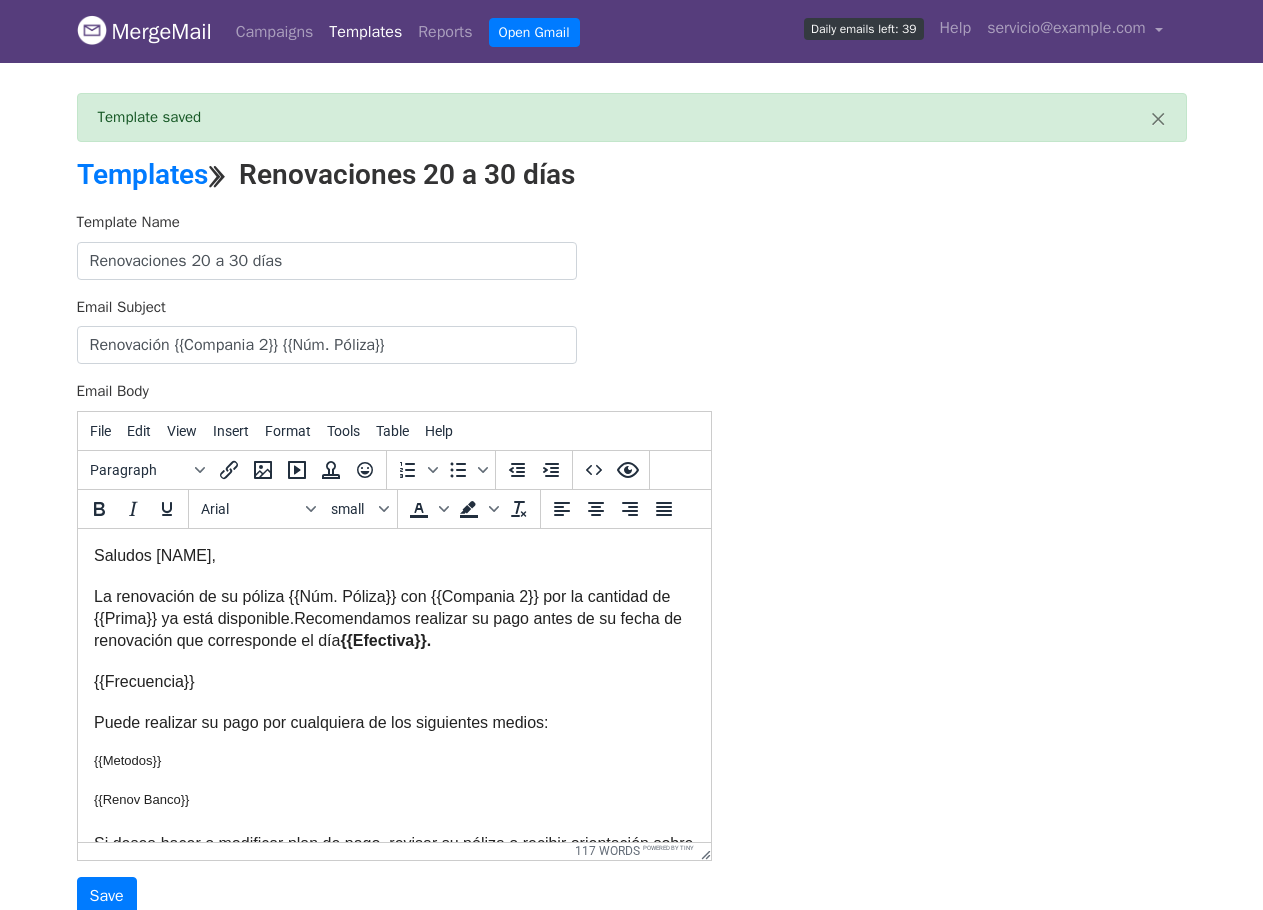 scroll, scrollTop: 0, scrollLeft: 0, axis: both 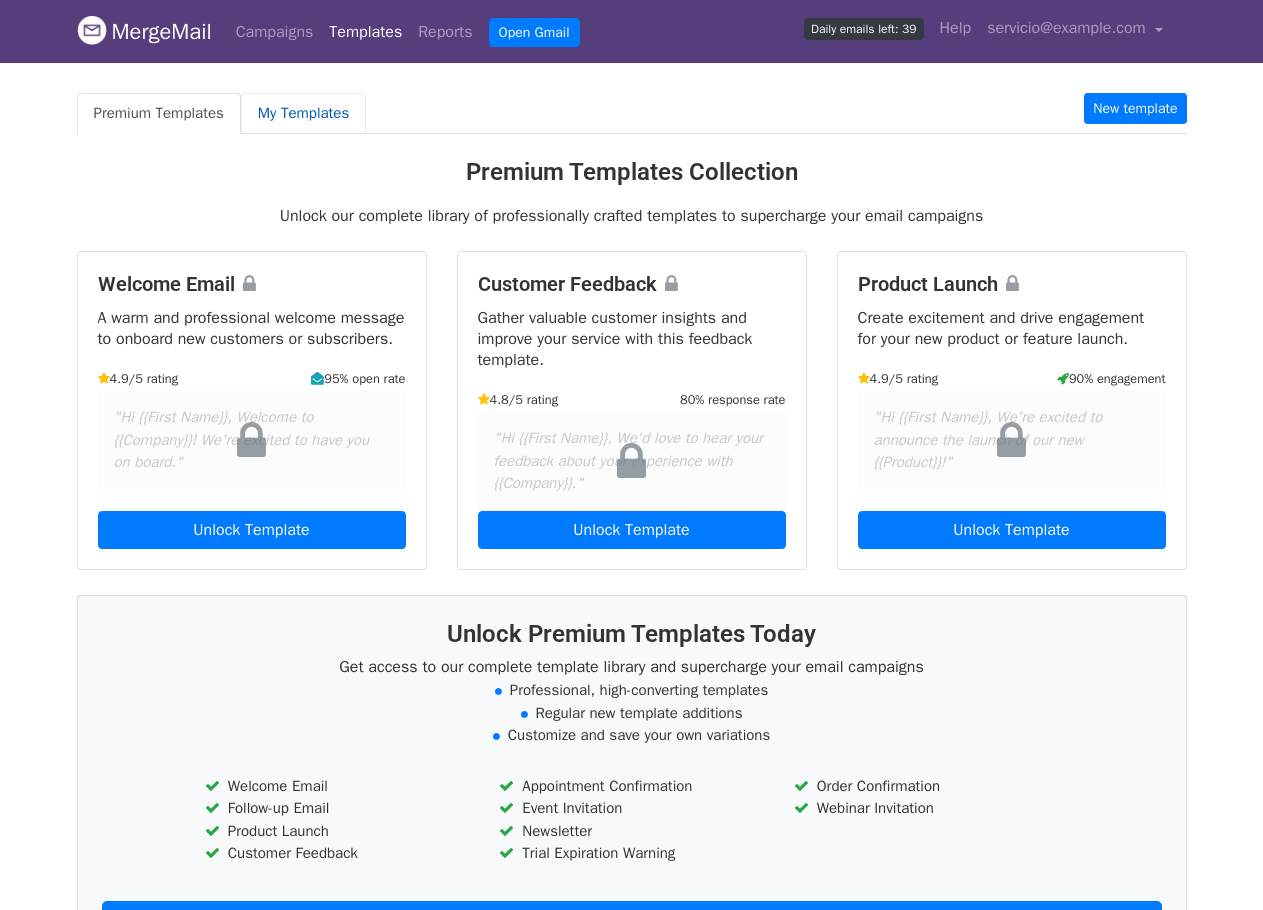 click on "My Templates" at bounding box center (303, 113) 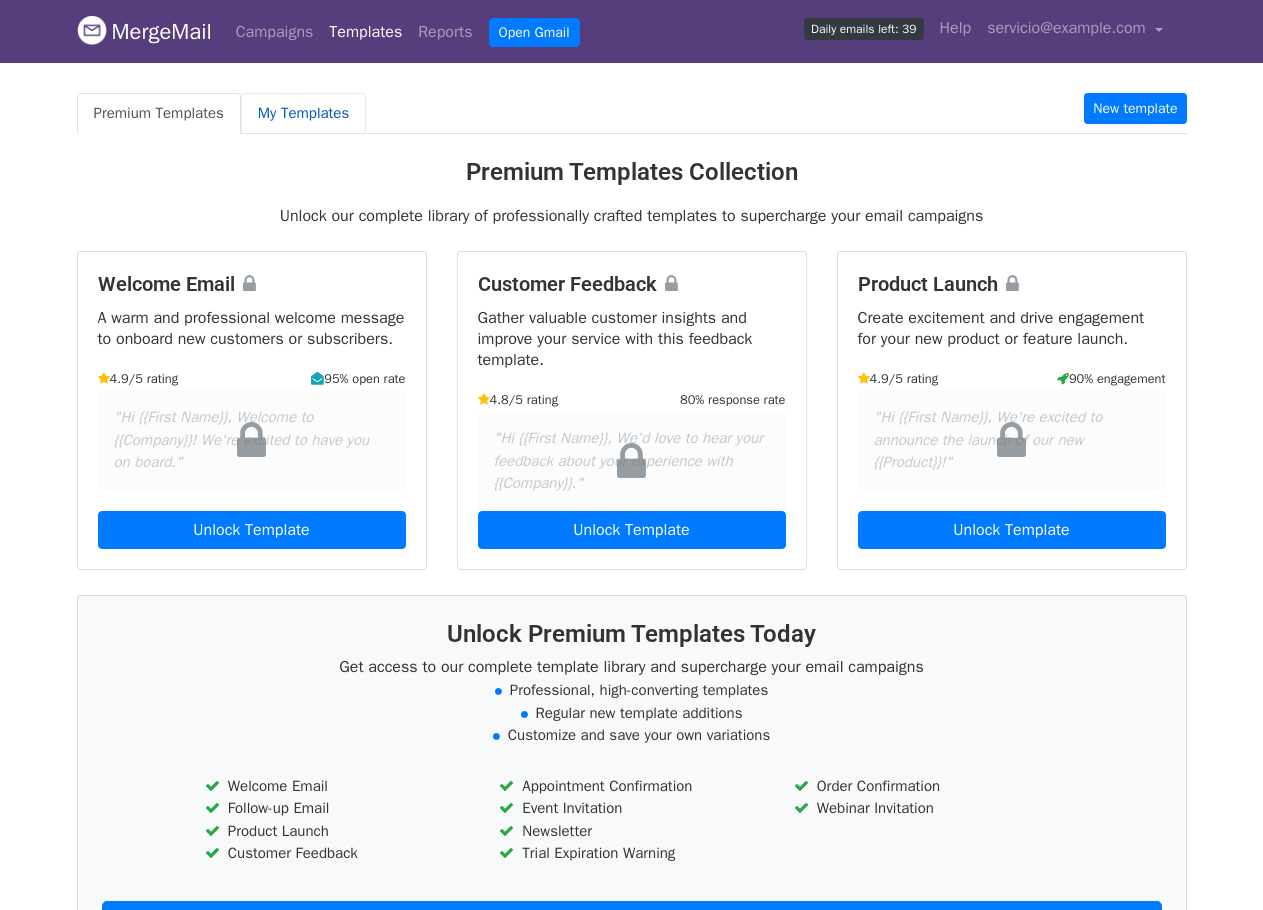 click on "My Templates" at bounding box center (303, 113) 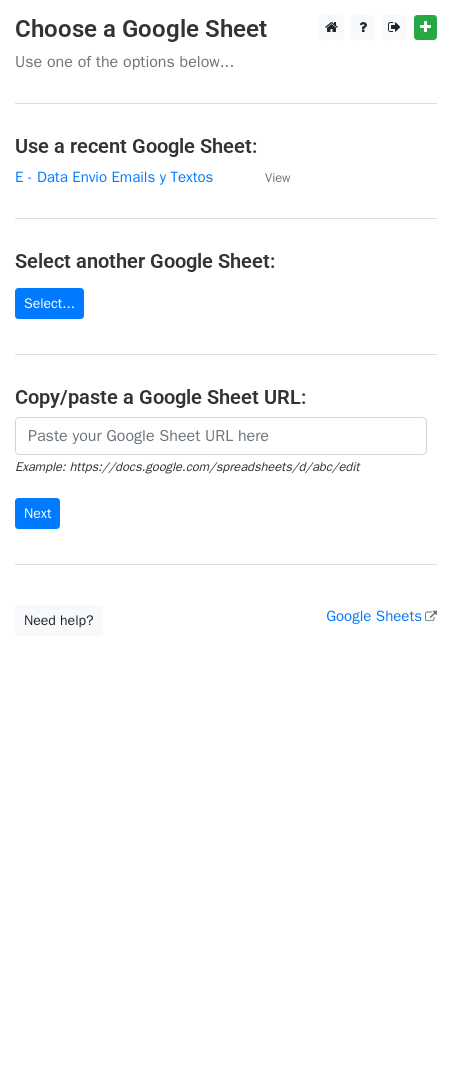scroll, scrollTop: 0, scrollLeft: 0, axis: both 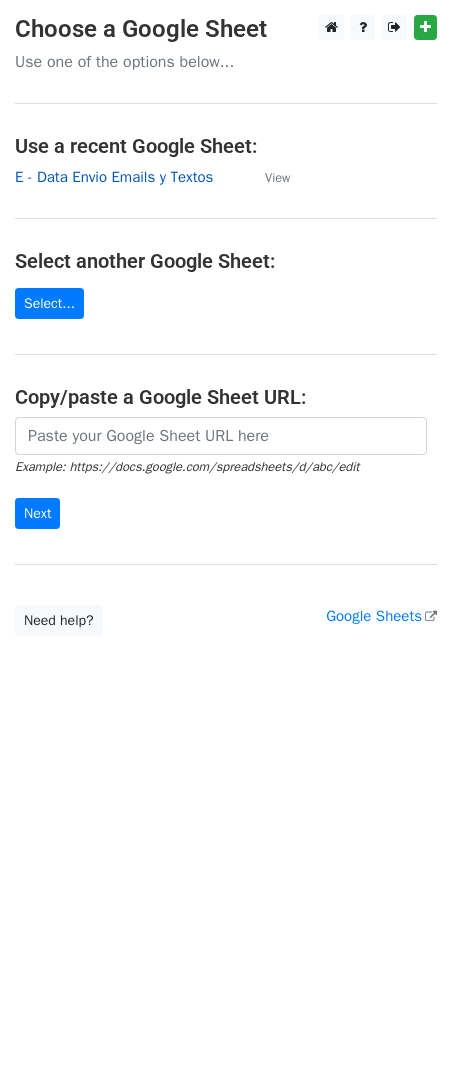click on "E - Data Envio Emails y Textos" at bounding box center (114, 177) 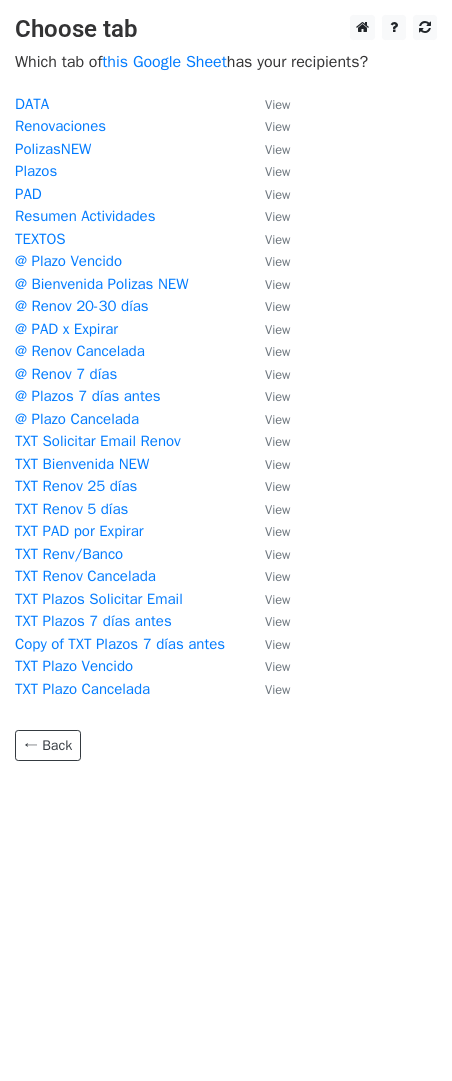 scroll, scrollTop: 0, scrollLeft: 0, axis: both 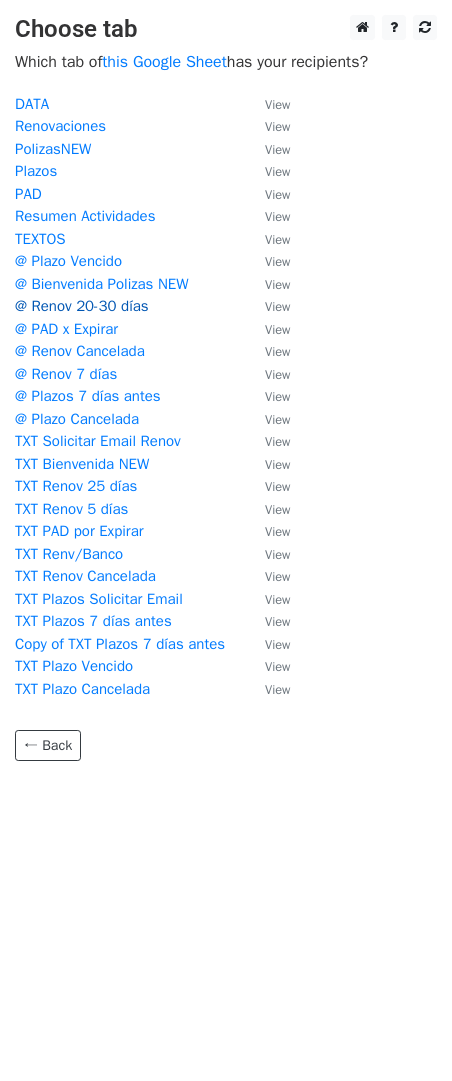 click on "@ Renov 20-30 días" at bounding box center [82, 306] 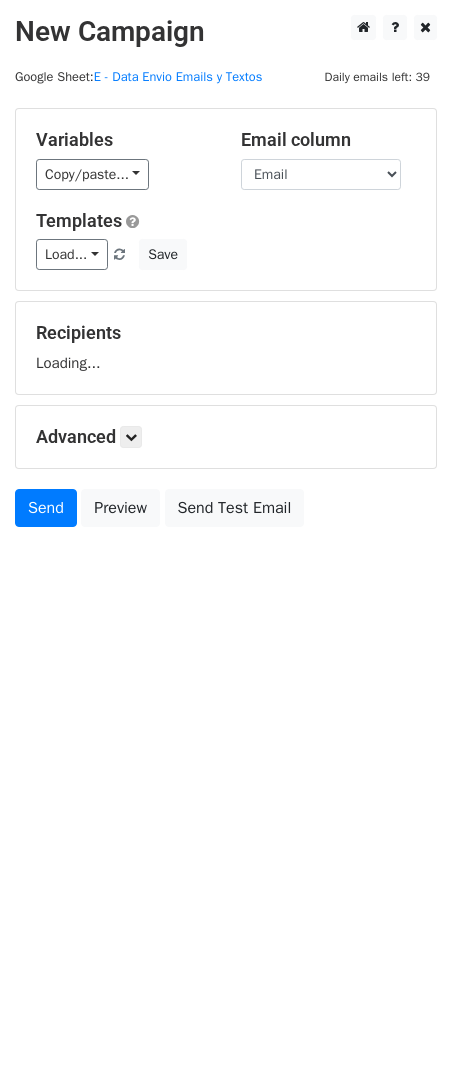 scroll, scrollTop: 0, scrollLeft: 0, axis: both 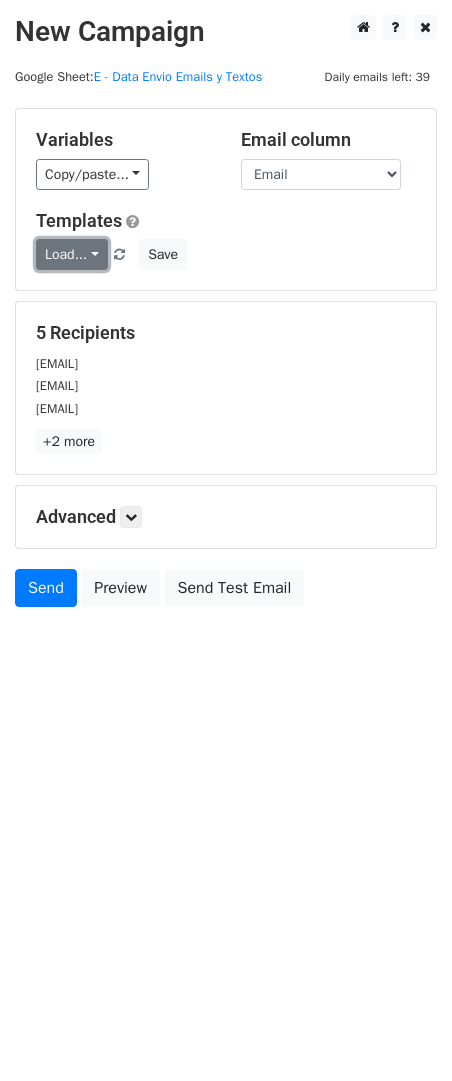 click on "Load..." at bounding box center [72, 254] 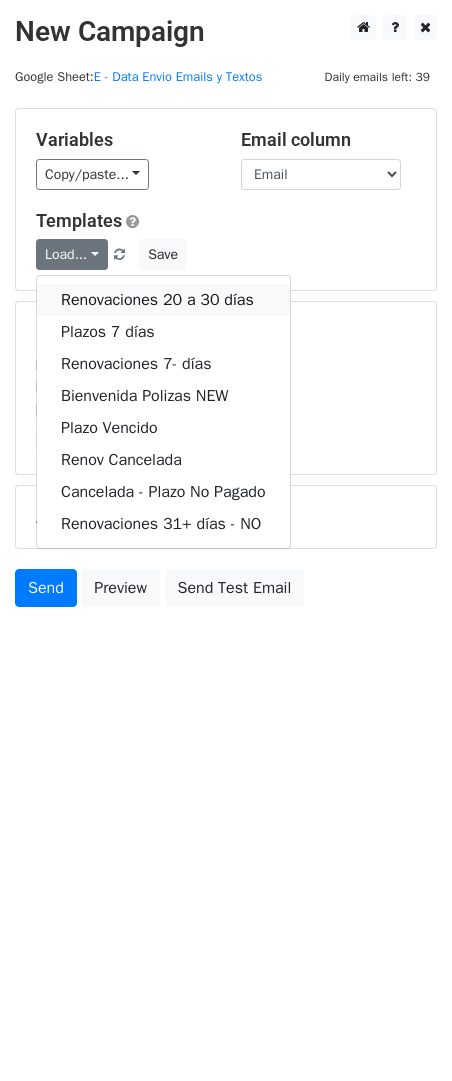 click on "Renovaciones 20 a 30 días" at bounding box center [163, 300] 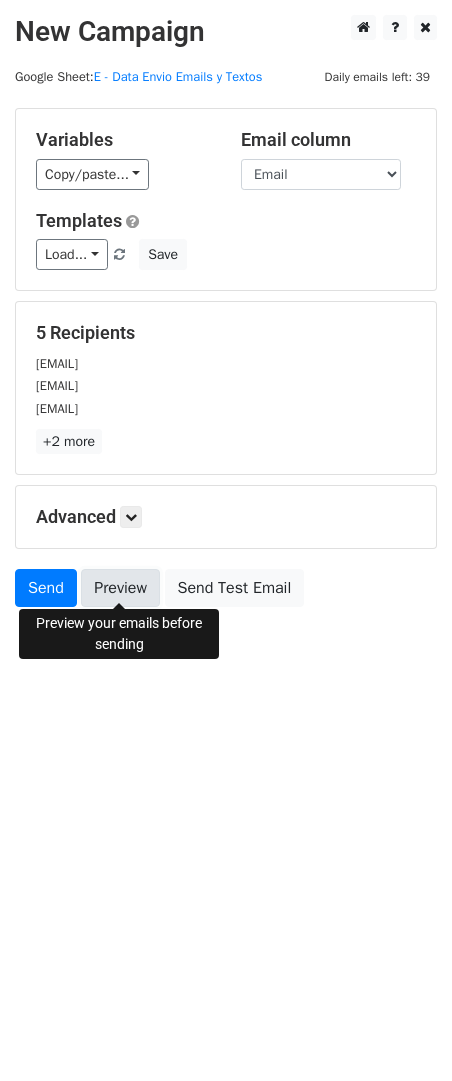 click on "Preview" at bounding box center [120, 588] 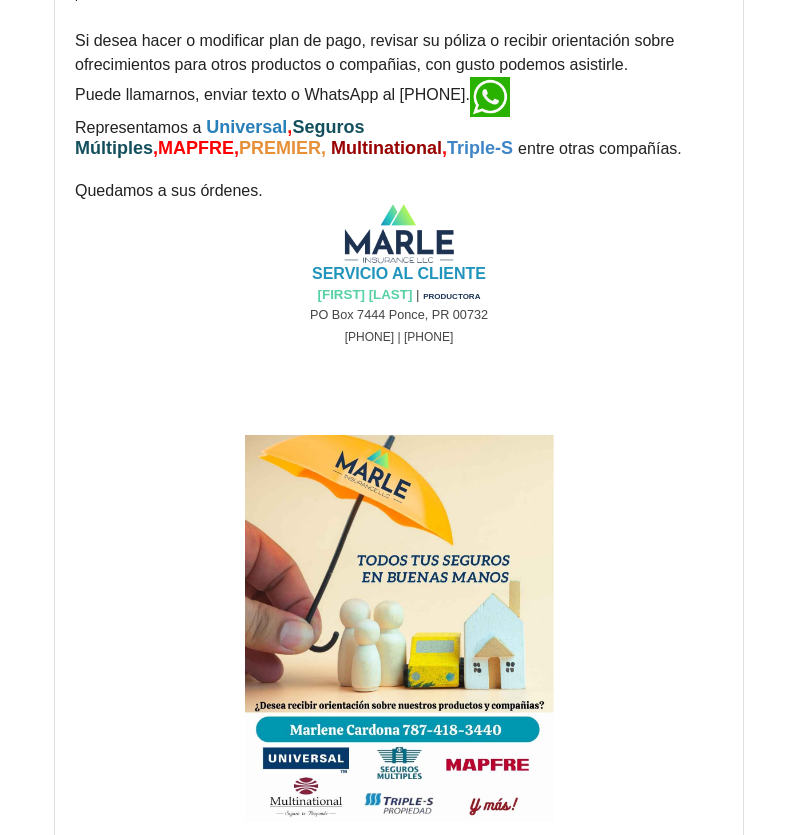 scroll, scrollTop: 700, scrollLeft: 0, axis: vertical 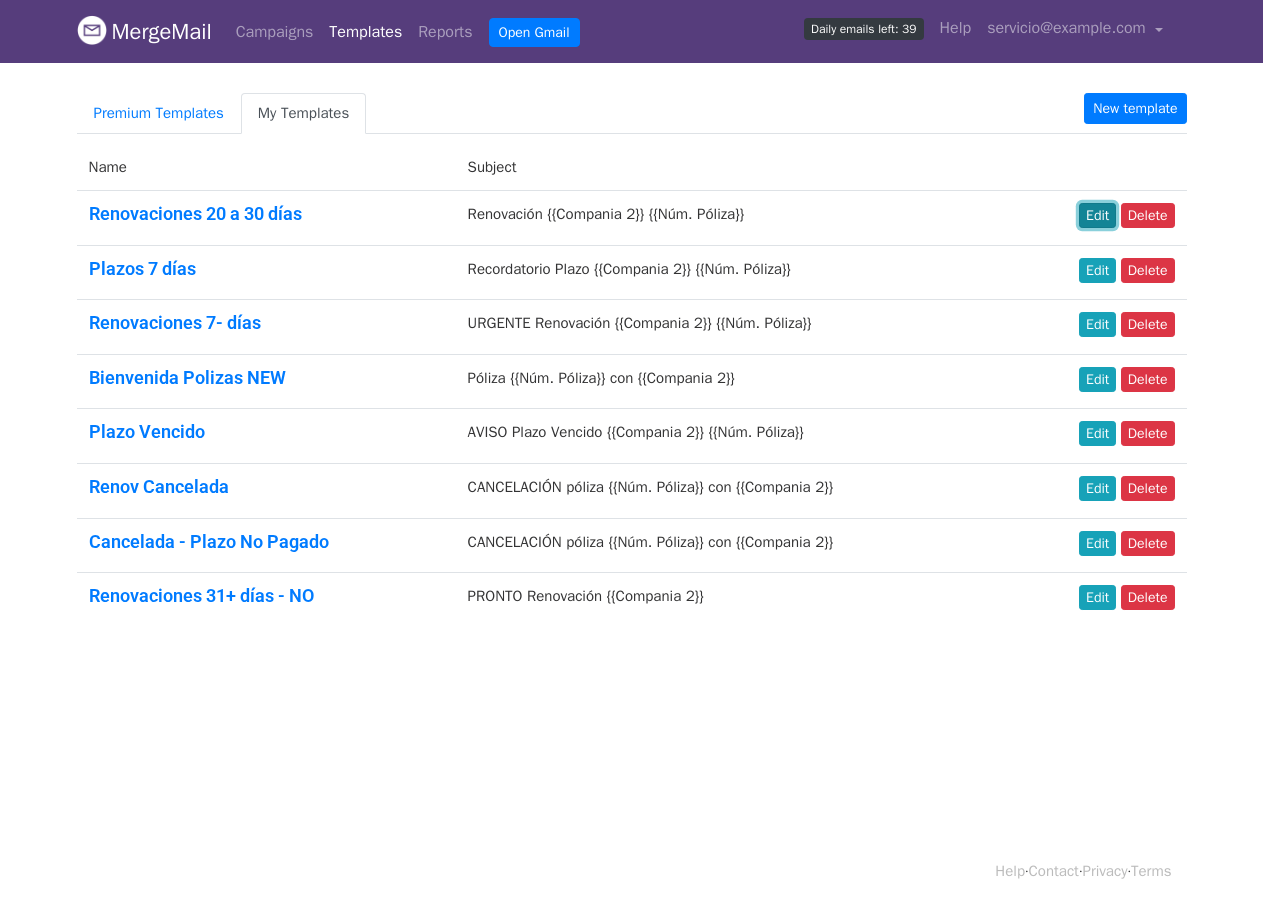 click on "Edit" at bounding box center [1097, 215] 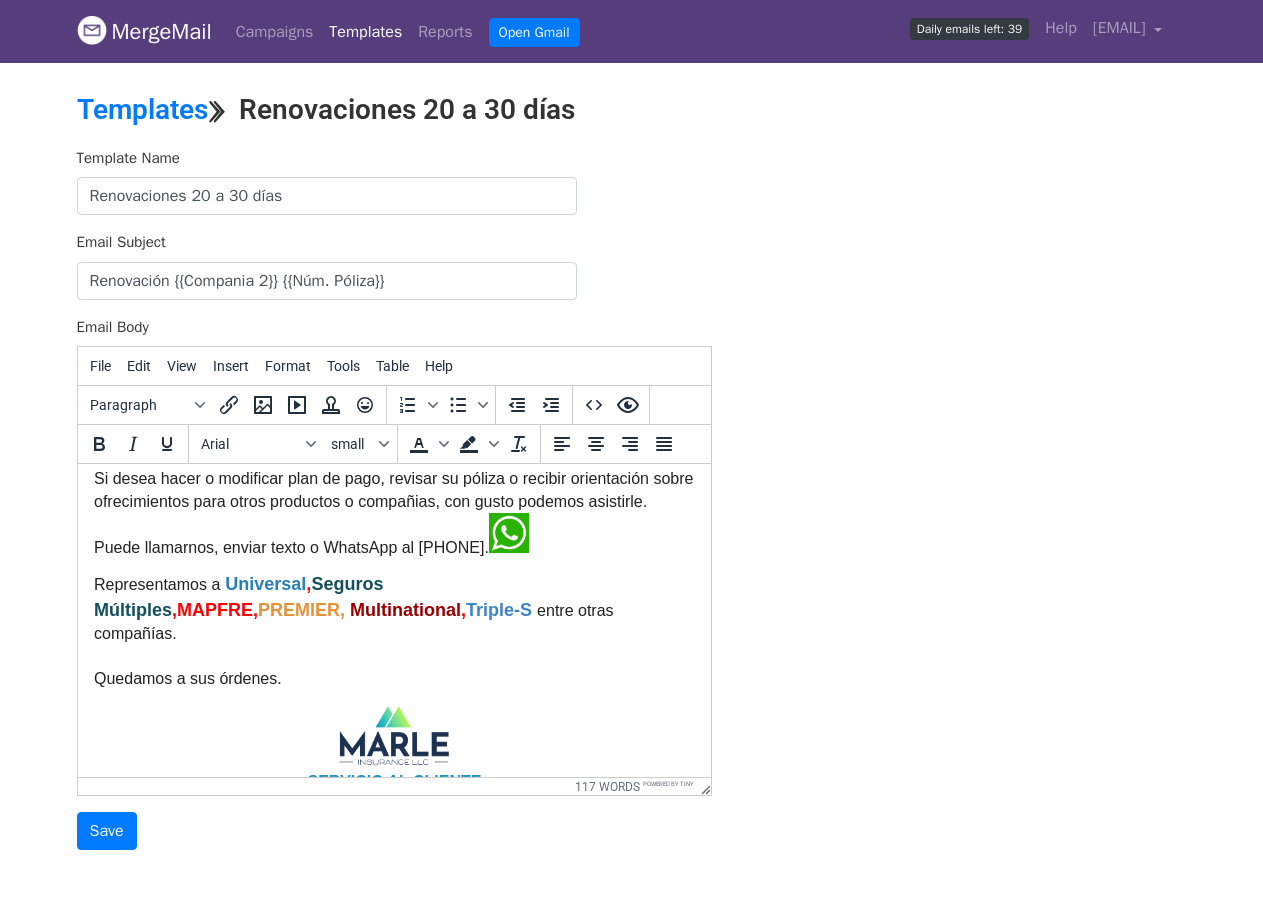scroll, scrollTop: 200, scrollLeft: 0, axis: vertical 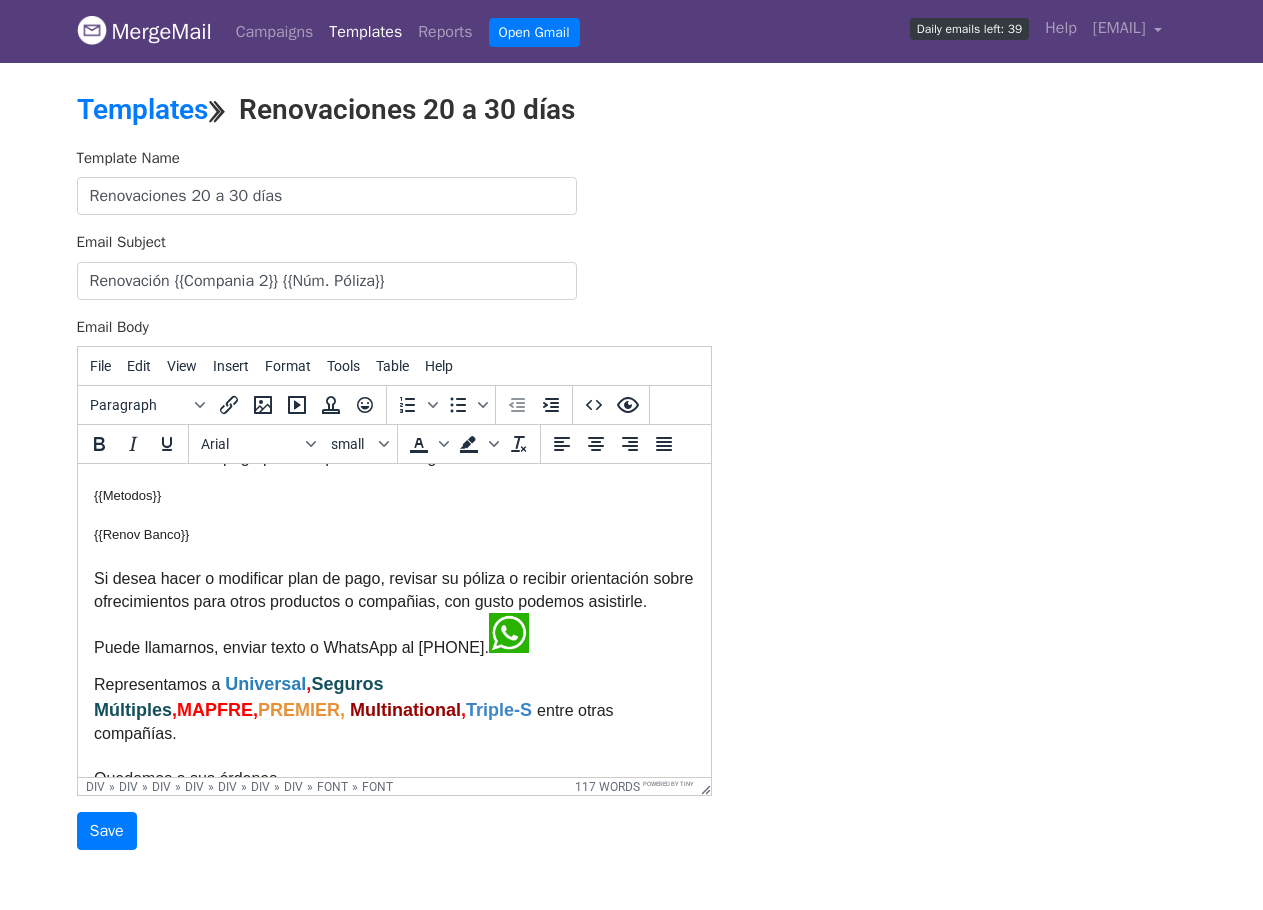 drag, startPoint x: 89, startPoint y: 577, endPoint x: 191, endPoint y: 631, distance: 115.41231 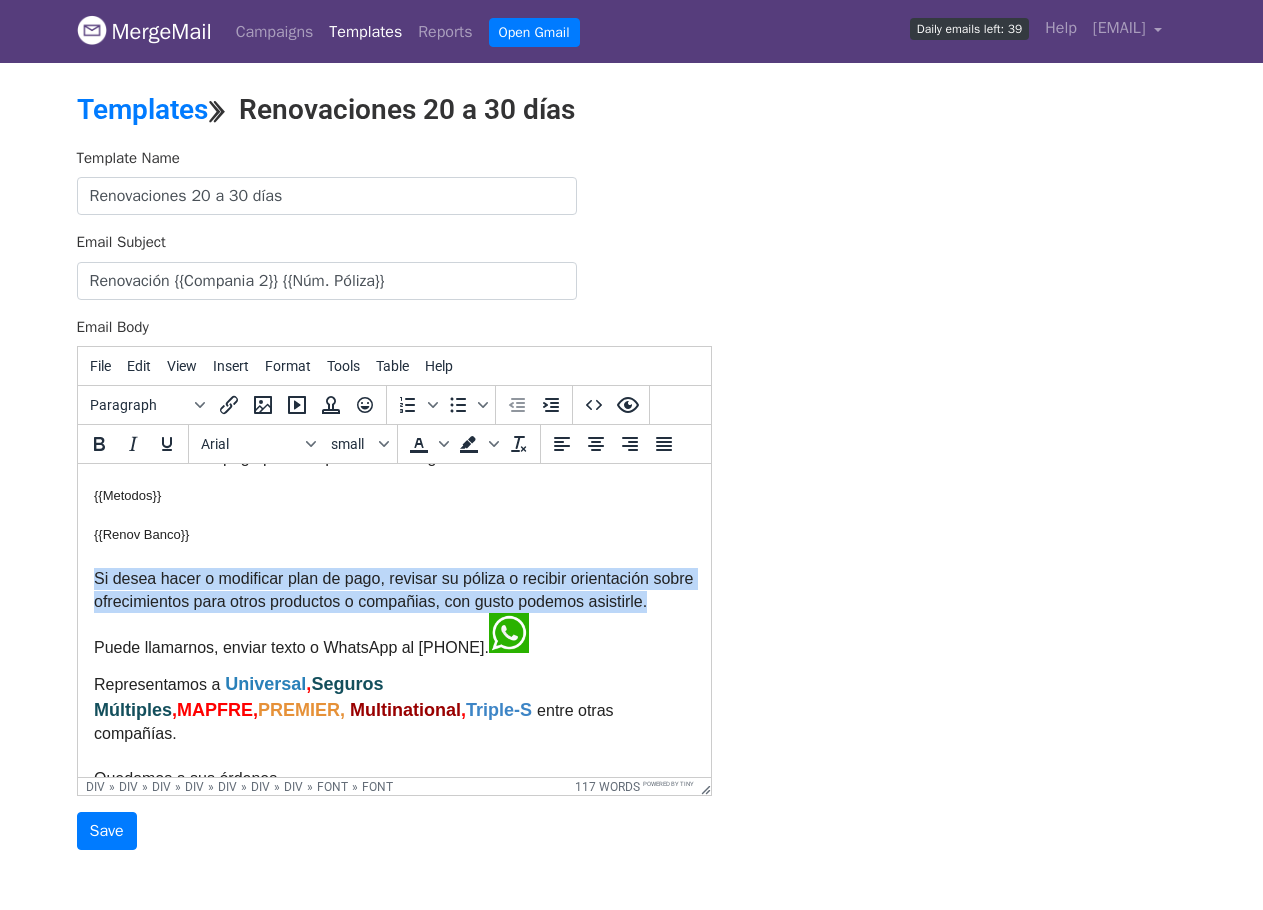 drag, startPoint x: 159, startPoint y: 622, endPoint x: 88, endPoint y: 575, distance: 85.146935 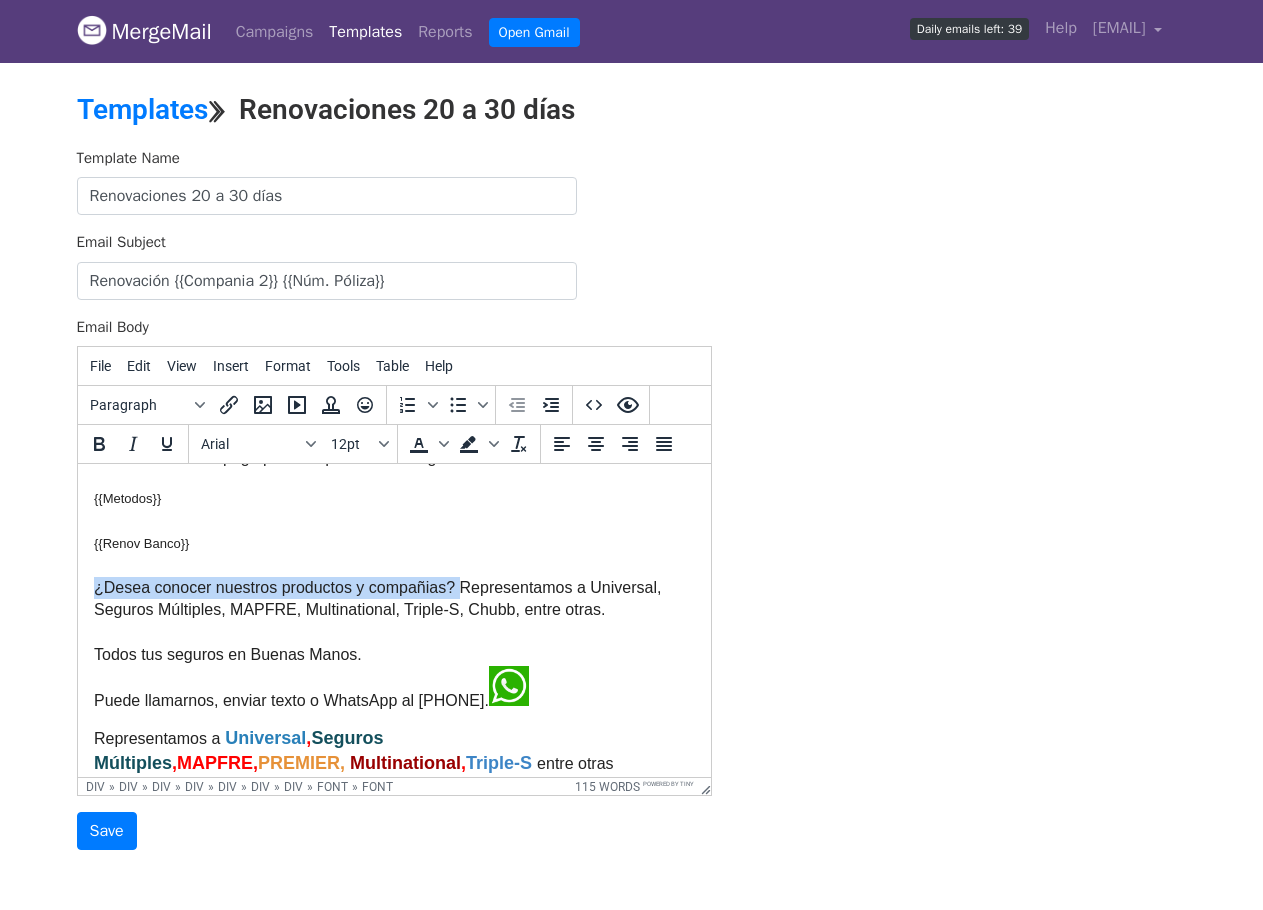 drag, startPoint x: 93, startPoint y: 592, endPoint x: 457, endPoint y: 594, distance: 364.0055 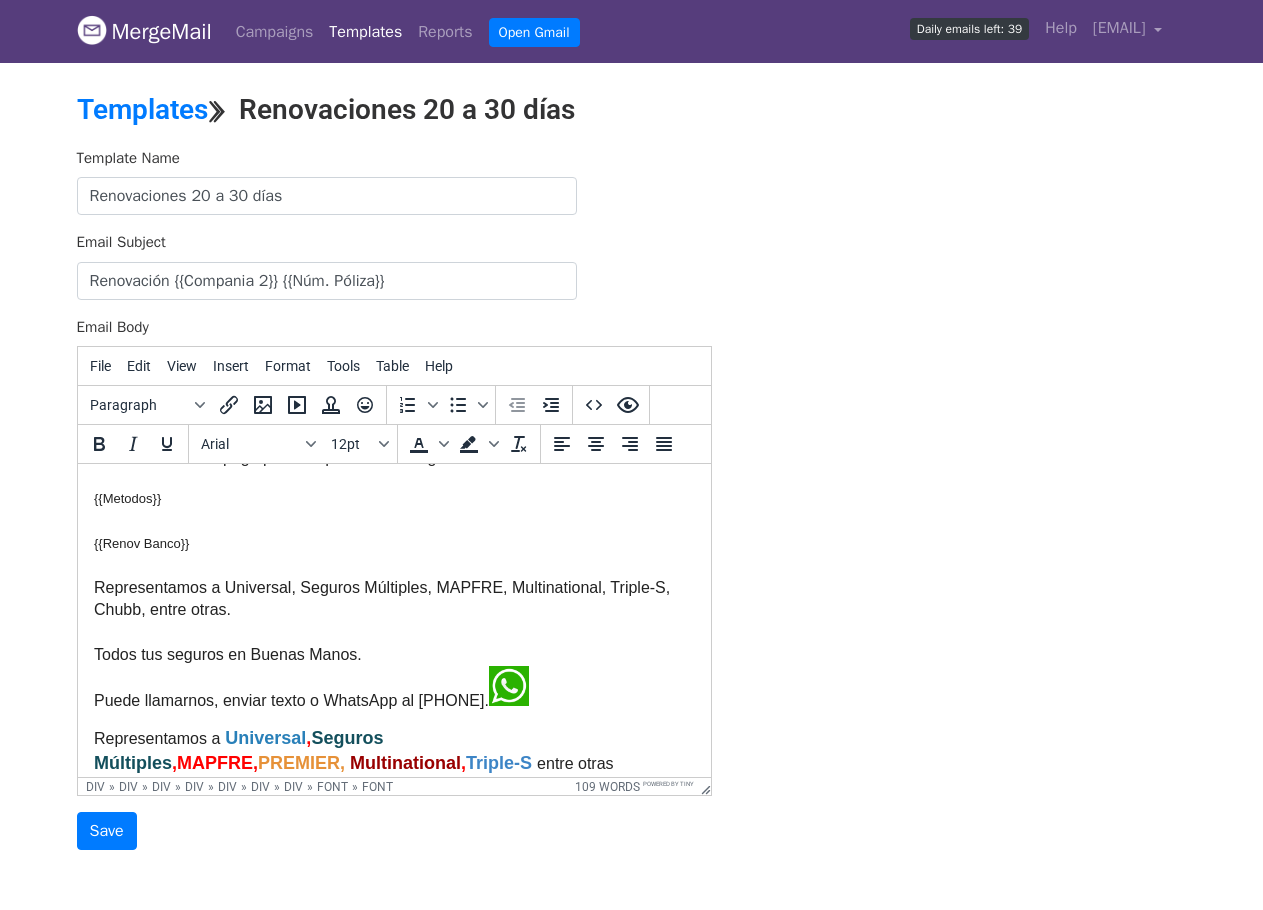 click on "Representamos a" at bounding box center (158, 738) 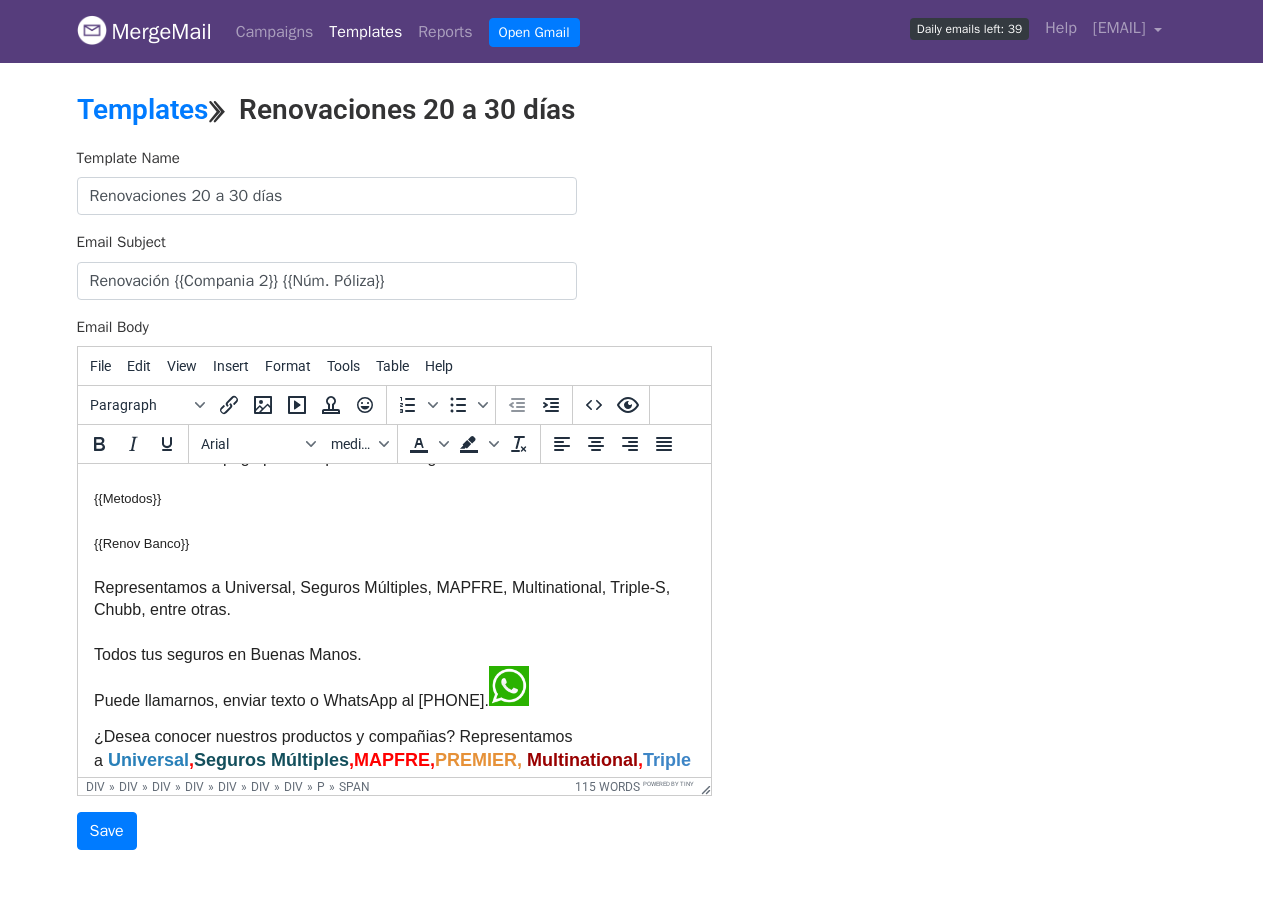 scroll, scrollTop: 300, scrollLeft: 0, axis: vertical 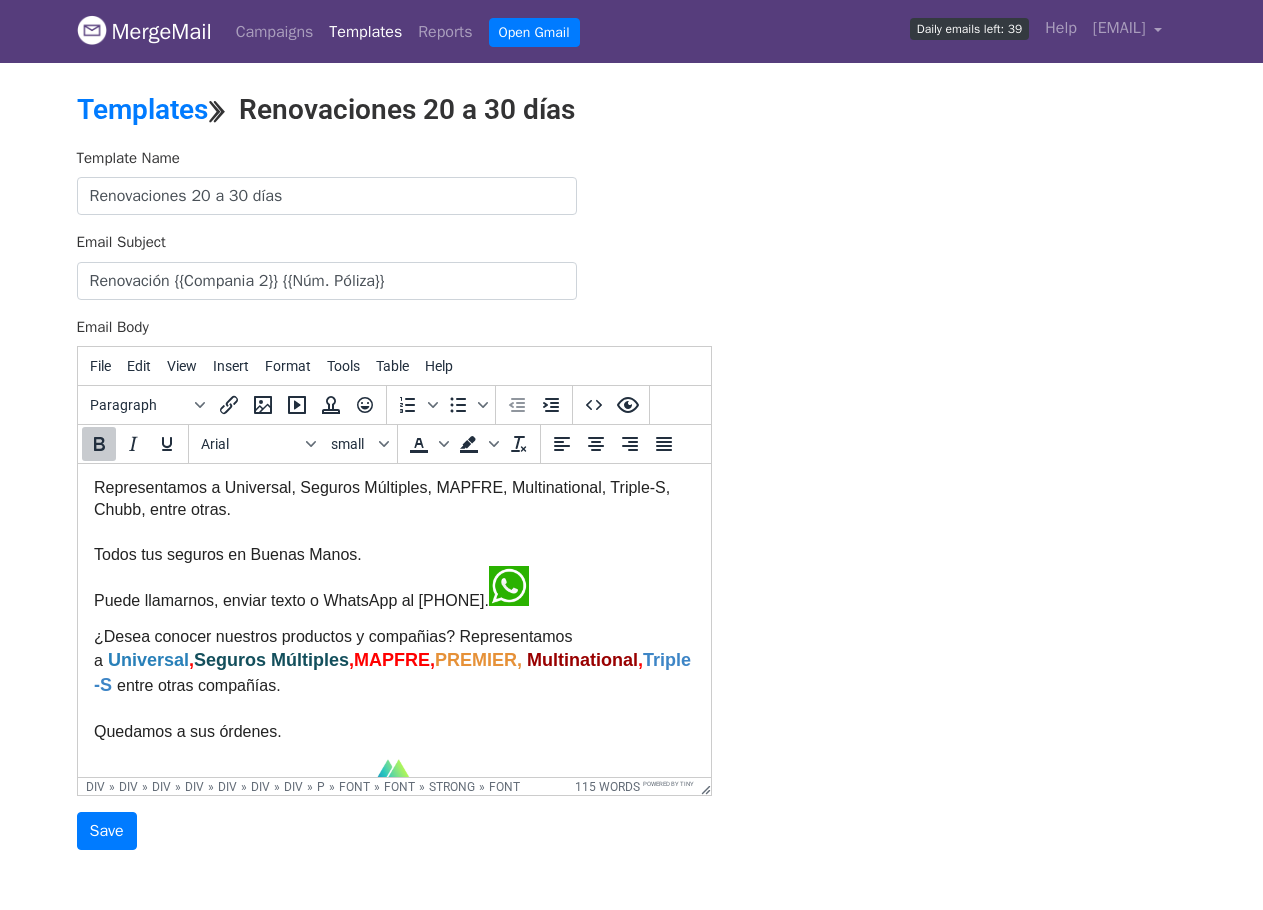 click on "¿Desea conocer nuestros productos y compañias?  Representamos a   U niversal ,  Seguros Múltiples ,  MAPFRE,  PREMIER,   Multinational ,  Triple -S   entre otras compañías. Quedamos a sus órdenes." at bounding box center (393, 685) 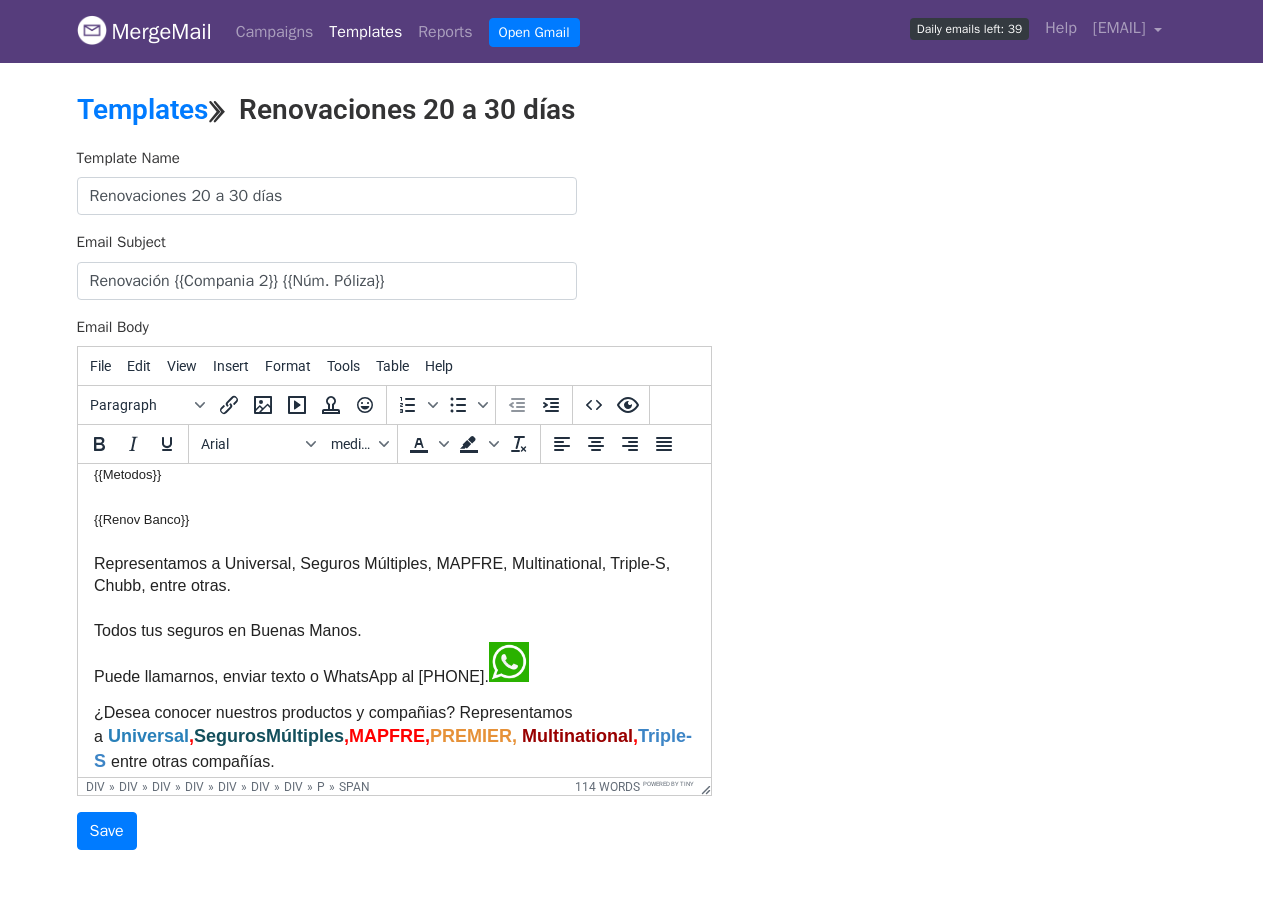 scroll, scrollTop: 200, scrollLeft: 0, axis: vertical 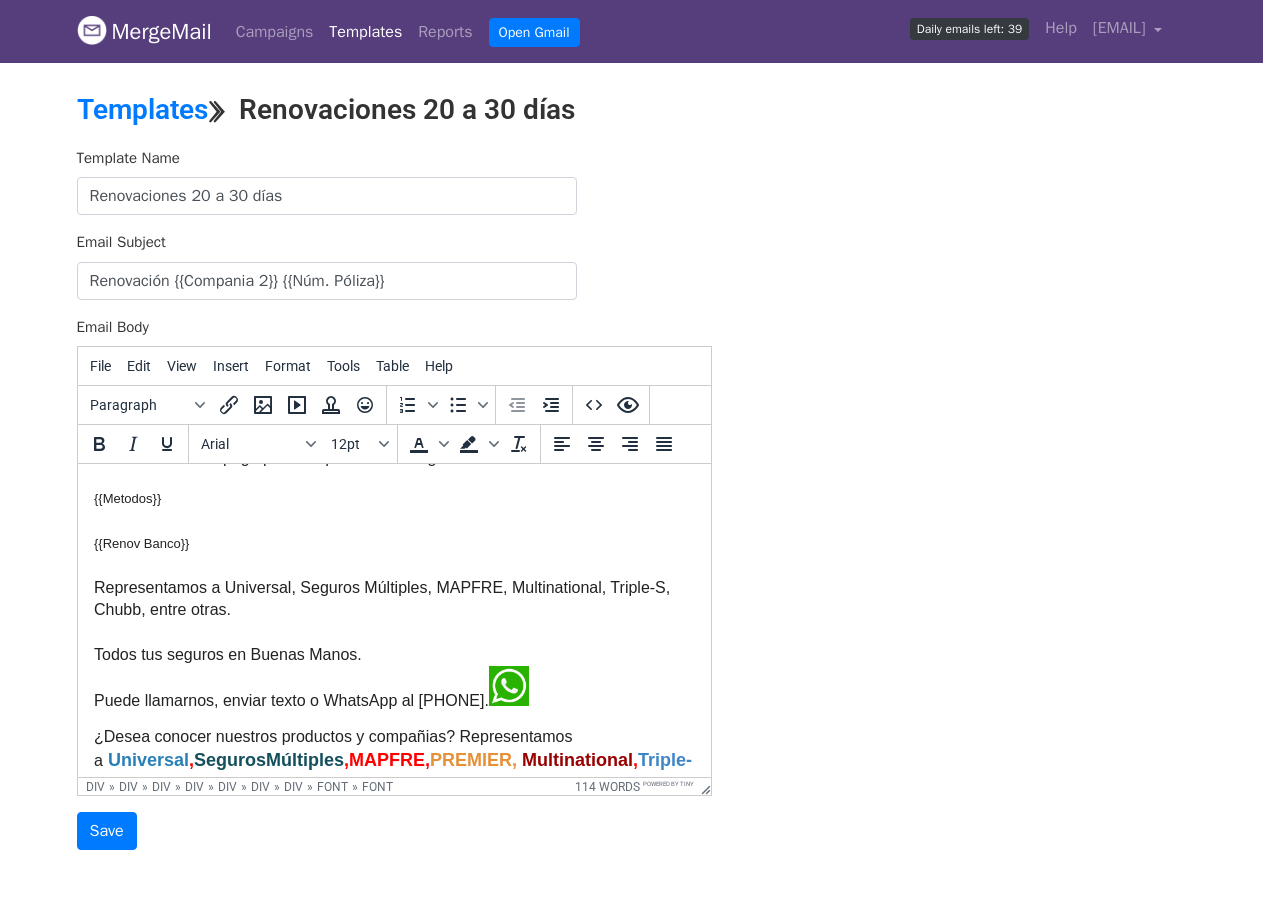 drag, startPoint x: 91, startPoint y: 580, endPoint x: 246, endPoint y: 603, distance: 156.69716 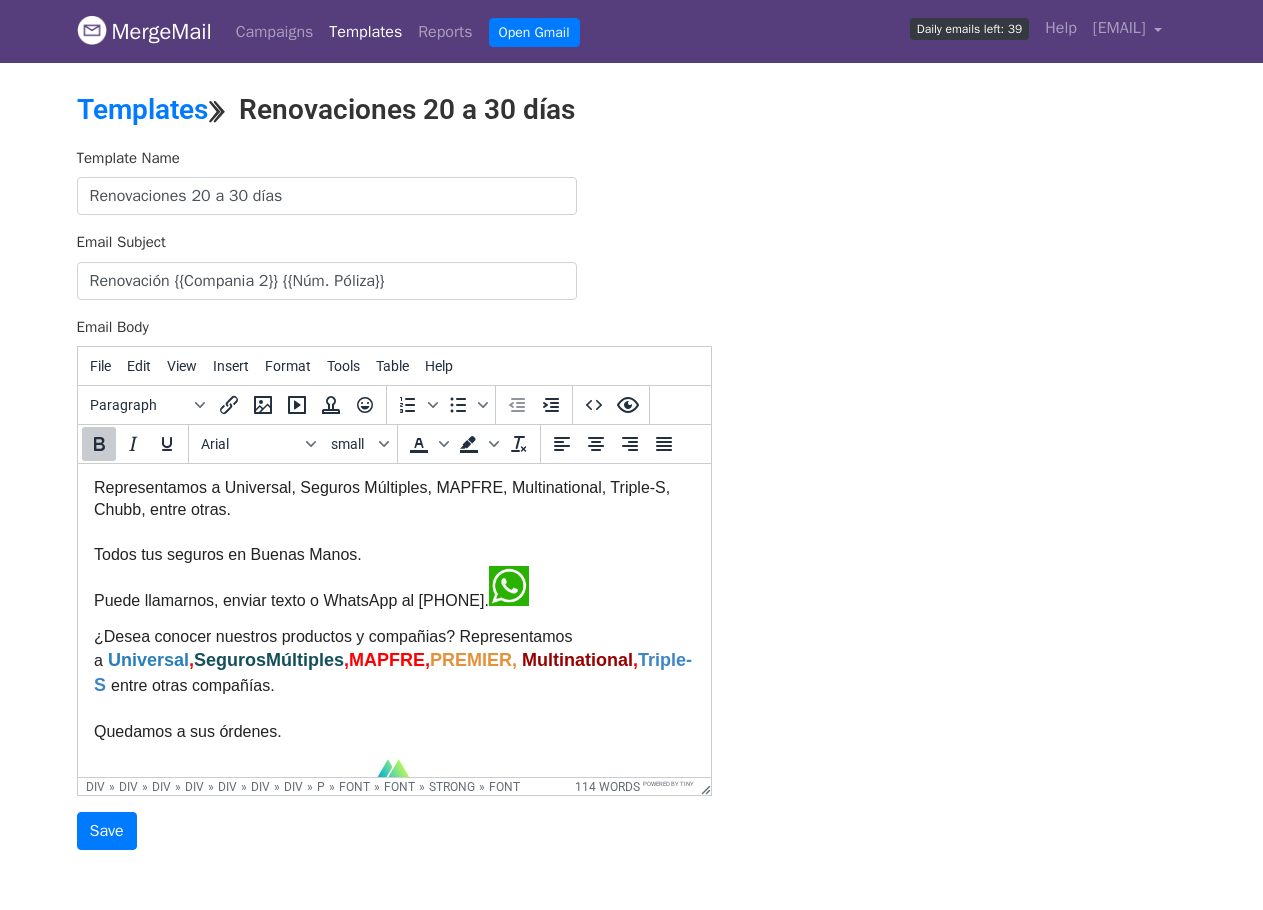 click on "niversal ,  SegurosMúltiples ,  MAPFRE,  PREMIER,   Multinational ,  Triple -S" at bounding box center [392, 672] 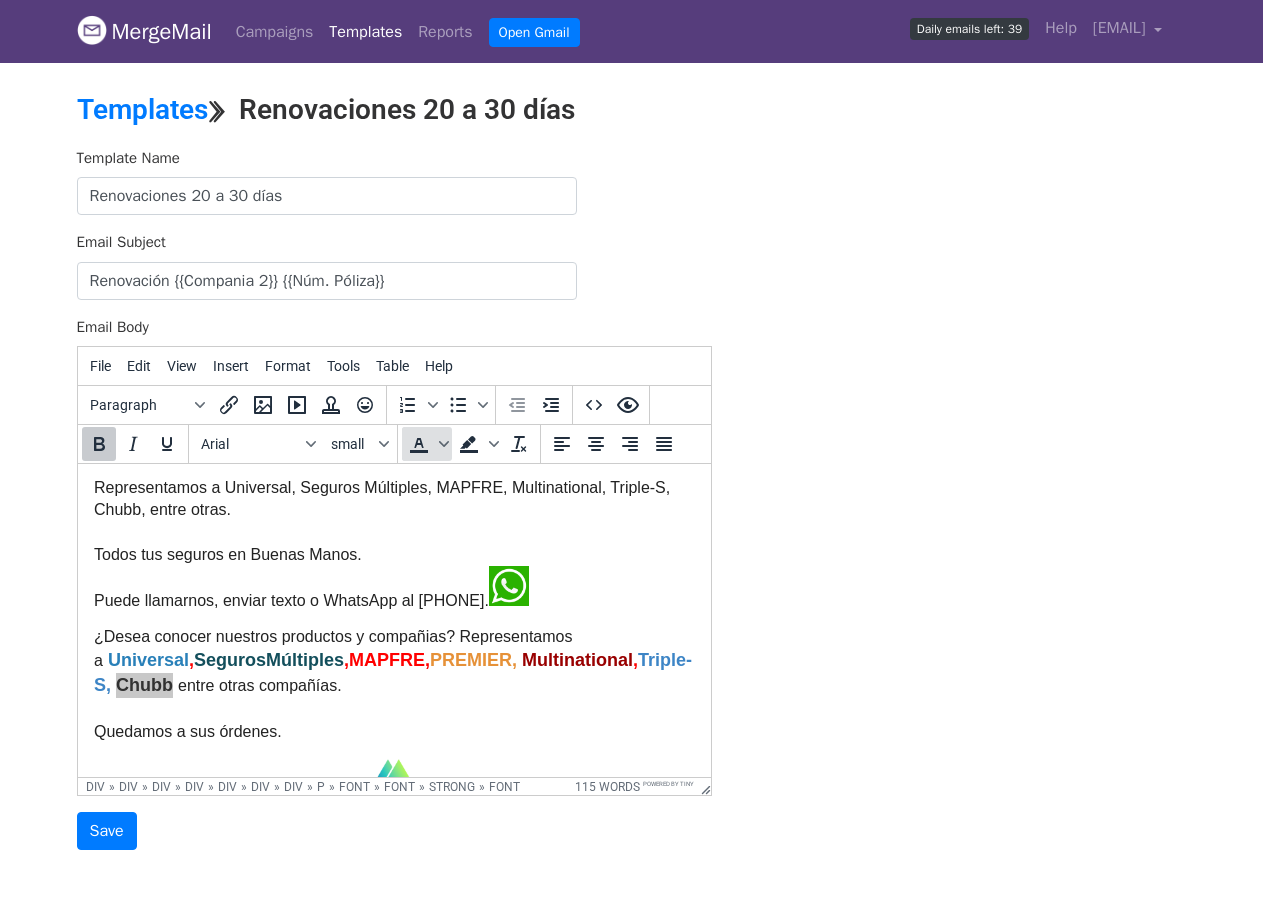 click 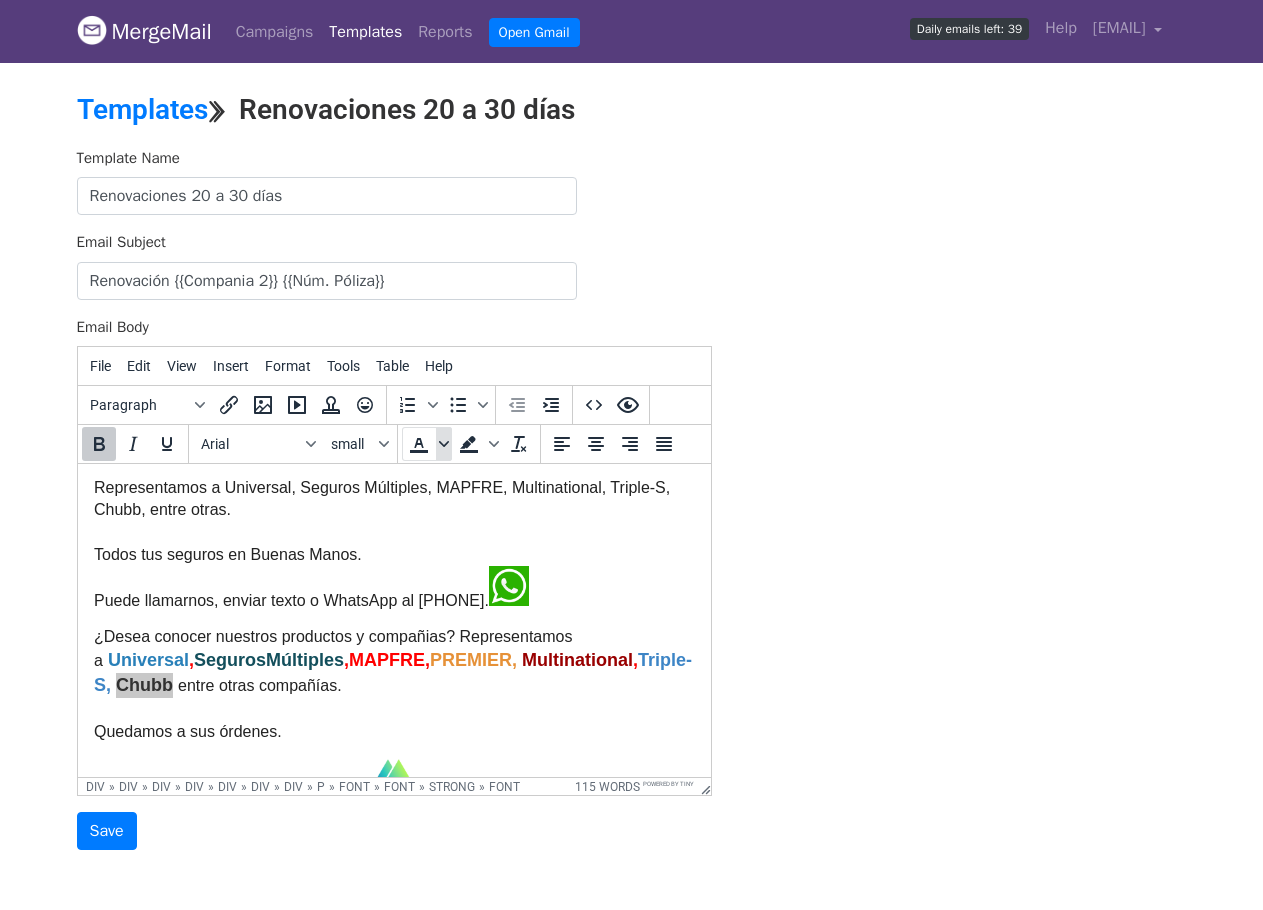 click 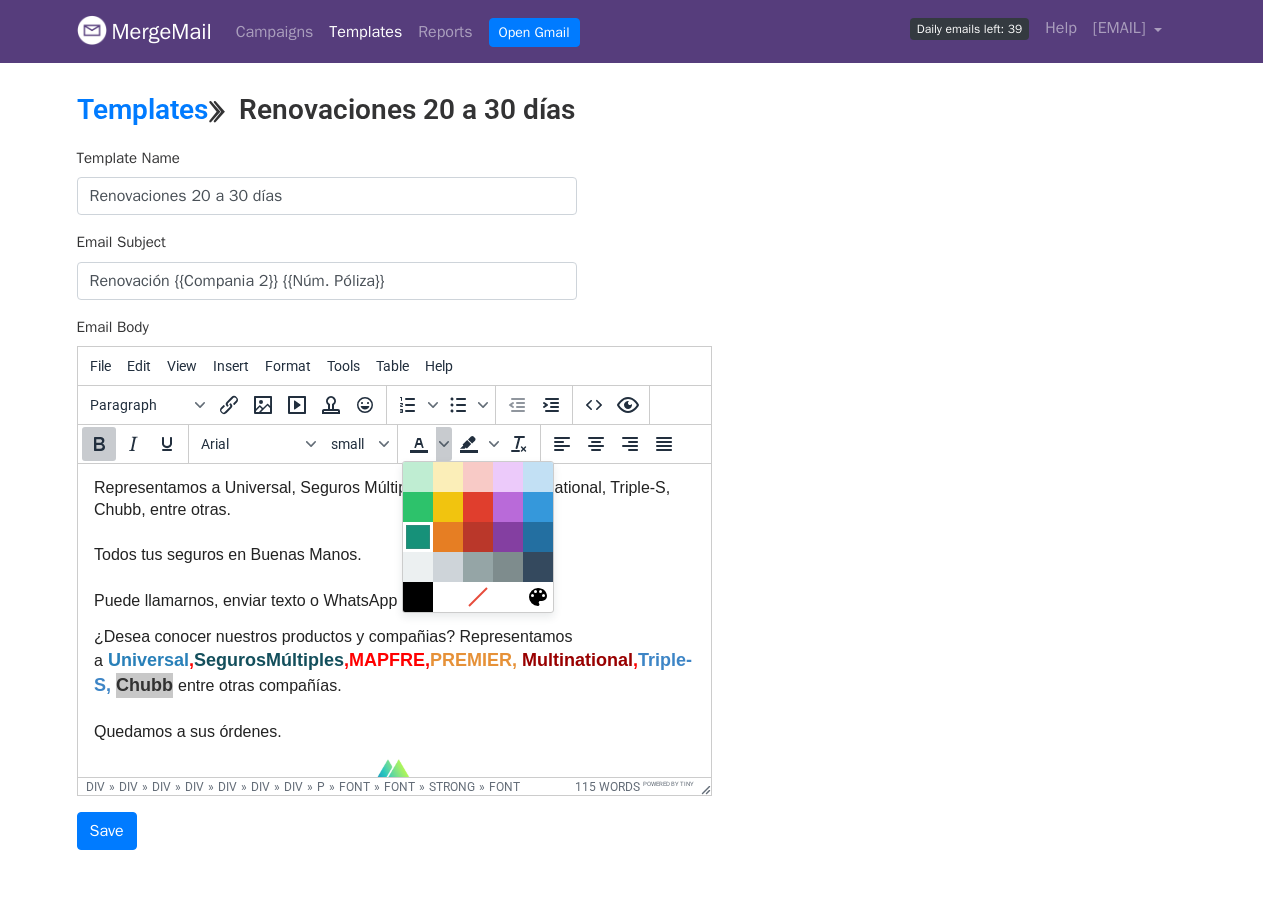 click at bounding box center (418, 537) 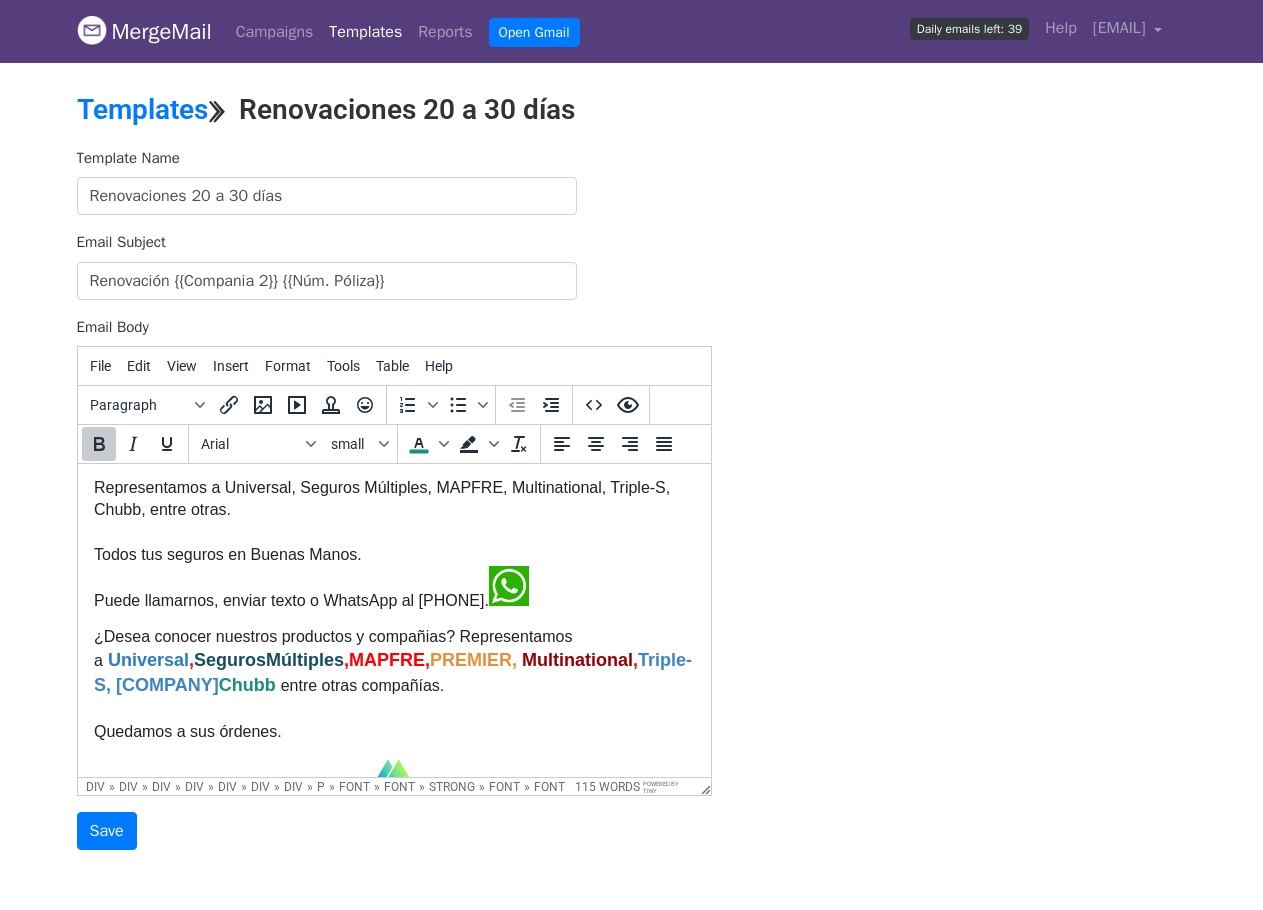click on "SegurosMúltiples" at bounding box center [268, 660] 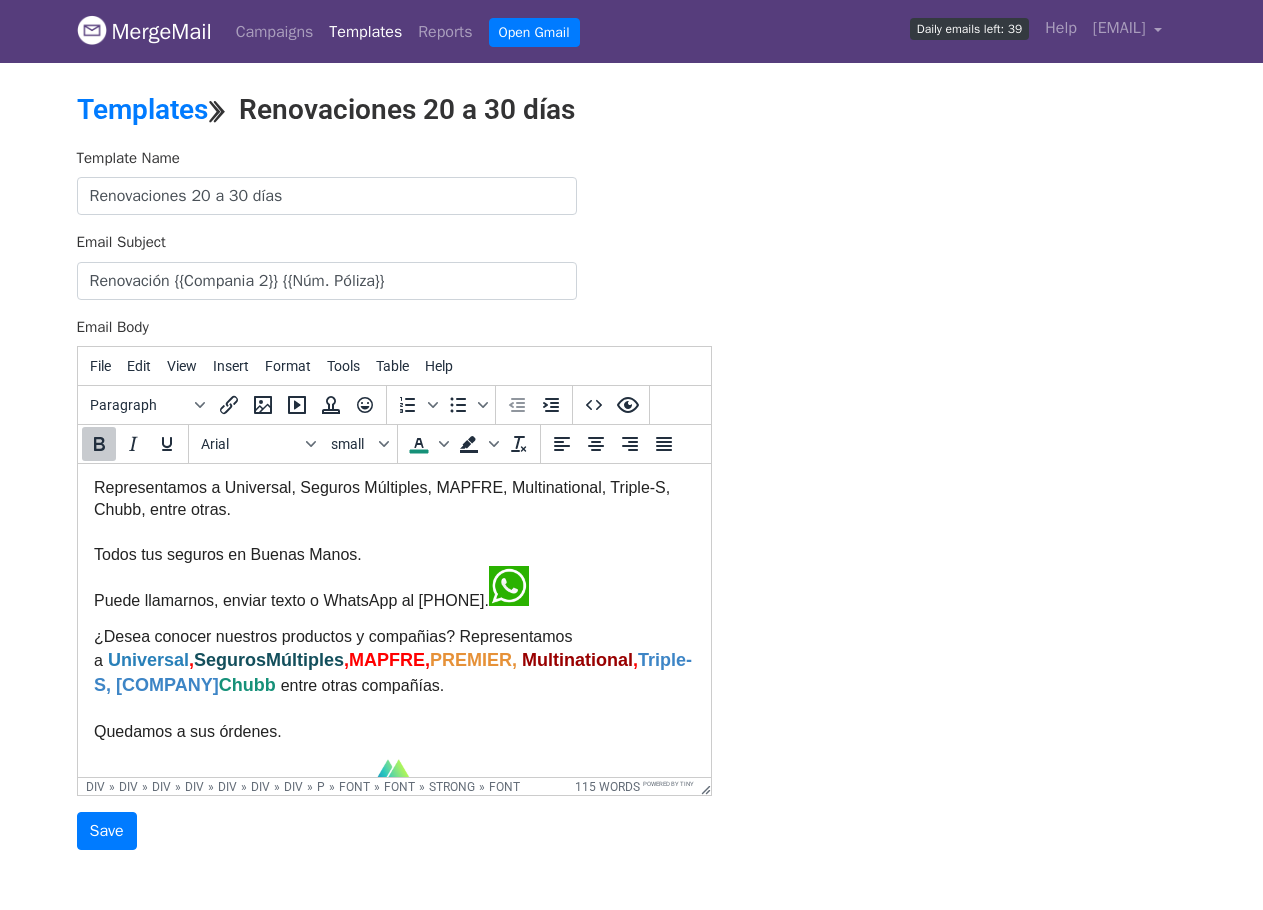 click on "¿Desea conocer nuestros productos y compañias?  Representamos a   U niversal ,  SegurosMúltiples ,  MAPFRE,  PREMIER,   Multinational ,  Triple -S,  Chubb   entre otras compañías. Quedamos a sus órdenes." at bounding box center [393, 685] 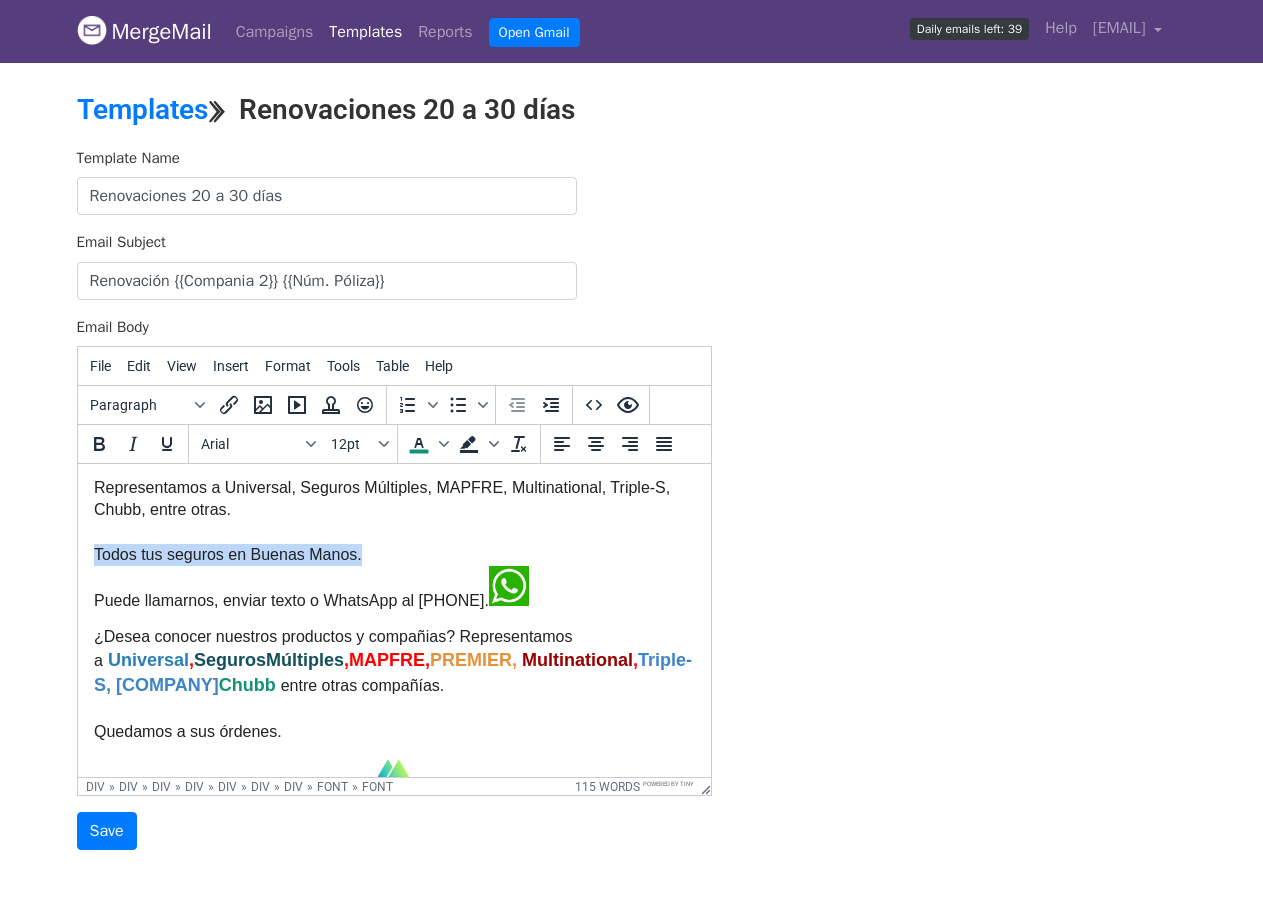 drag, startPoint x: 93, startPoint y: 557, endPoint x: 394, endPoint y: 556, distance: 301.00165 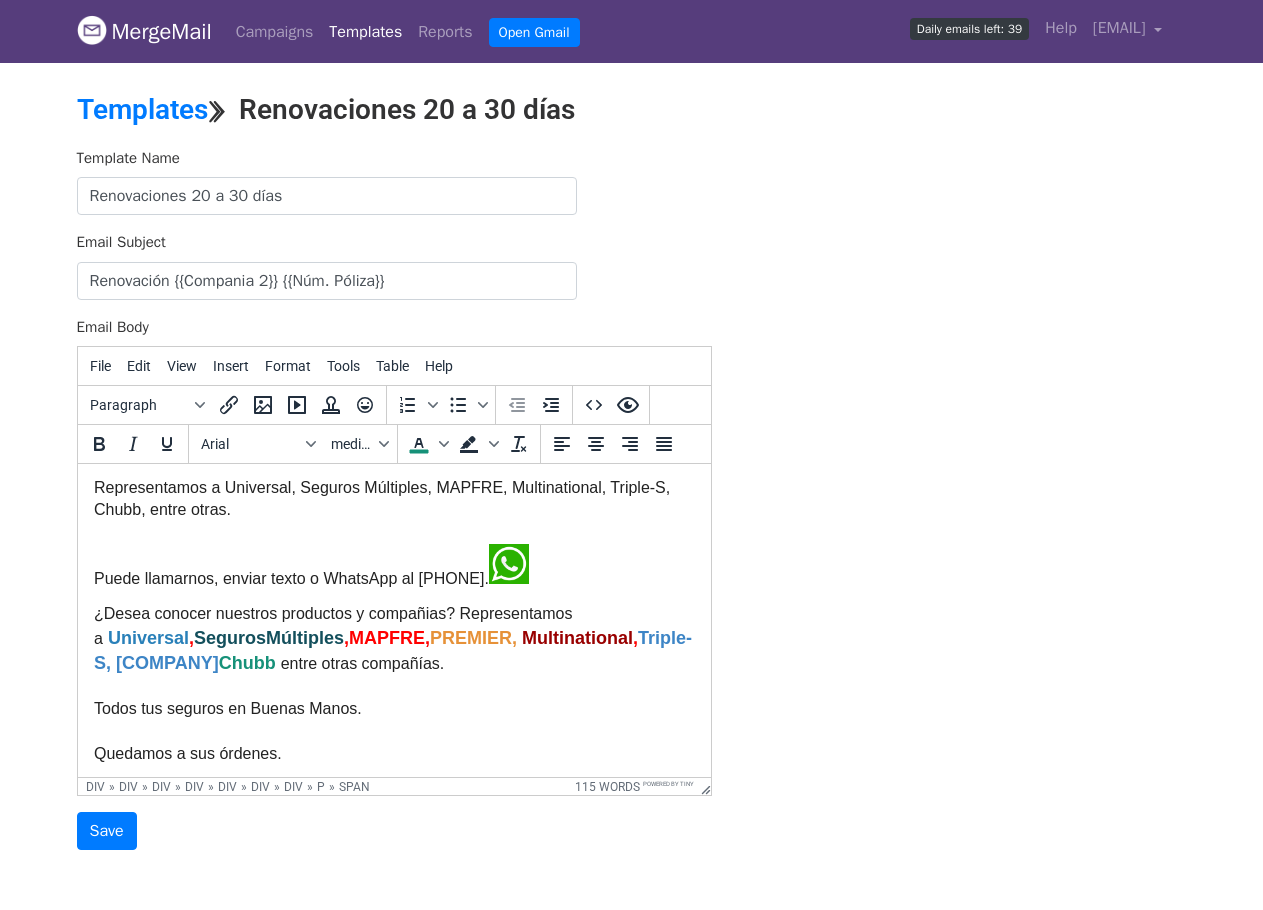 scroll, scrollTop: 200, scrollLeft: 0, axis: vertical 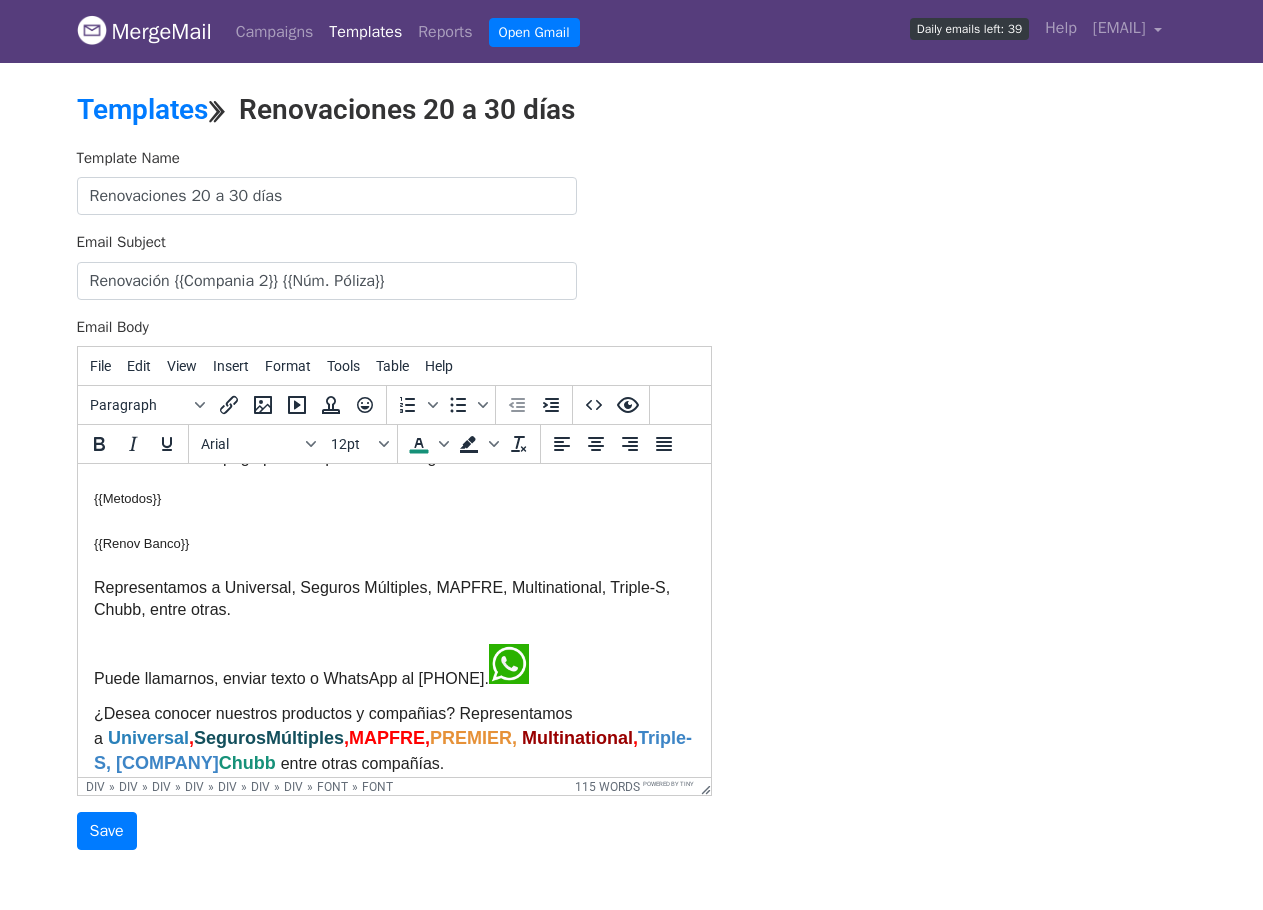 drag, startPoint x: 98, startPoint y: 585, endPoint x: 259, endPoint y: 616, distance: 163.9573 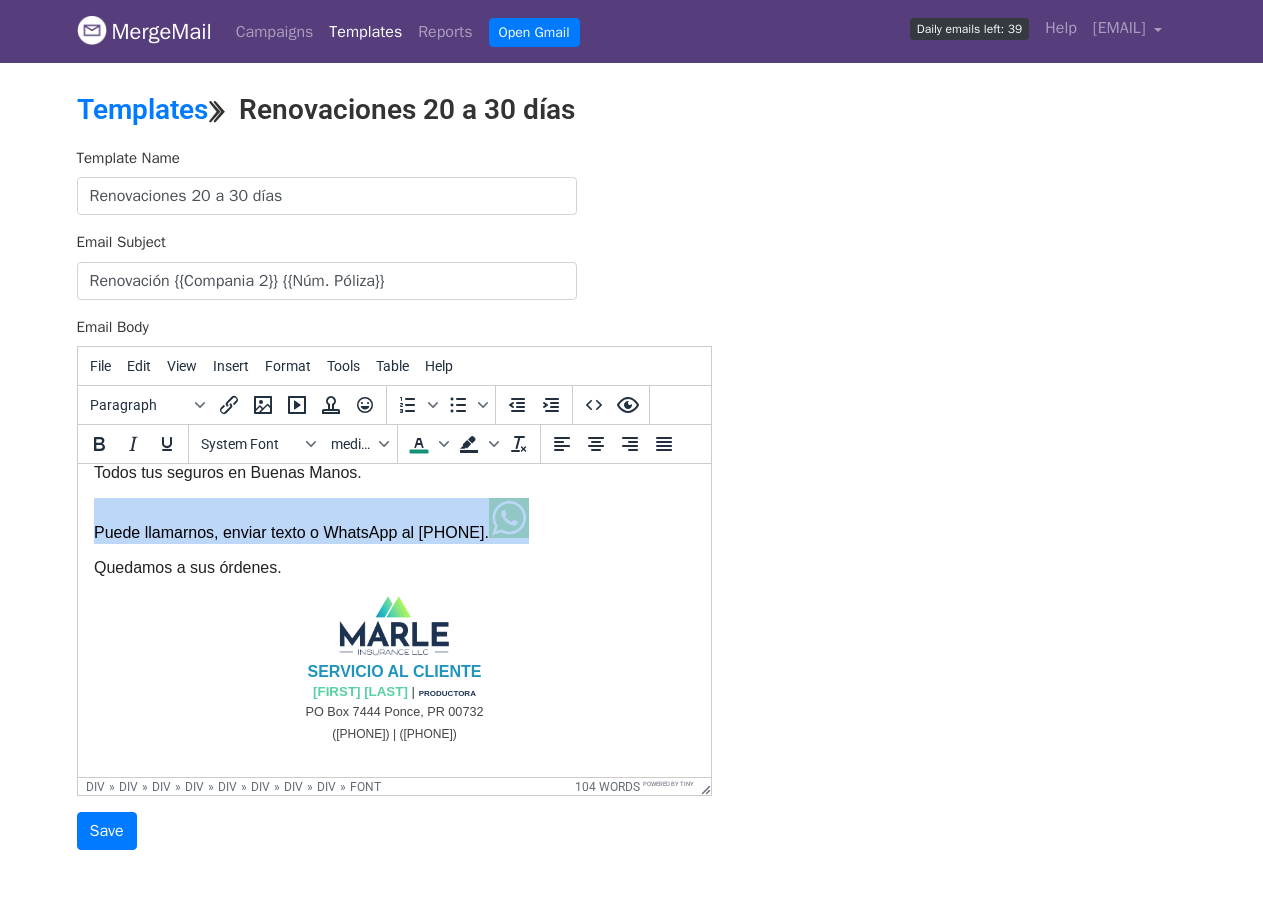scroll, scrollTop: 300, scrollLeft: 0, axis: vertical 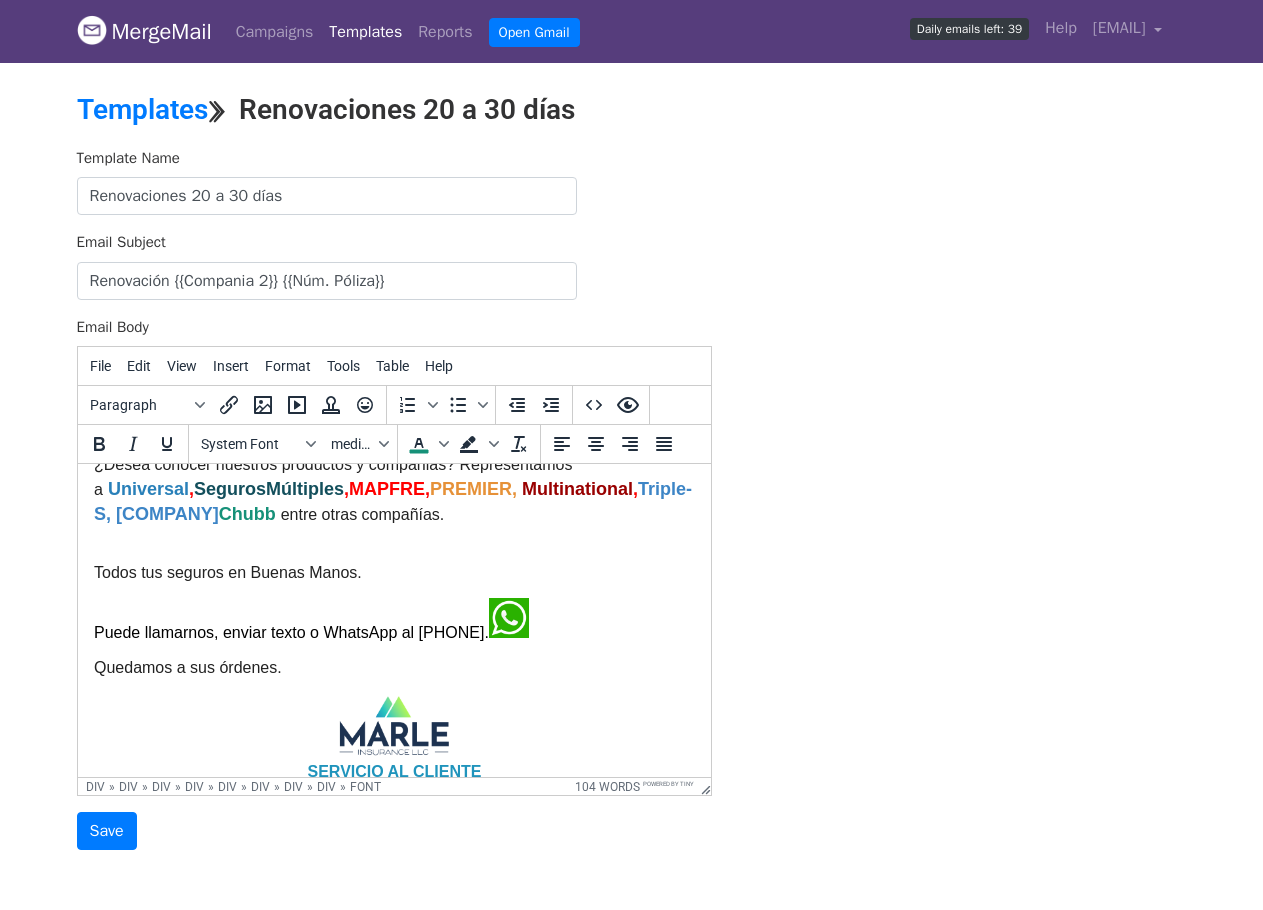 click on "Todos tus seguros en Buenas Manos." at bounding box center (393, 562) 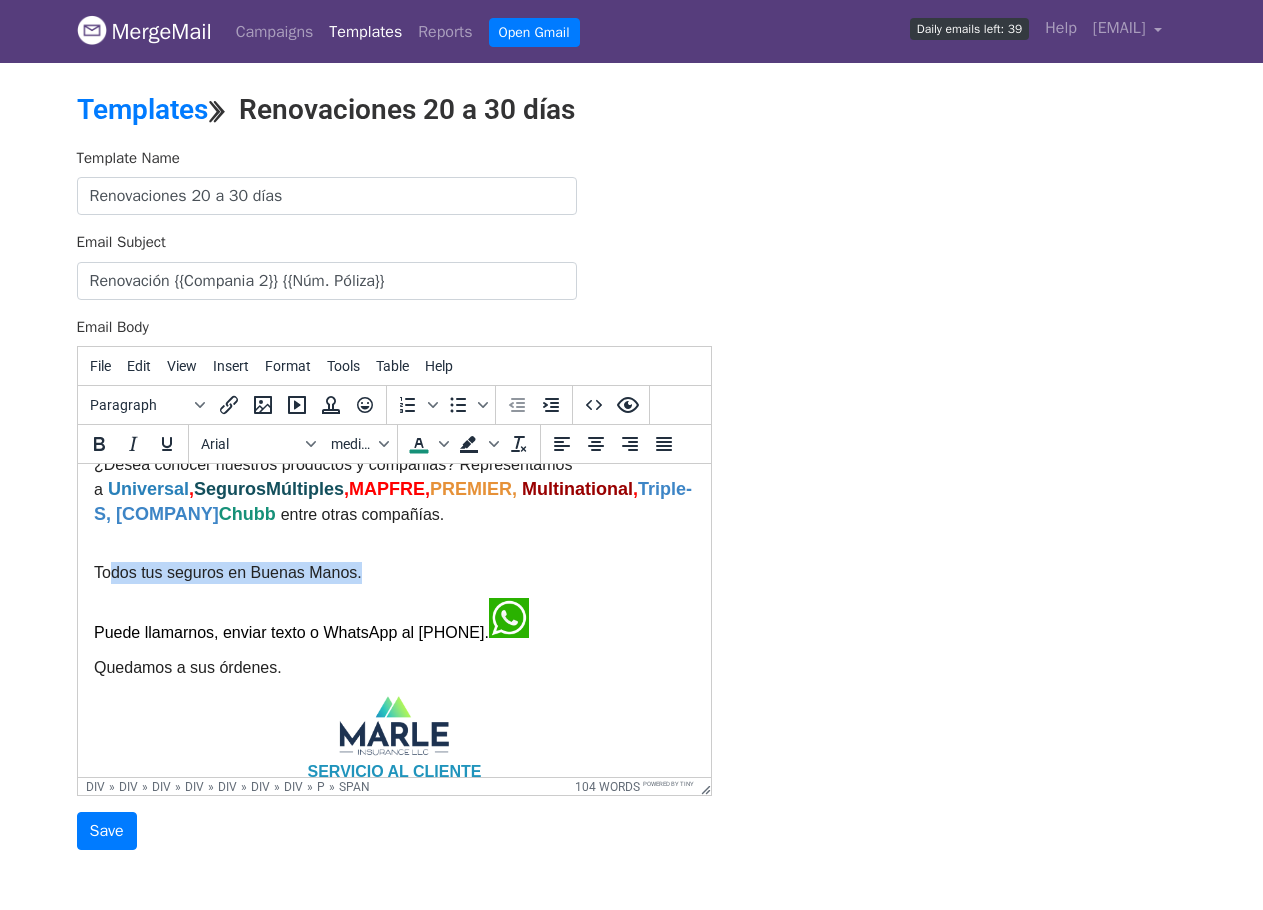 drag, startPoint x: 112, startPoint y: 570, endPoint x: 409, endPoint y: 577, distance: 297.0825 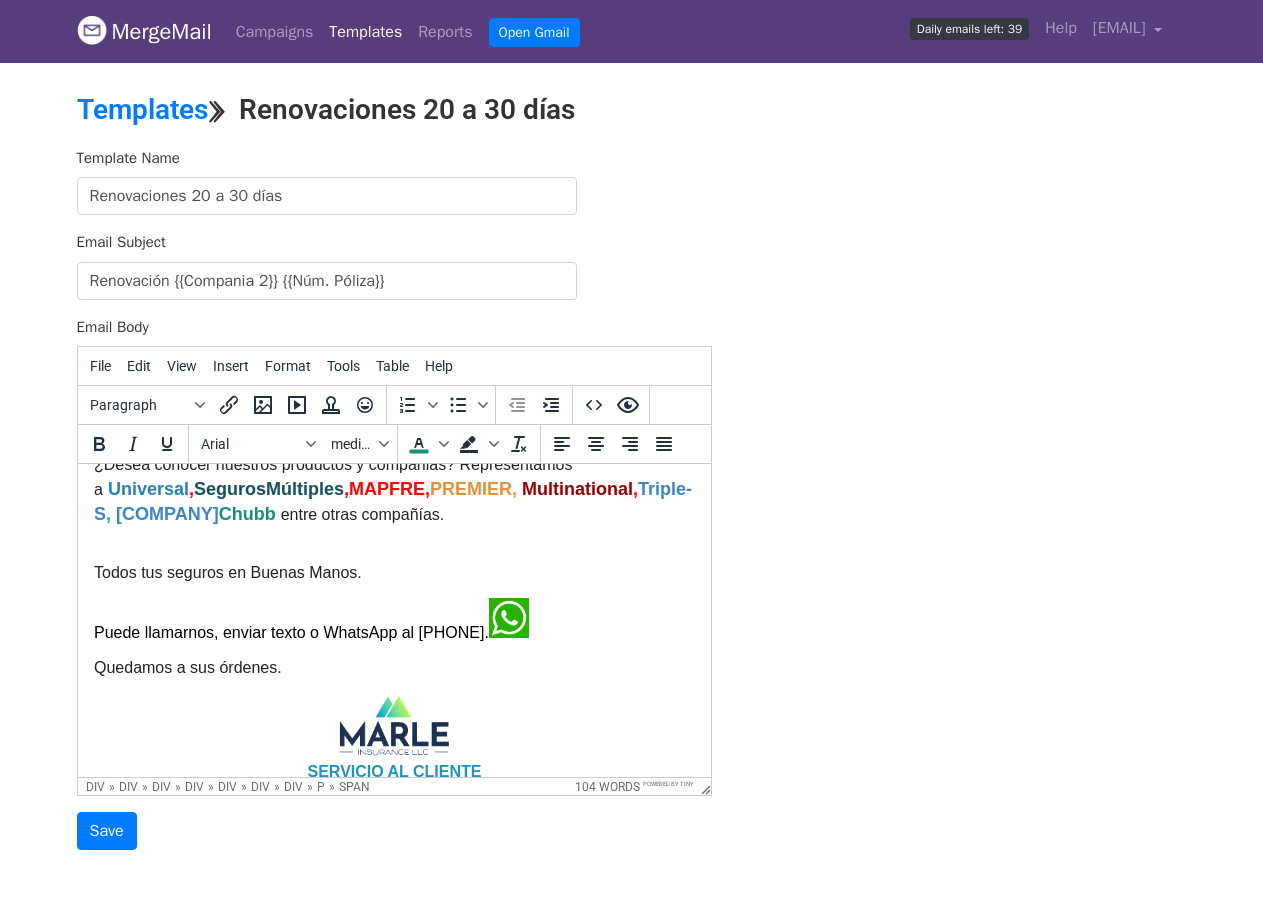 click on "Puede llamarnos, enviar texto o WhatsApp al [PHONE]." at bounding box center [290, 632] 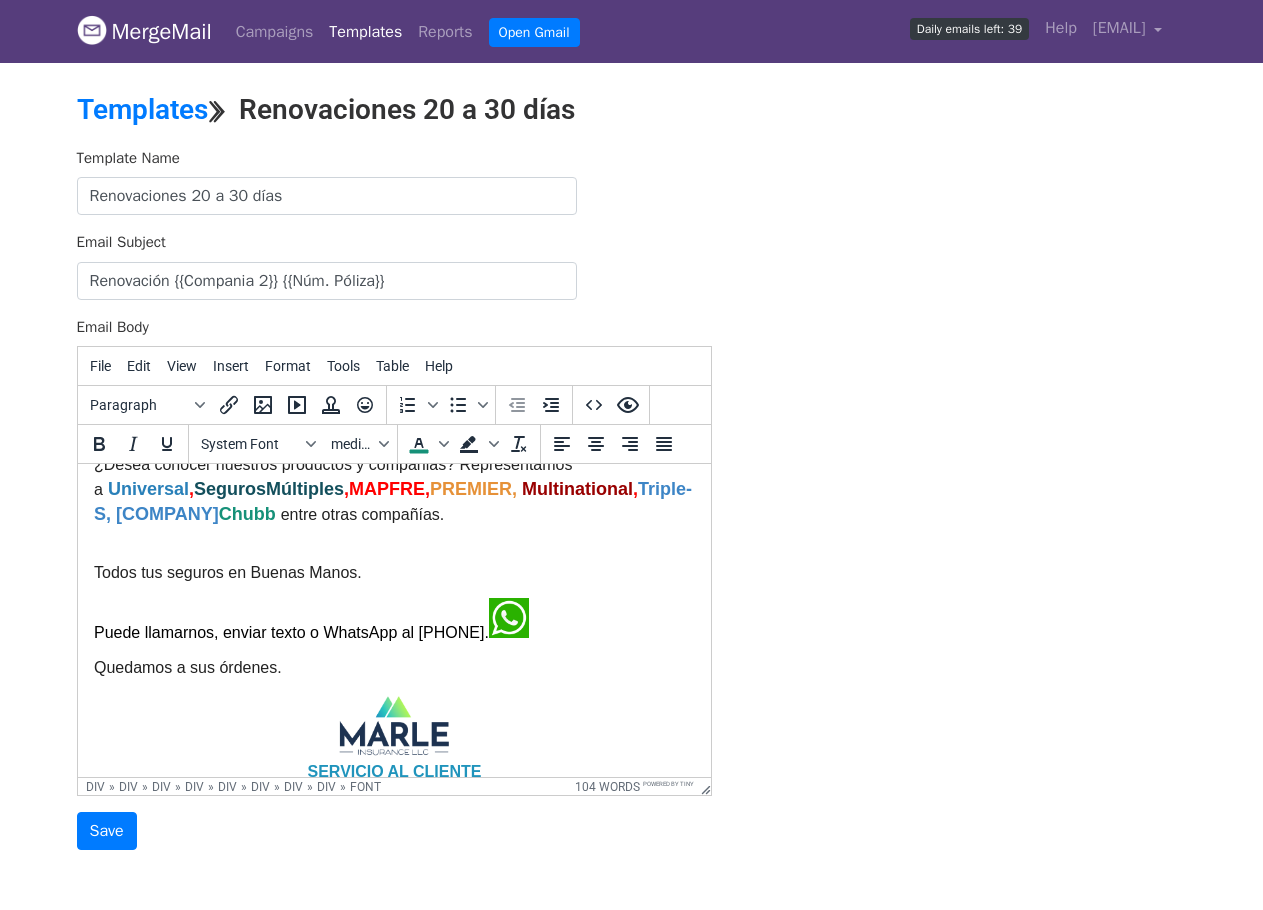 click on "Todos tus seguros en Buenas Manos." at bounding box center [393, 562] 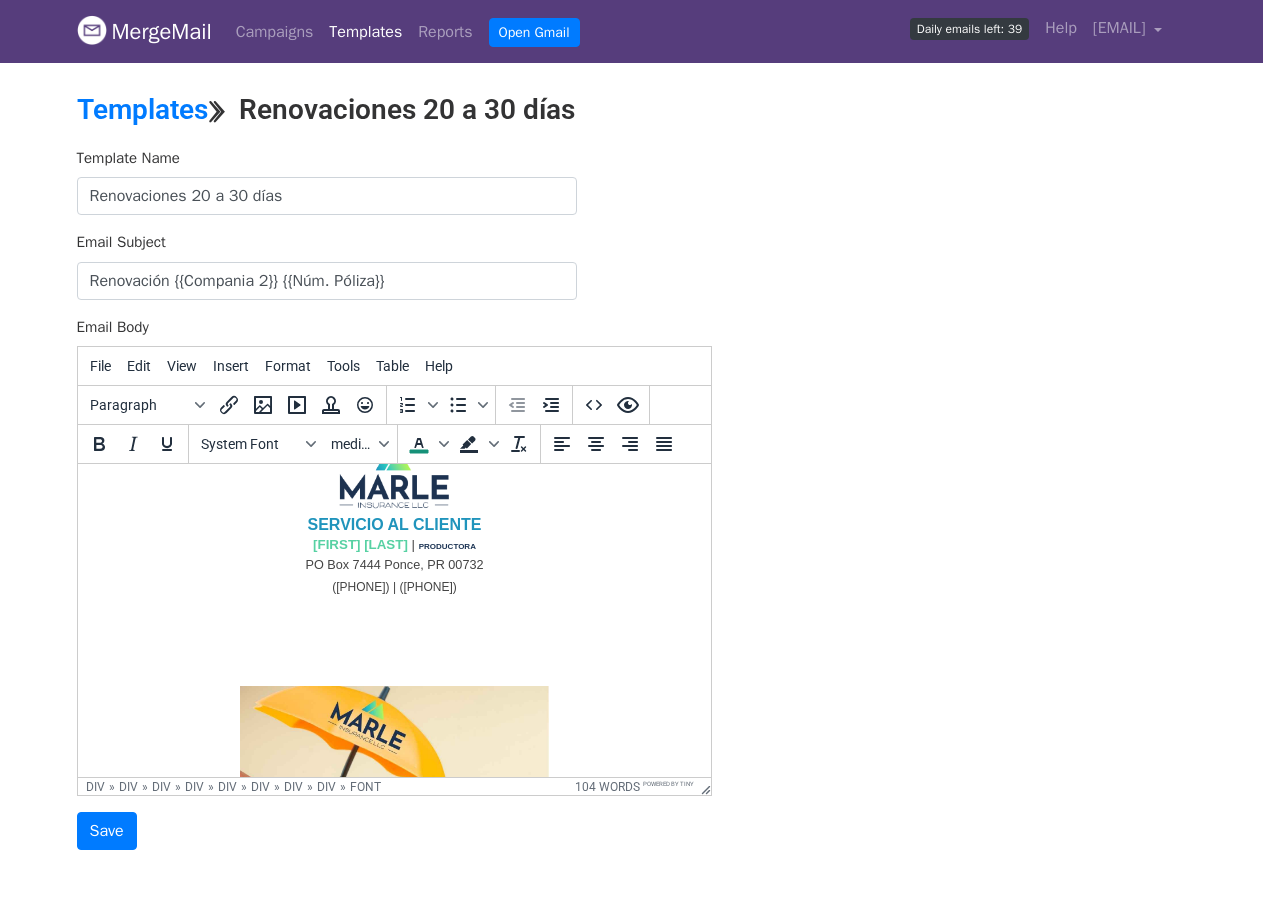 scroll, scrollTop: 700, scrollLeft: 0, axis: vertical 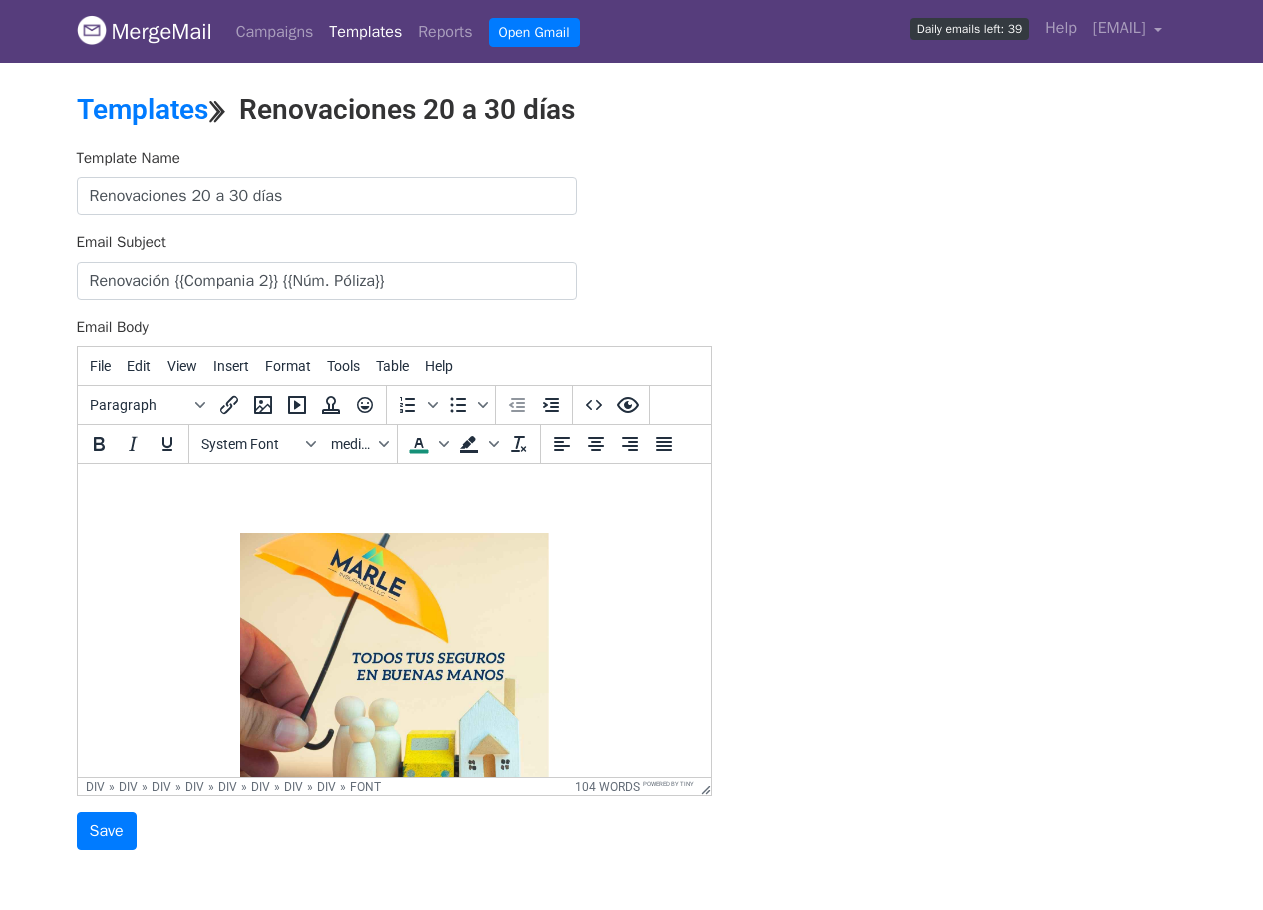 click at bounding box center [393, 726] 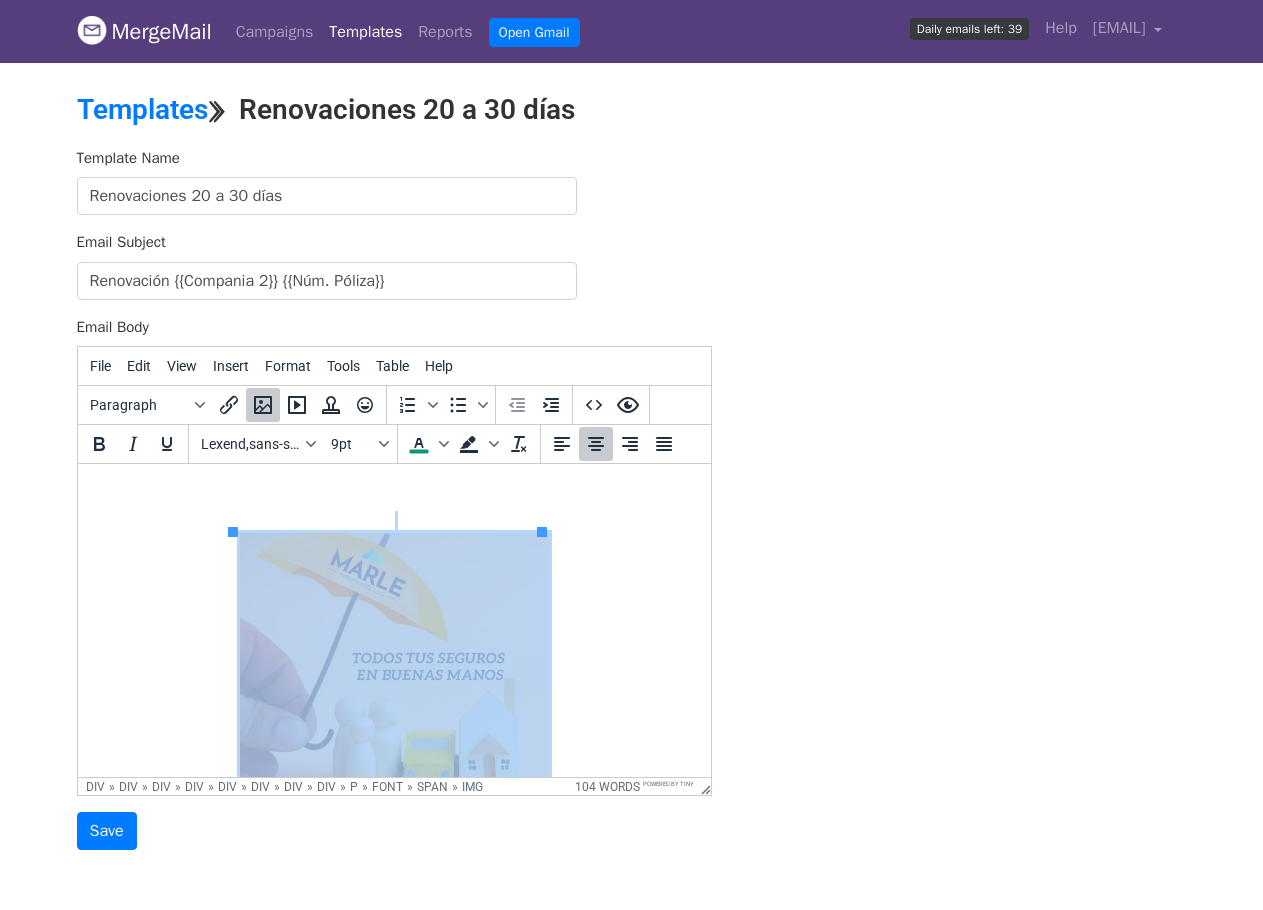 scroll, scrollTop: 600, scrollLeft: 0, axis: vertical 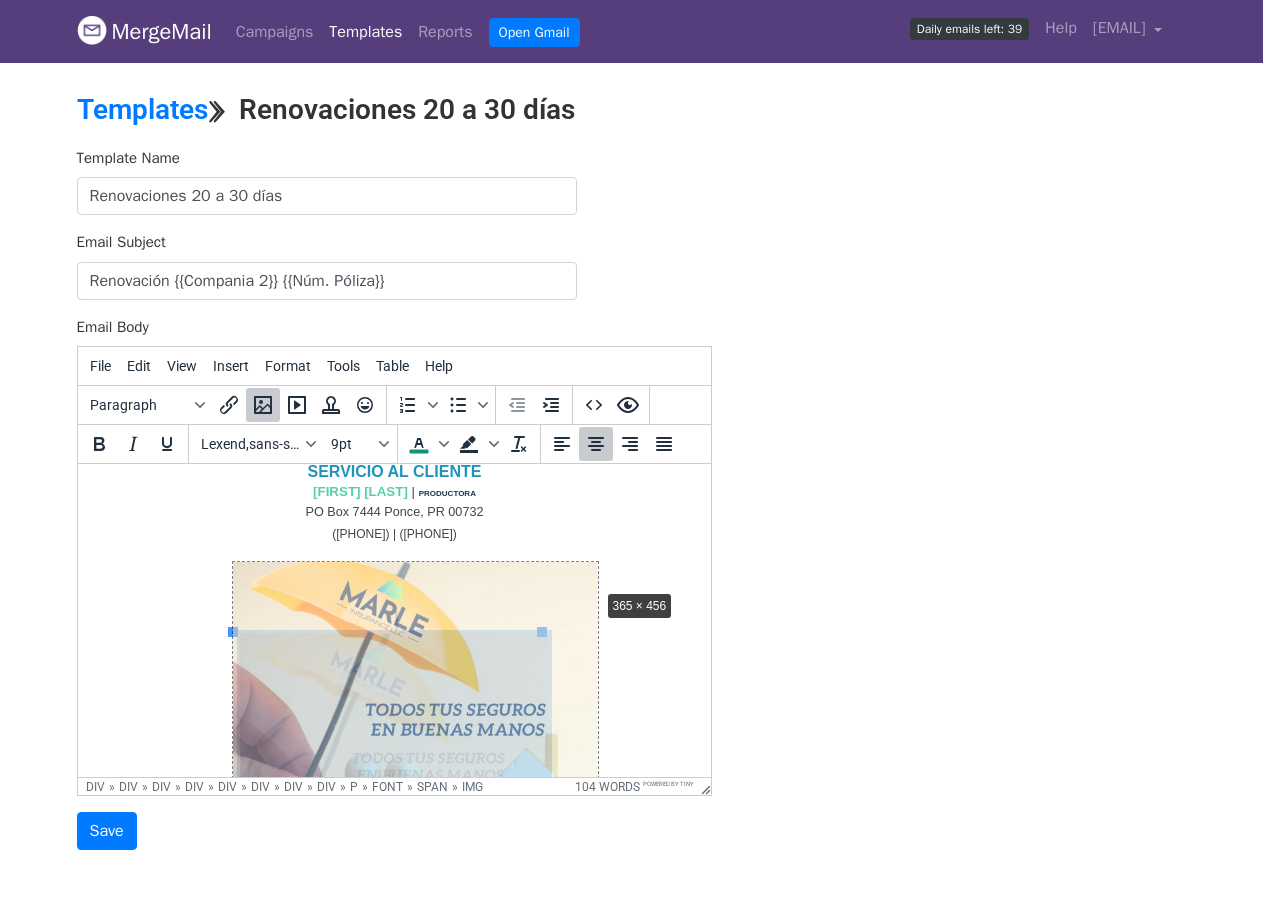 drag, startPoint x: 540, startPoint y: 628, endPoint x: 596, endPoint y: 585, distance: 70.60453 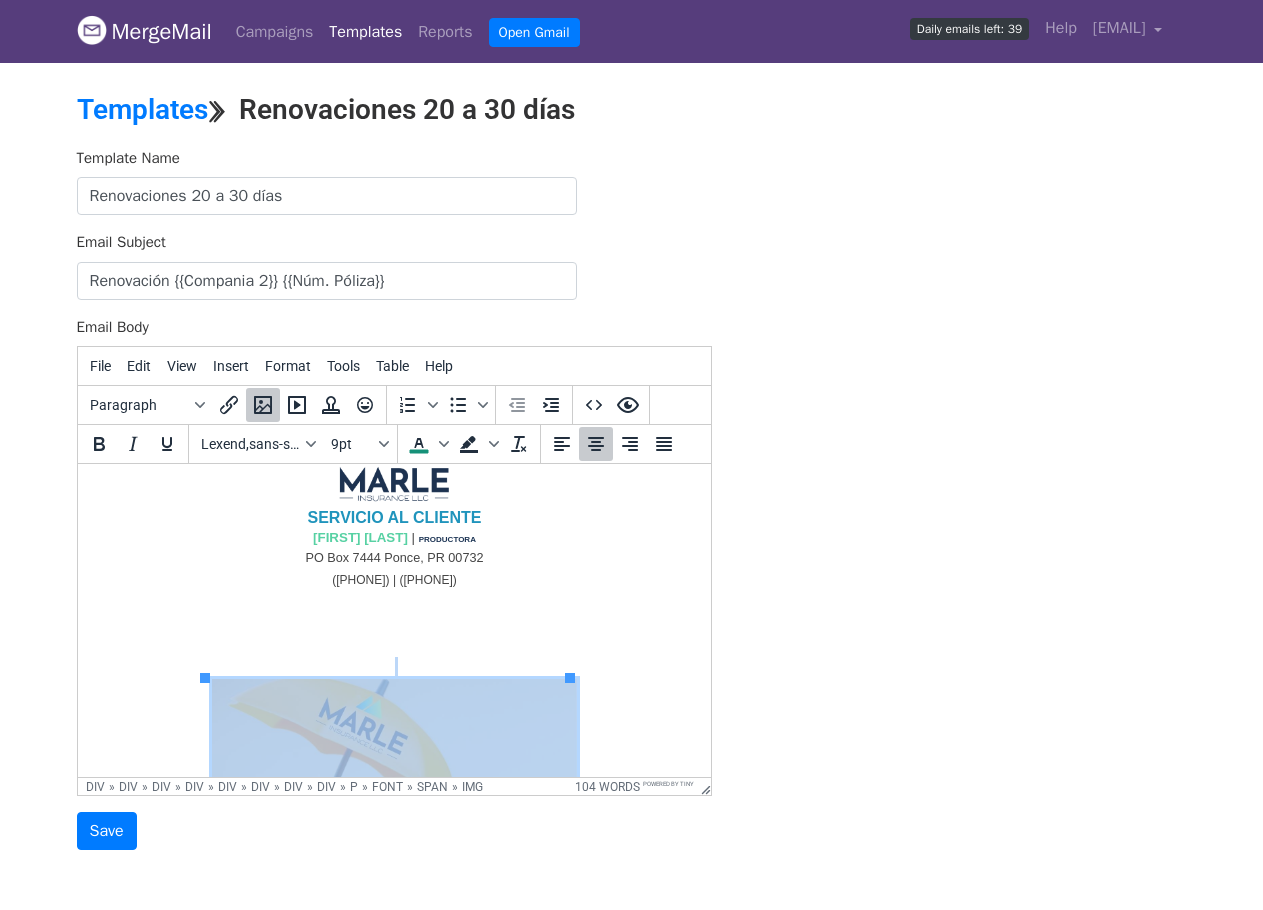 scroll, scrollTop: 500, scrollLeft: 0, axis: vertical 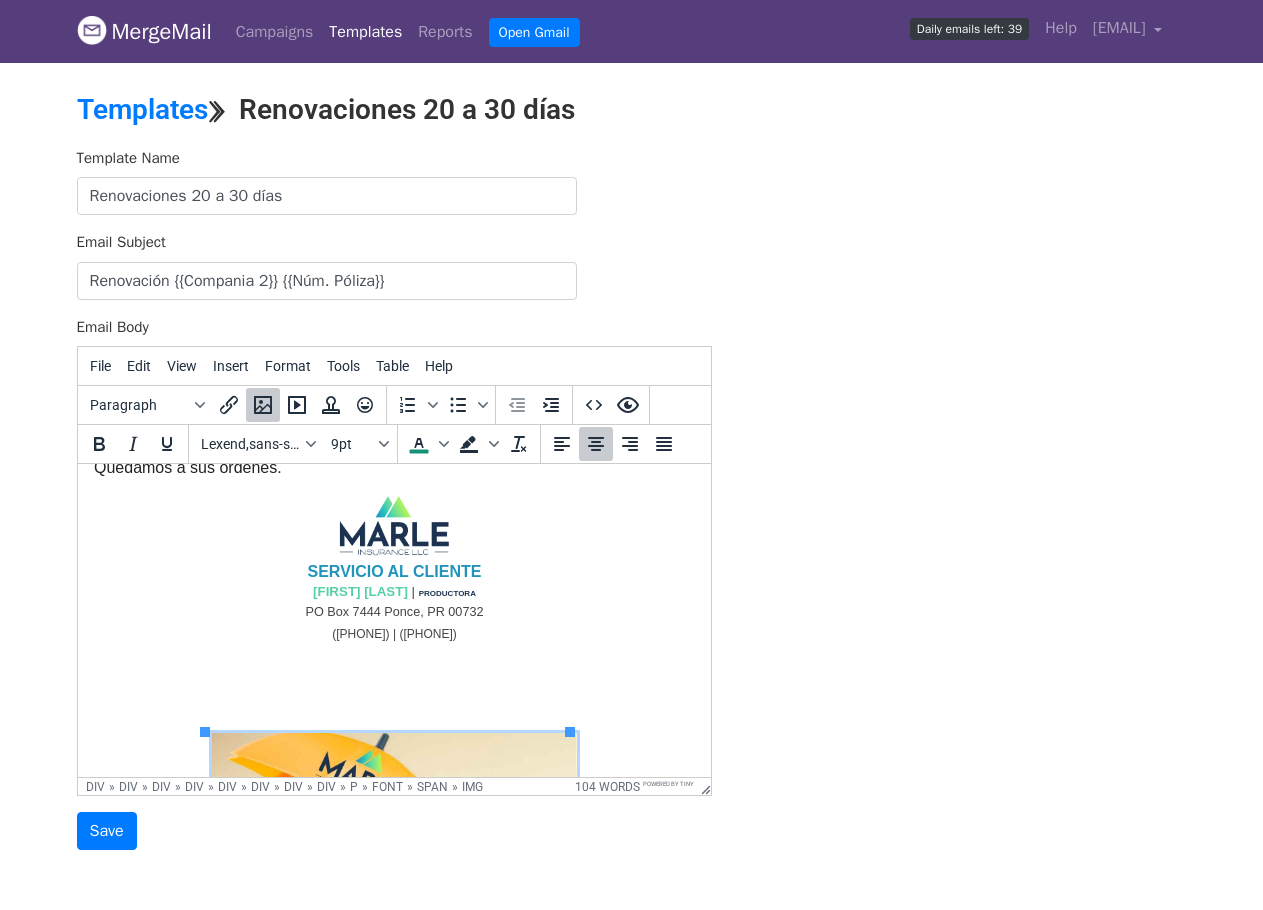 click on "[PHONE] | [PHONE]" at bounding box center [393, 908] 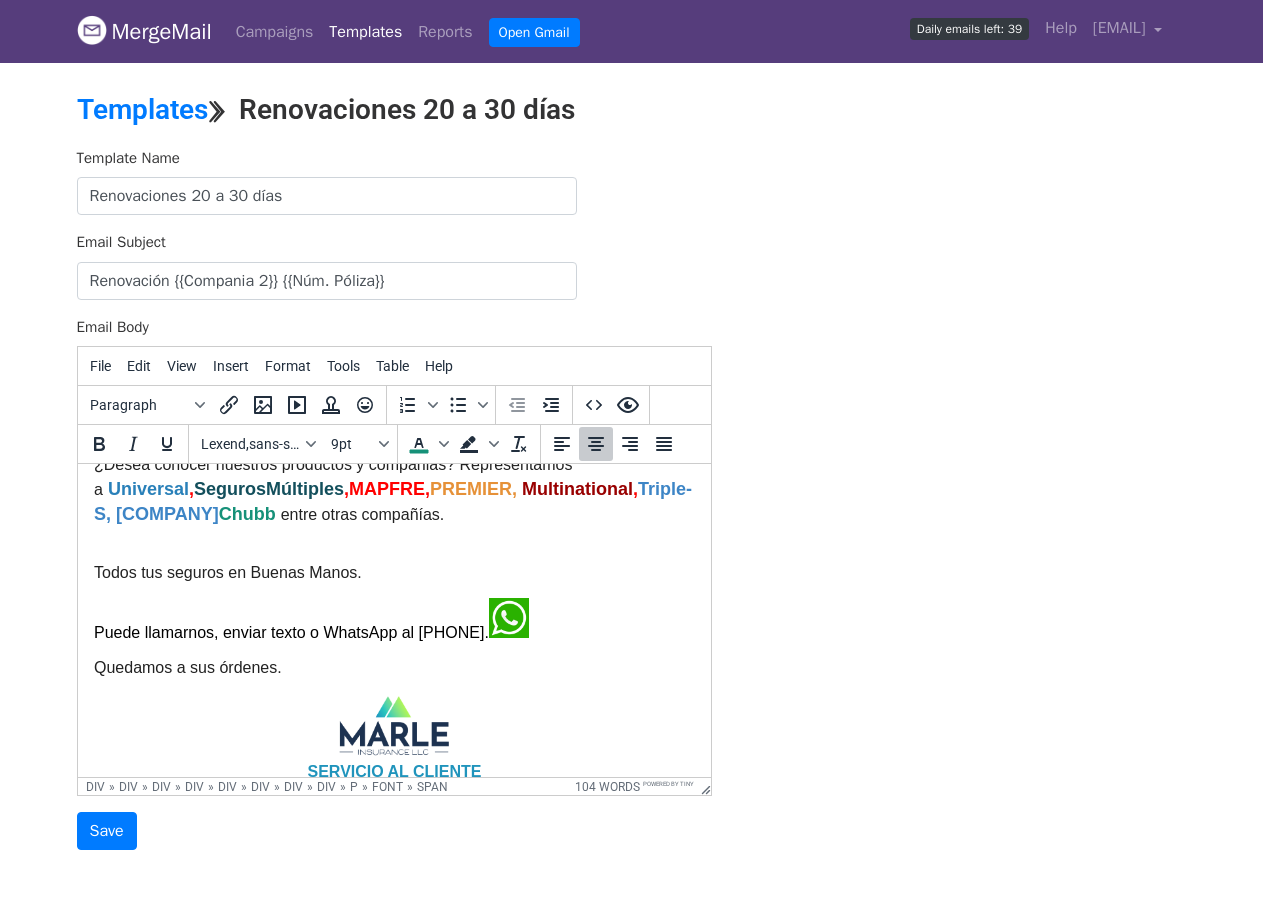 scroll, scrollTop: 200, scrollLeft: 0, axis: vertical 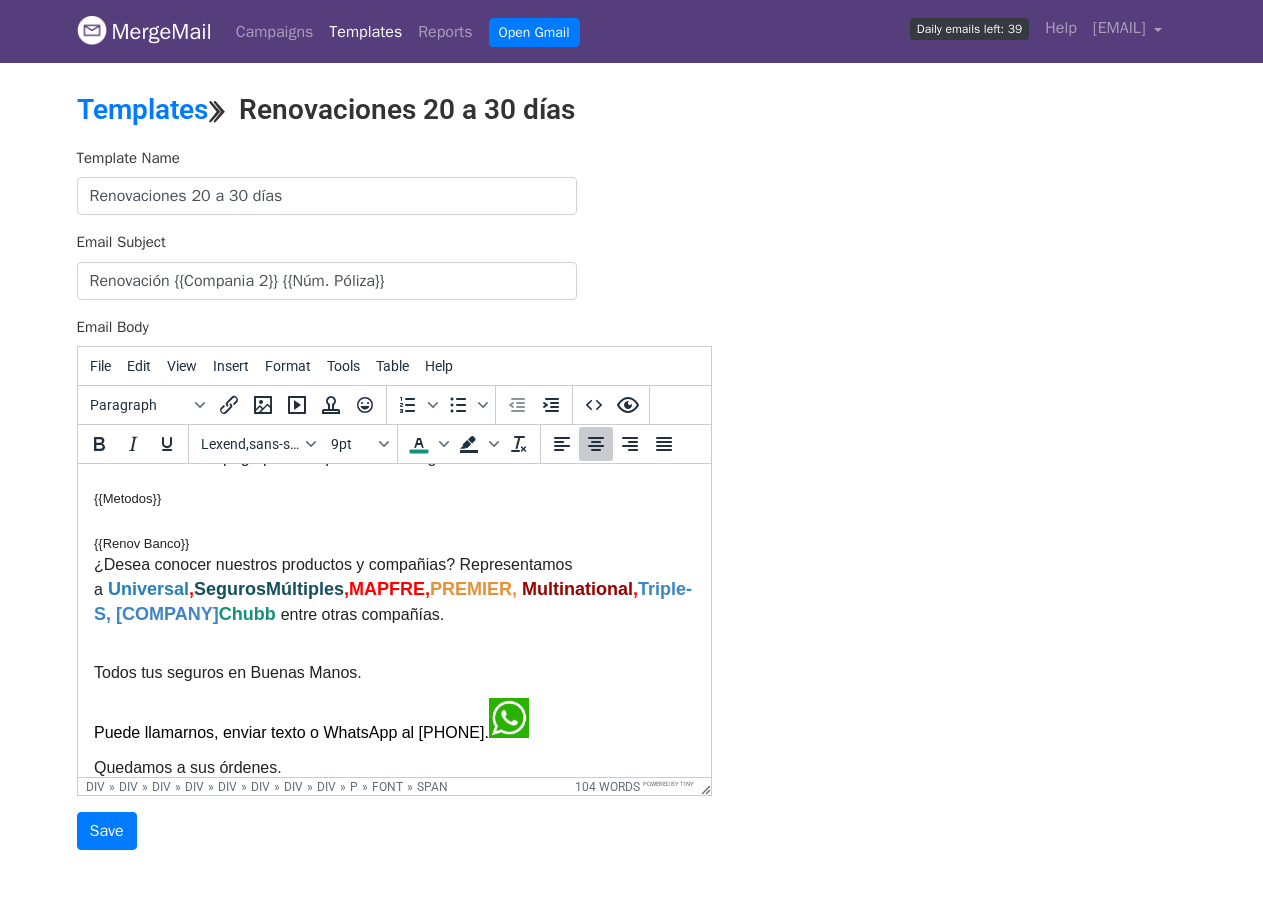 click on "{{Metodos}} {{Renov Banco}} ¿Desea conocer nuestros productos y compañias?  Representamos a   U niversal ,  SegurosMúltiples ,  MAPFRE,  PREMIER,   Multinational ,  Triple -S,  Chubb   entre otras compañías." at bounding box center [393, 557] 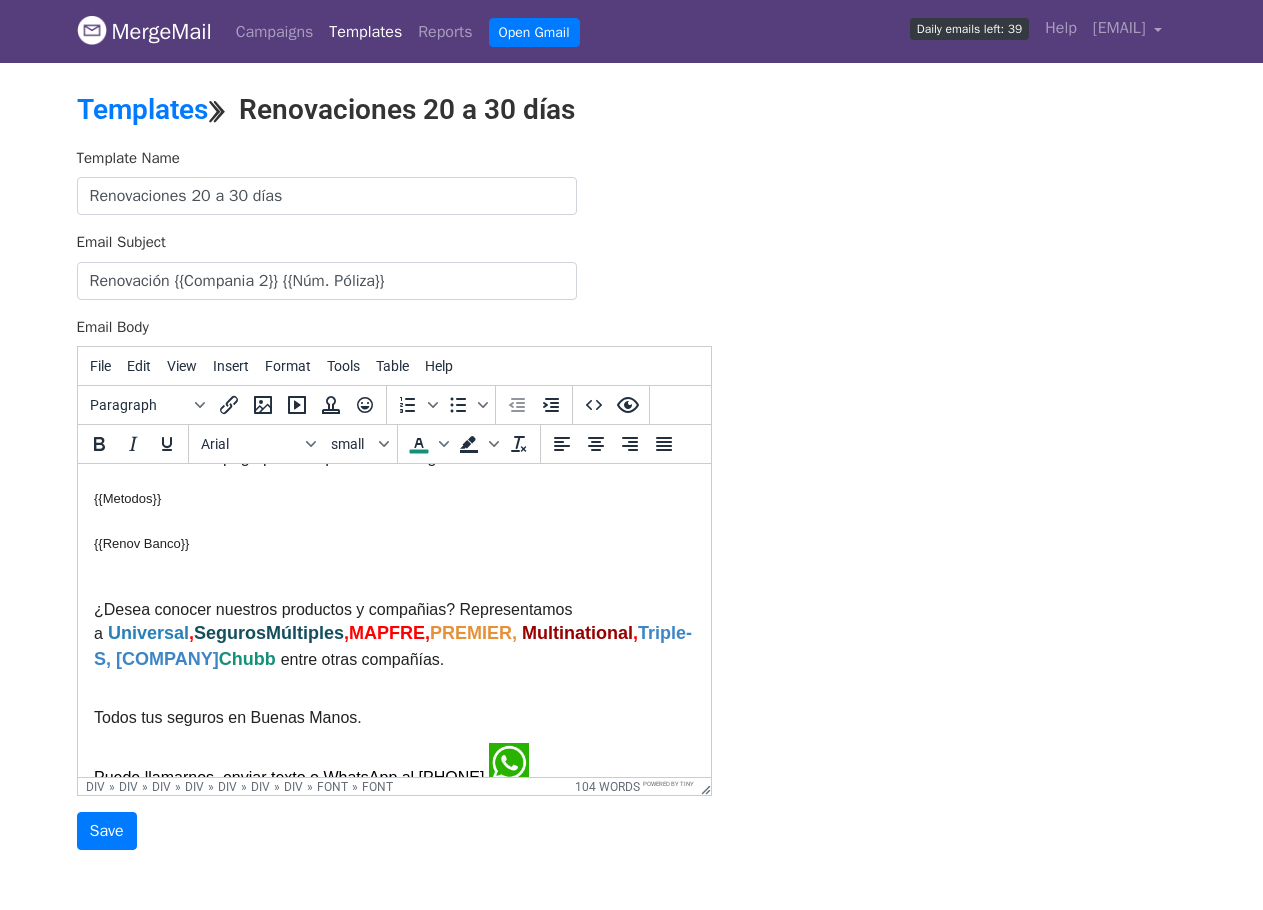 click on "¿Desea conocer nuestros productos y compañias?  Representamos a" at bounding box center (332, 621) 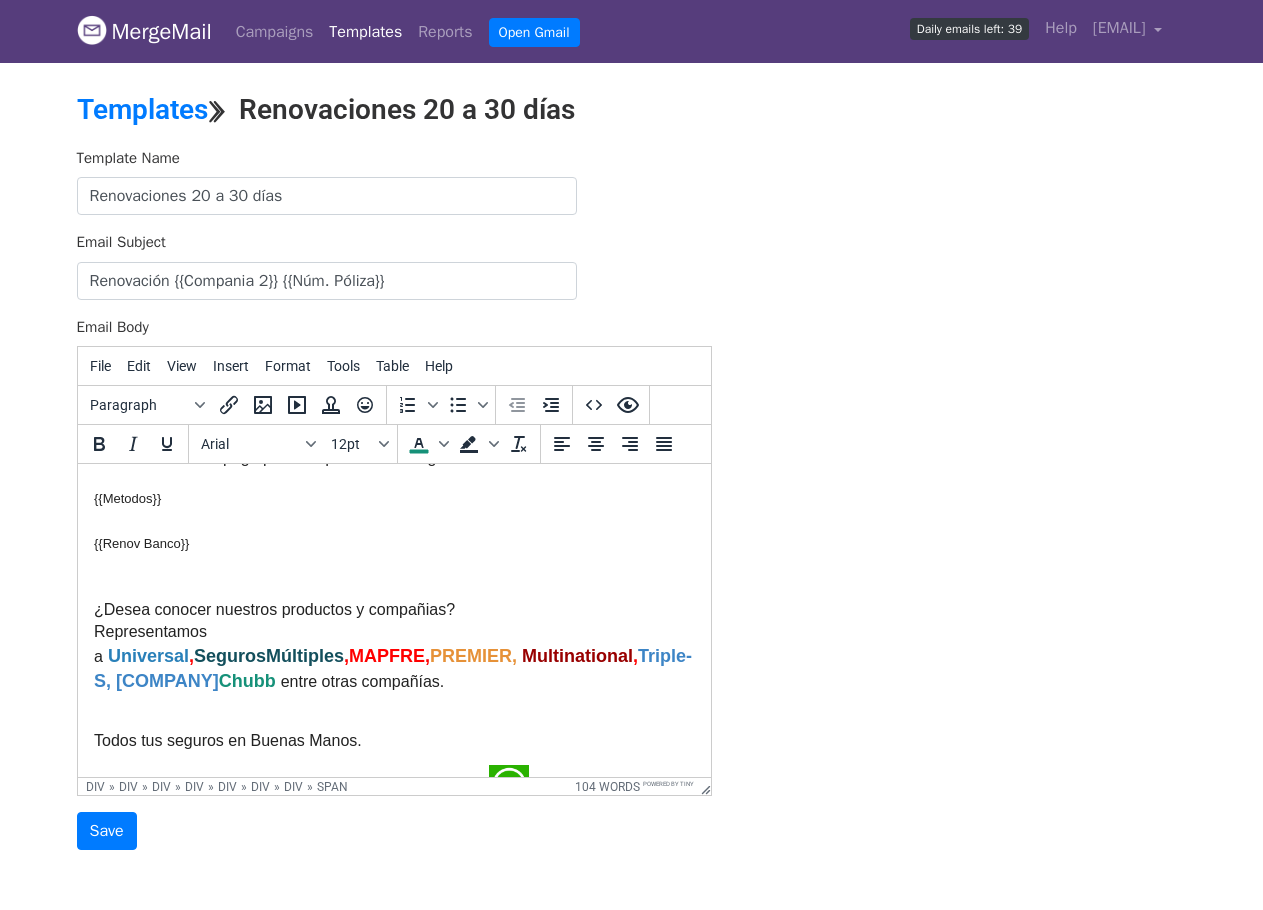 click on "{{Metodos}} {{Renov Banco}} ¿Desea conocer nuestros productos y compañias?   Representamos a   U niversal ,  SegurosMúltiples ,  MAPFRE,  PREMIER,   Multinational ,  Triple -S,  Chubb   entre otras compañías." at bounding box center [393, 590] 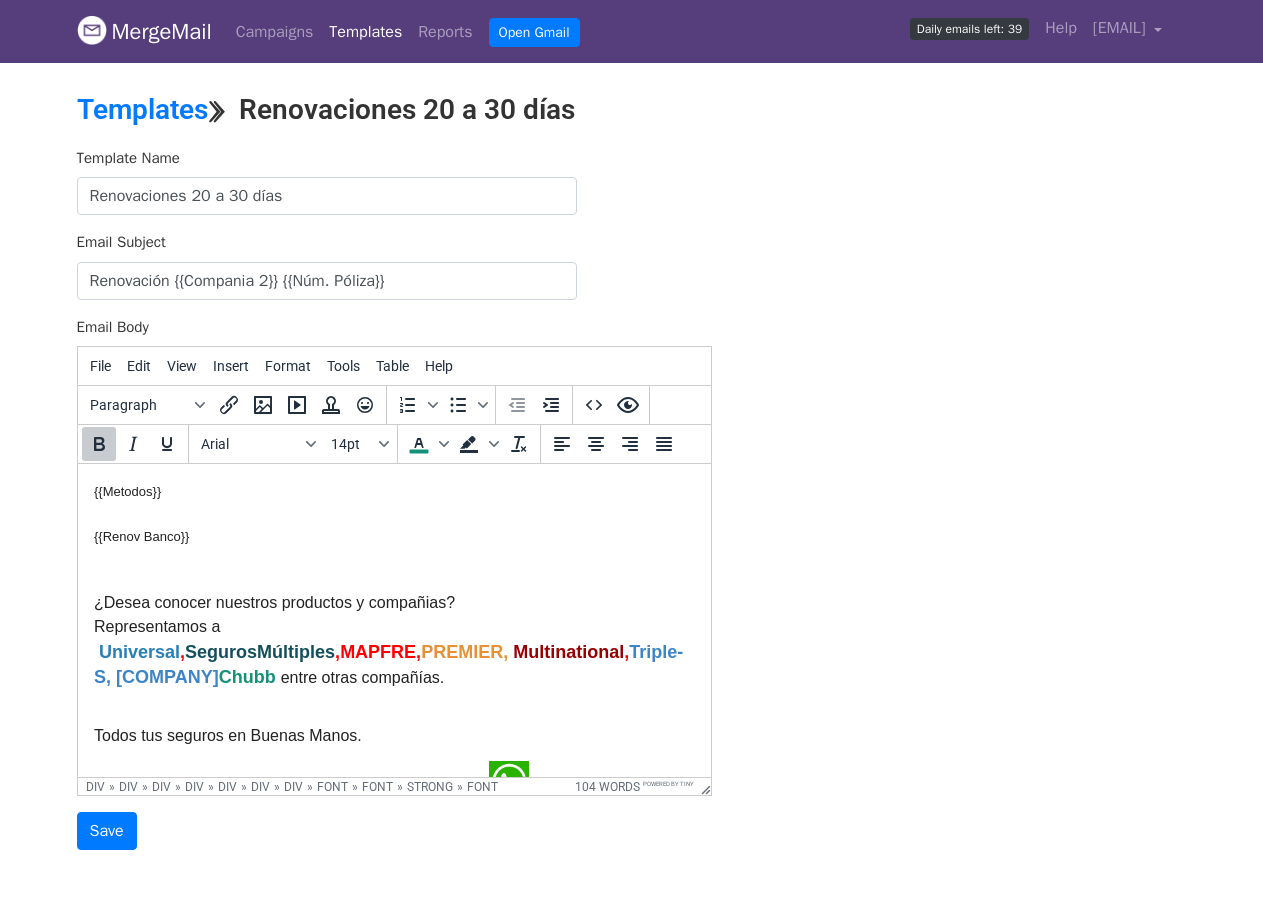 scroll, scrollTop: 300, scrollLeft: 0, axis: vertical 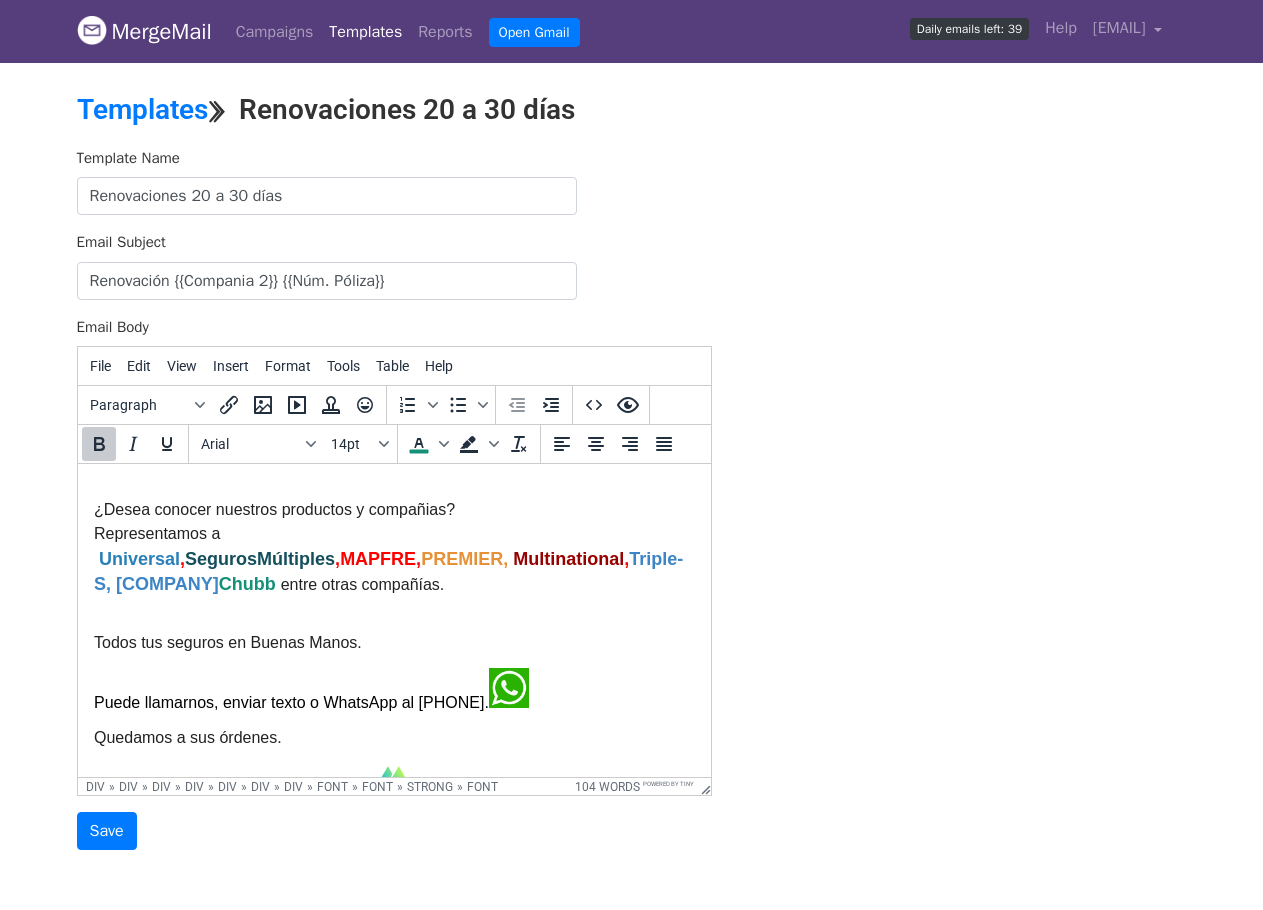 click on "Todos tus seguros en Buenas Manos." at bounding box center [227, 642] 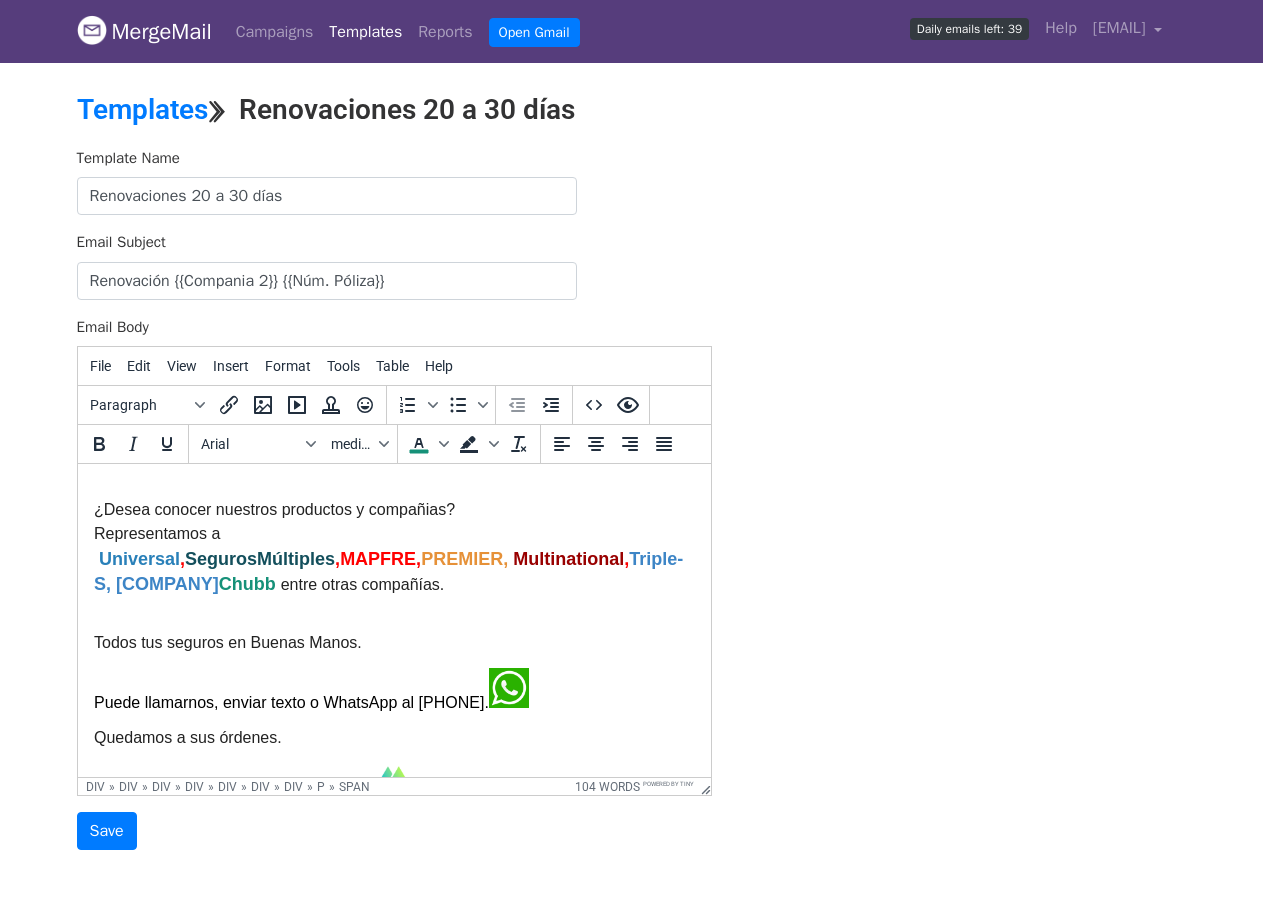 click on "Saludos {{Asegurado}}, La renovación de su póliza {{Núm. Póliza}} con {{Compania 2}} por la cantidad de {{Prima}} ya está disponible.  Recomendamos realizar su pago antes de su fecha de renovación que corresponde el día  {{Efectiva}}. {{Frecuencia}} Puede realizar su pago por cualquiera de los siguientes medios: {{Metodos}} {{Renov Banco}} ¿Desea conocer nuestros productos y compañias?   Representamos a    U niversal ,   SegurosMúltiples ,   MAPFRE,   PREMIER,   Multinational ,  Triple -S,  Chubb   entre otras compañías. Todos tus seguros en Buenas Manos. Puede llamarnos, enviar texto o WhatsApp al 787-418-3440.  Quedamos a sus órdenes. SERVICIO AL CLIENTE Marlene Cardona   |   PRODUCTORA PO Box 7444 Ponce, PR 00732 (787) 841-5613 | (787) 418-3440" at bounding box center [393, 789] 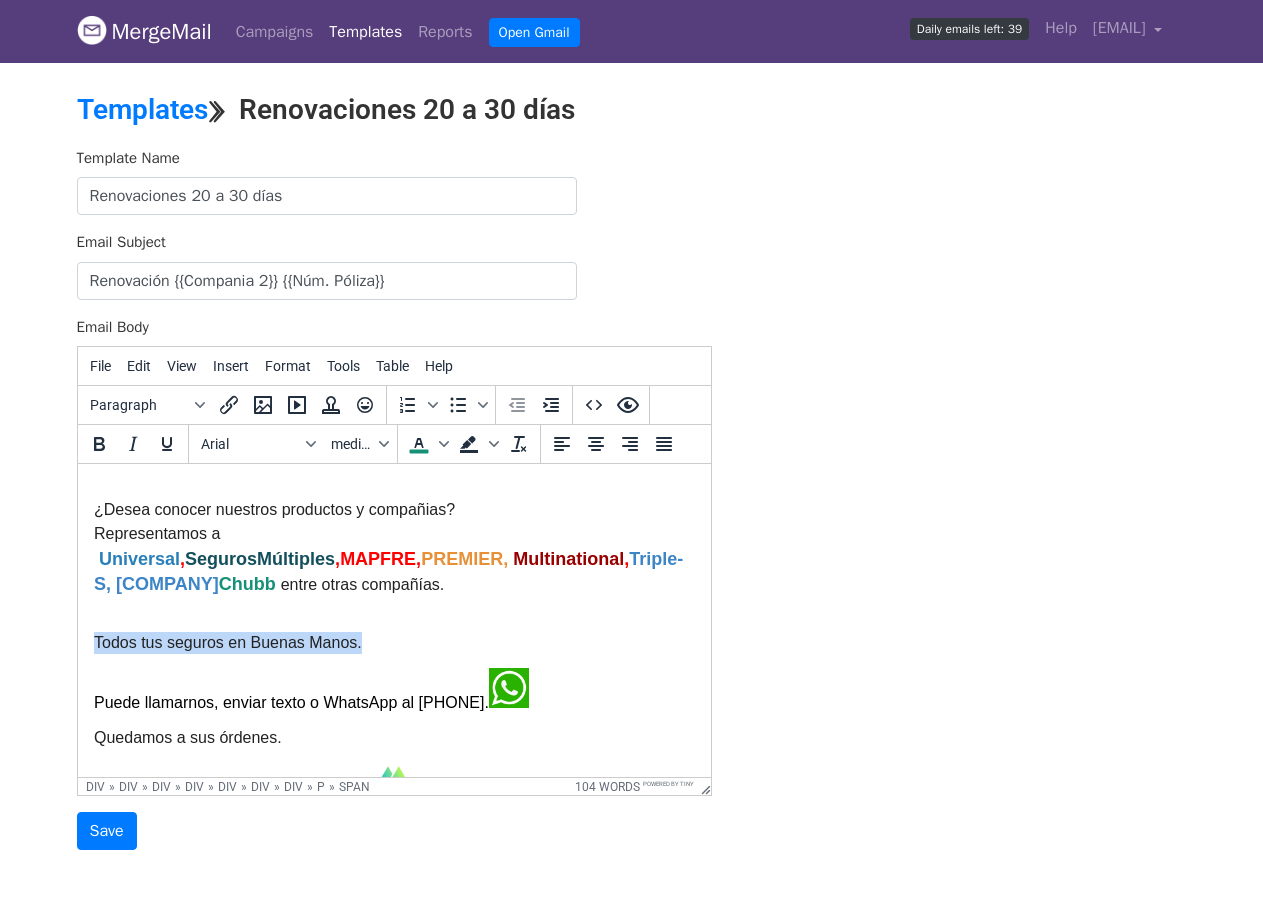 drag, startPoint x: 94, startPoint y: 620, endPoint x: 385, endPoint y: 611, distance: 291.13913 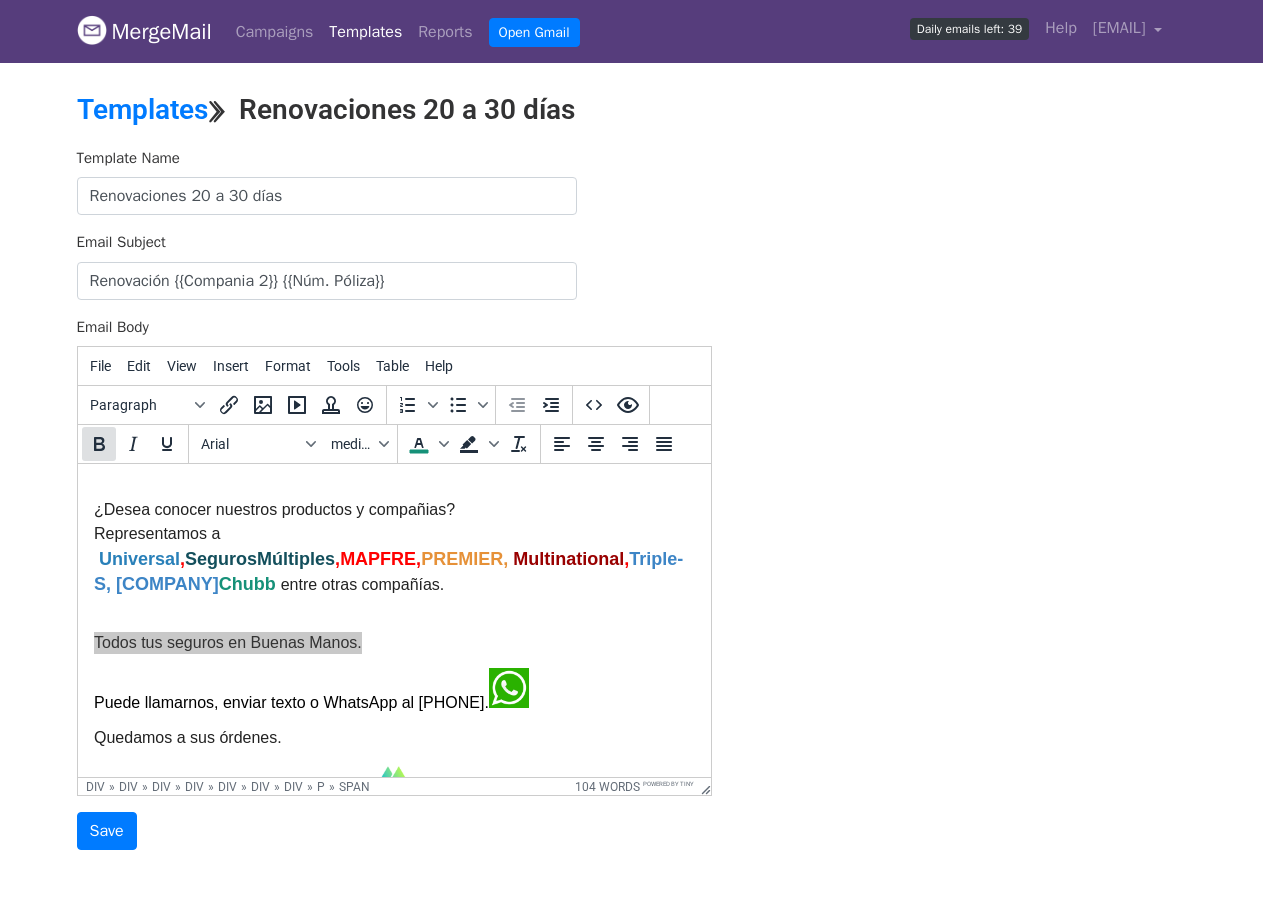 click at bounding box center [99, 444] 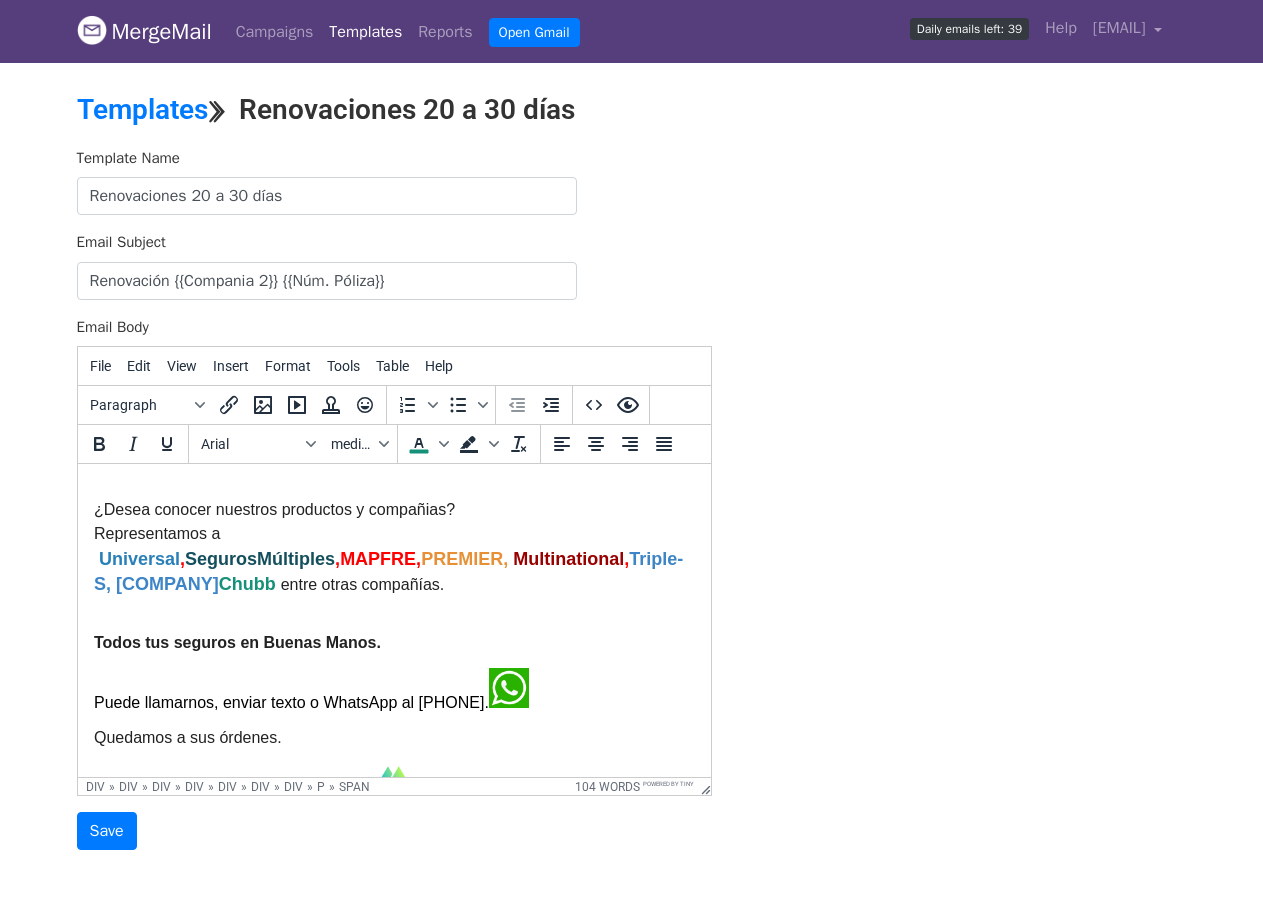 click on "Todos tus seguros en Buenas Manos." at bounding box center [393, 632] 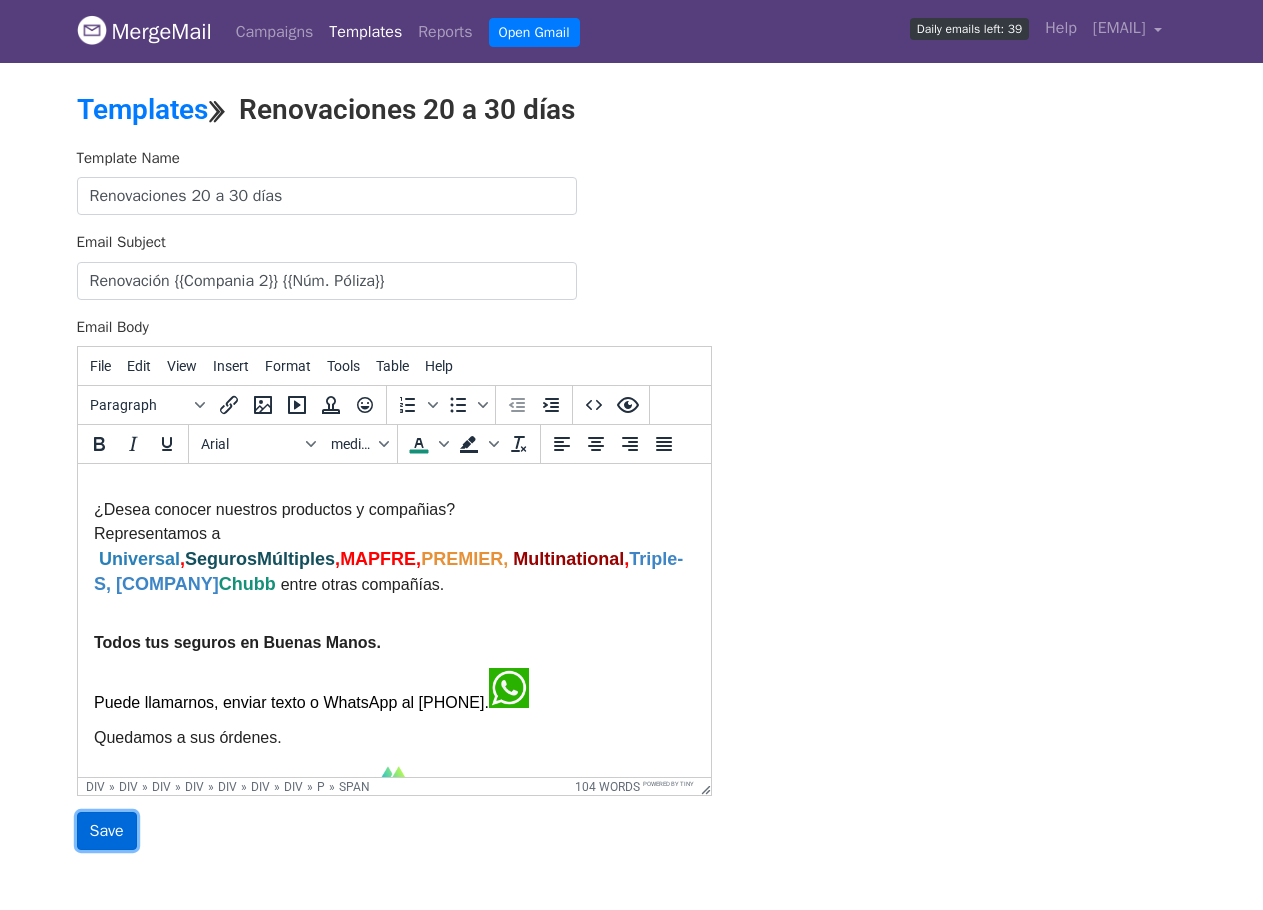 click on "Save" at bounding box center (107, 831) 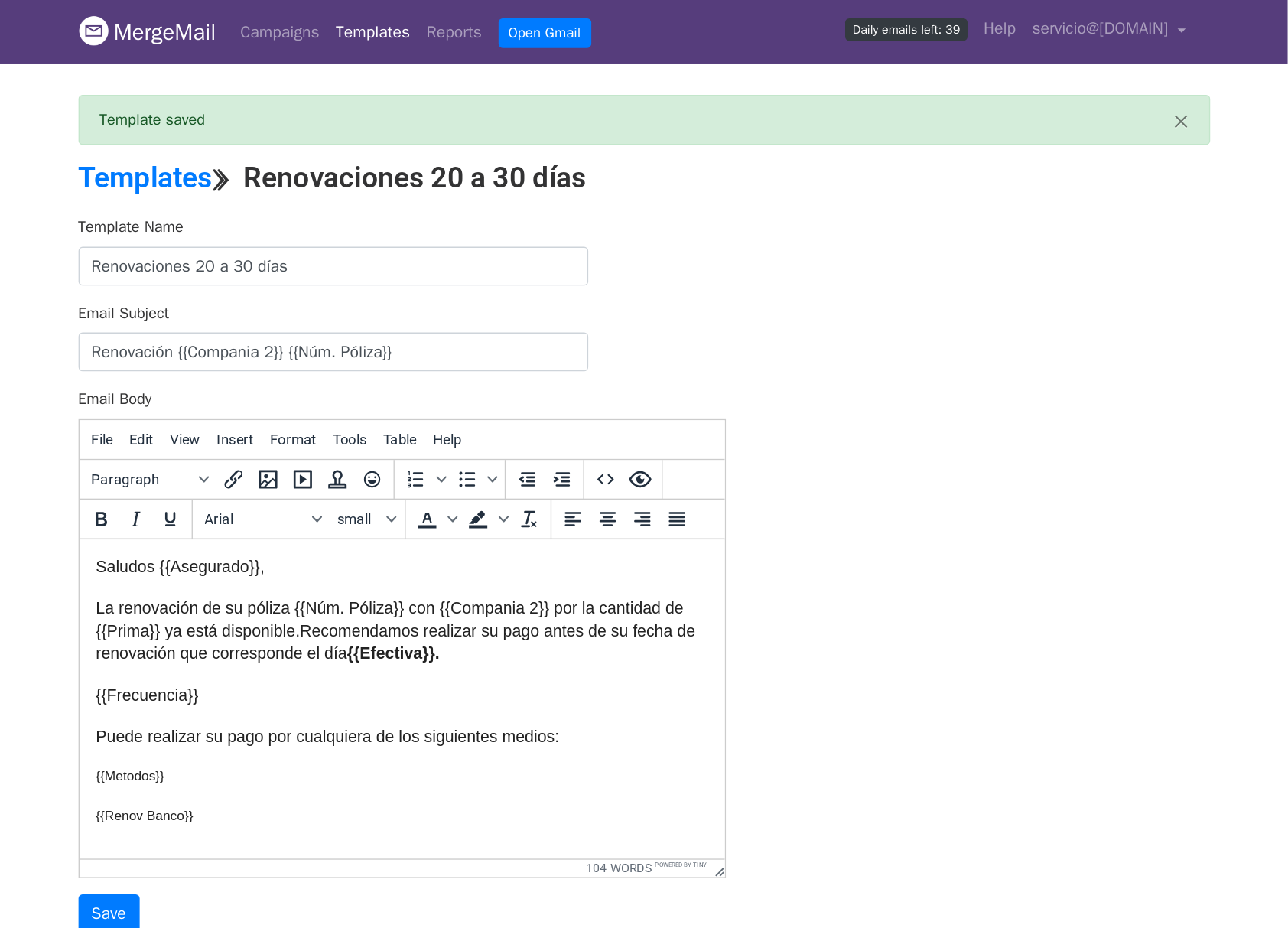 scroll, scrollTop: 0, scrollLeft: 0, axis: both 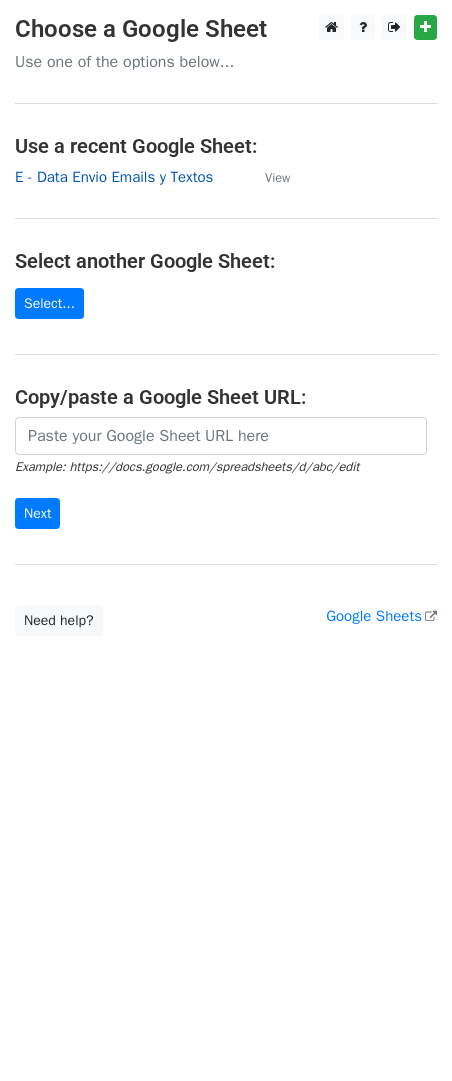 click on "E - Data Envio Emails y Textos" at bounding box center [114, 177] 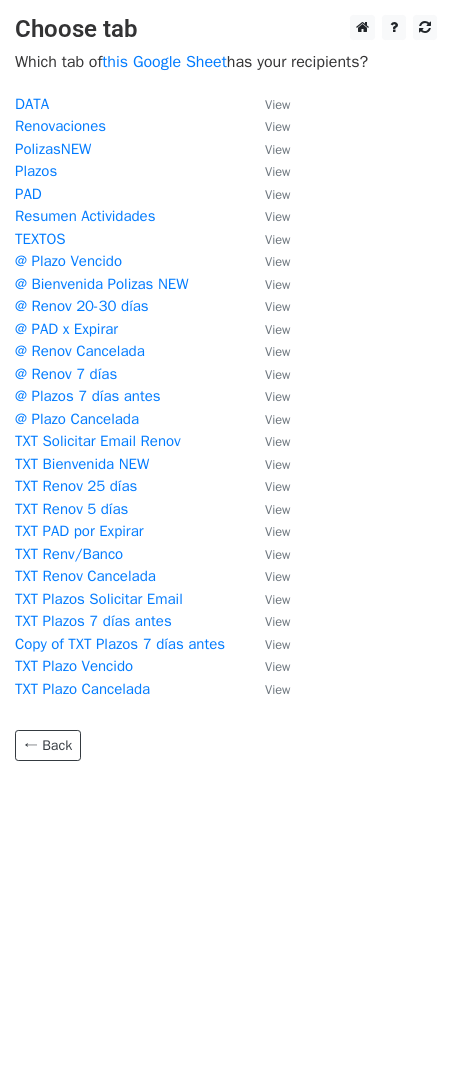 scroll, scrollTop: 0, scrollLeft: 0, axis: both 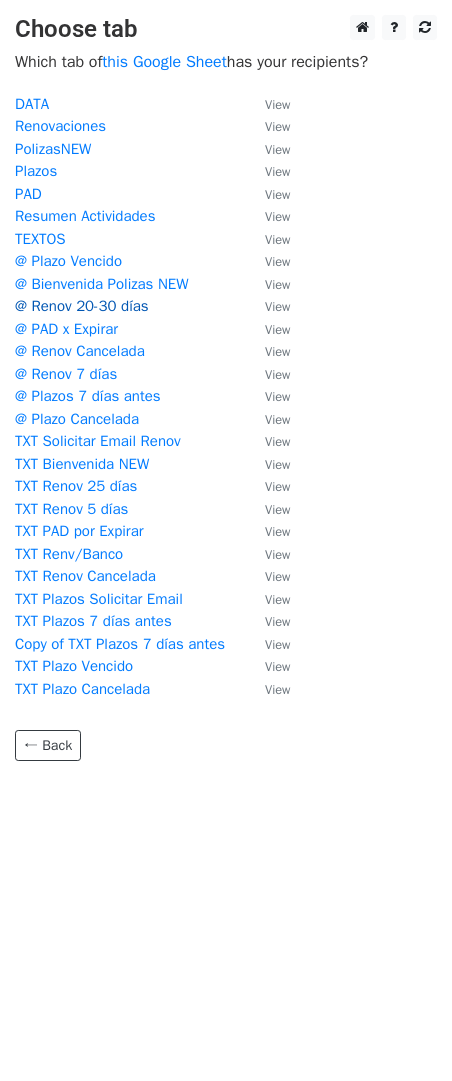 click on "@ Renov 20-30 días" at bounding box center [82, 306] 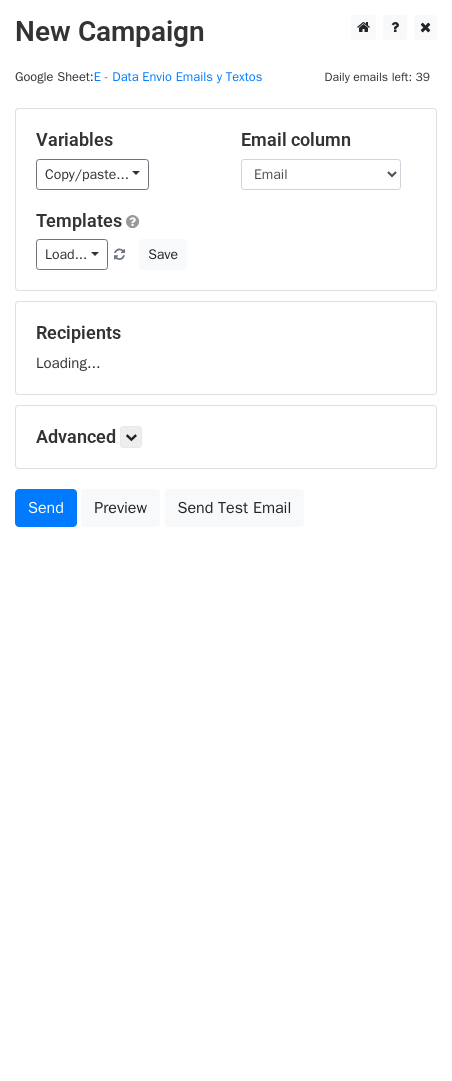 scroll, scrollTop: 0, scrollLeft: 0, axis: both 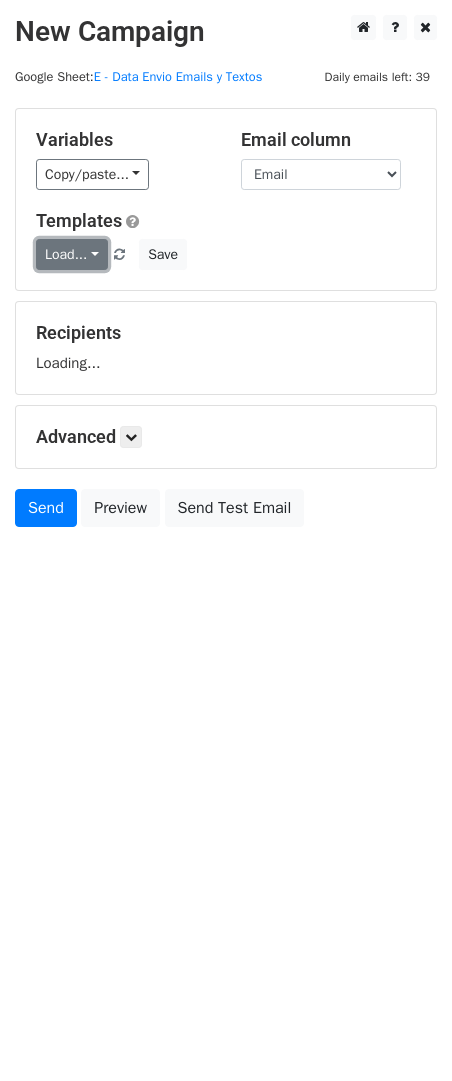 click on "Load..." at bounding box center [72, 254] 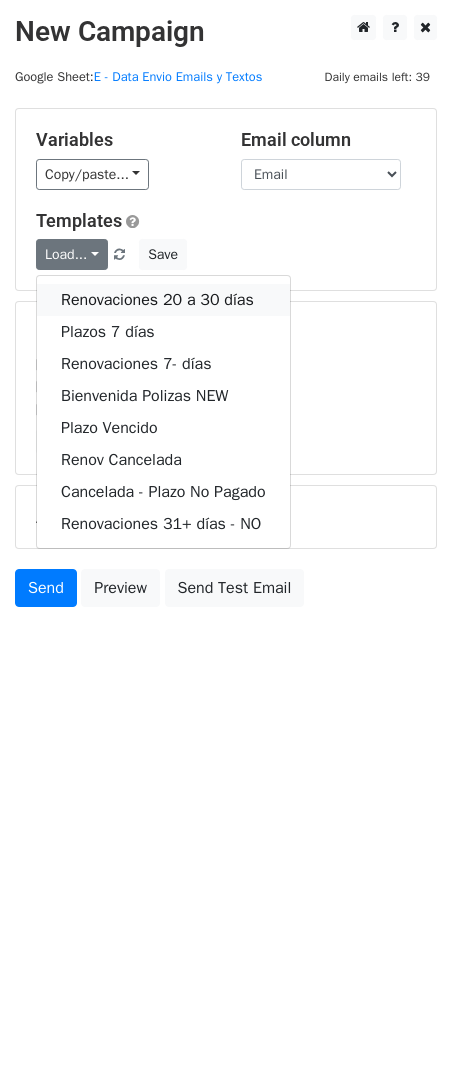 click on "Renovaciones 20 a 30 días" at bounding box center [163, 300] 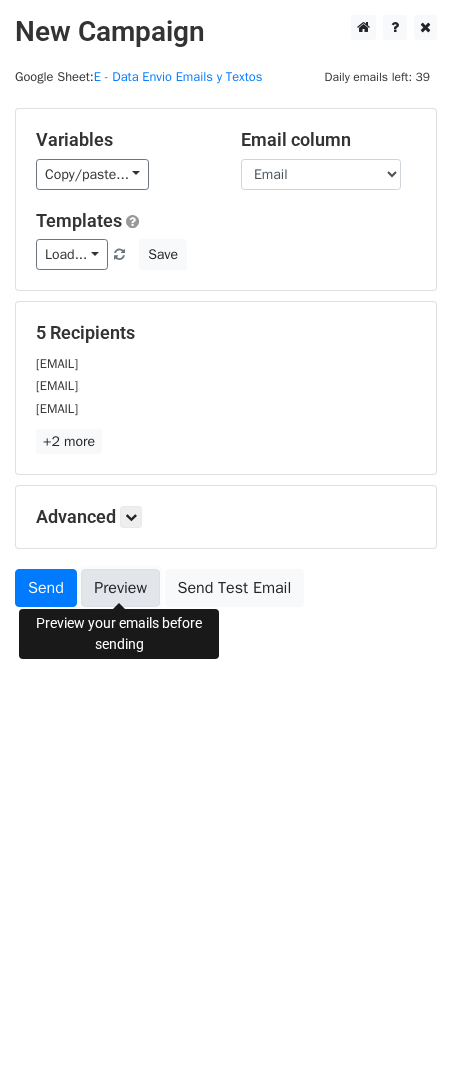 click on "Preview" at bounding box center [120, 588] 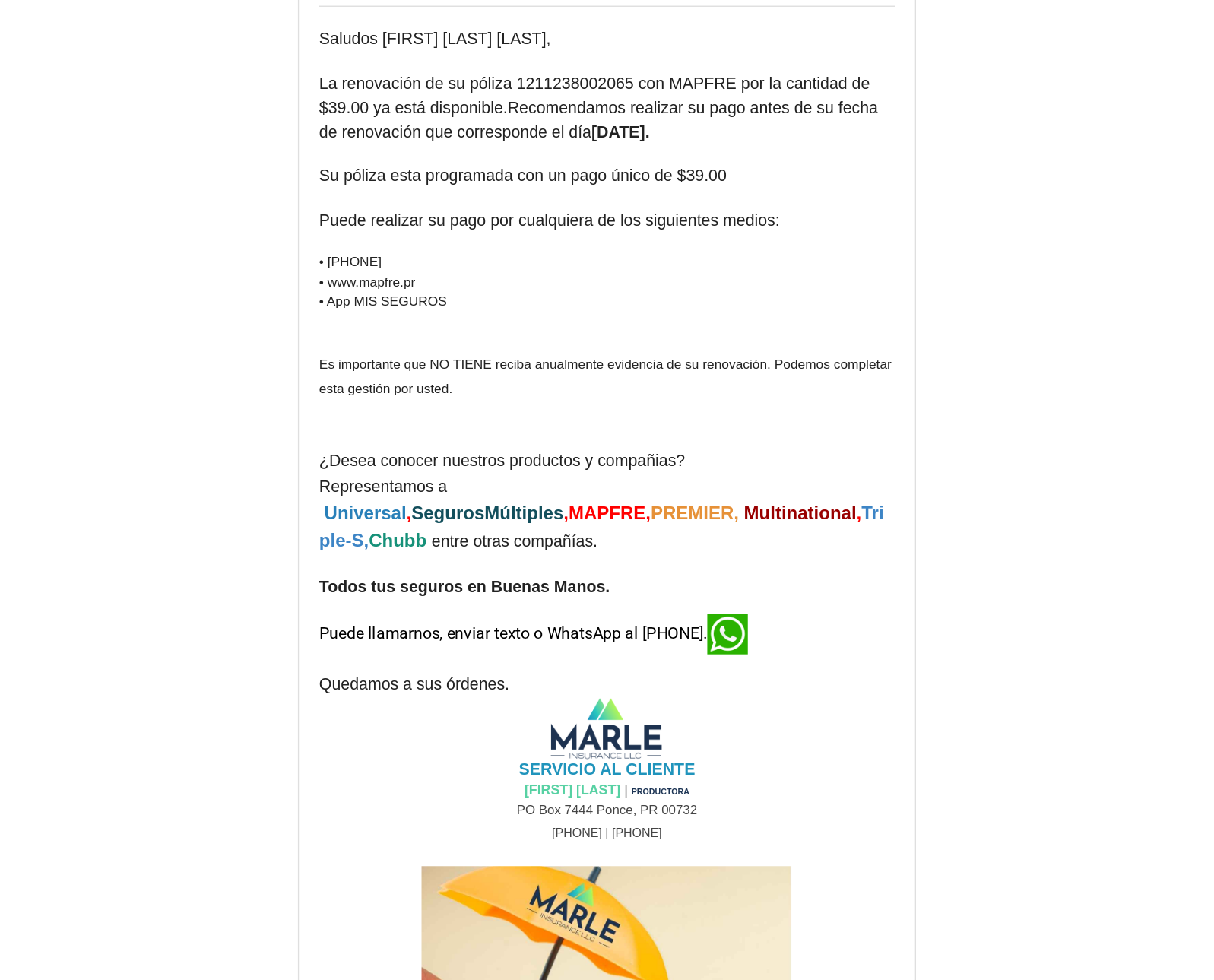 scroll, scrollTop: 228, scrollLeft: 0, axis: vertical 